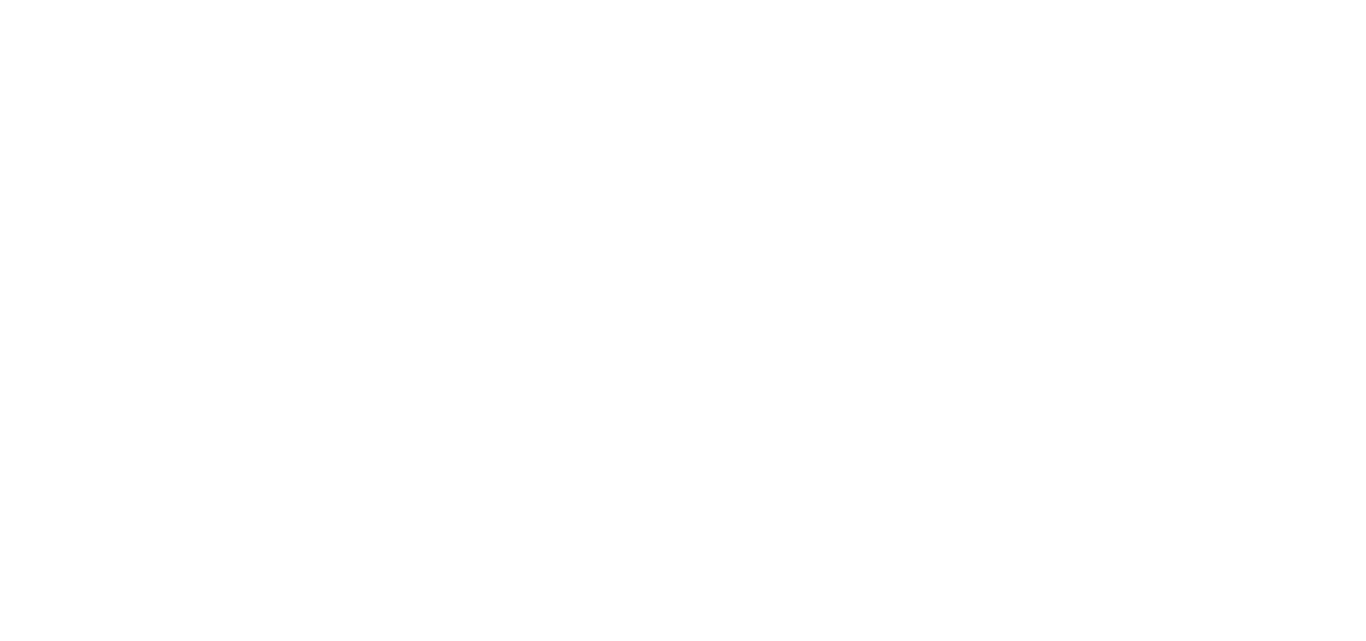 scroll, scrollTop: 0, scrollLeft: 0, axis: both 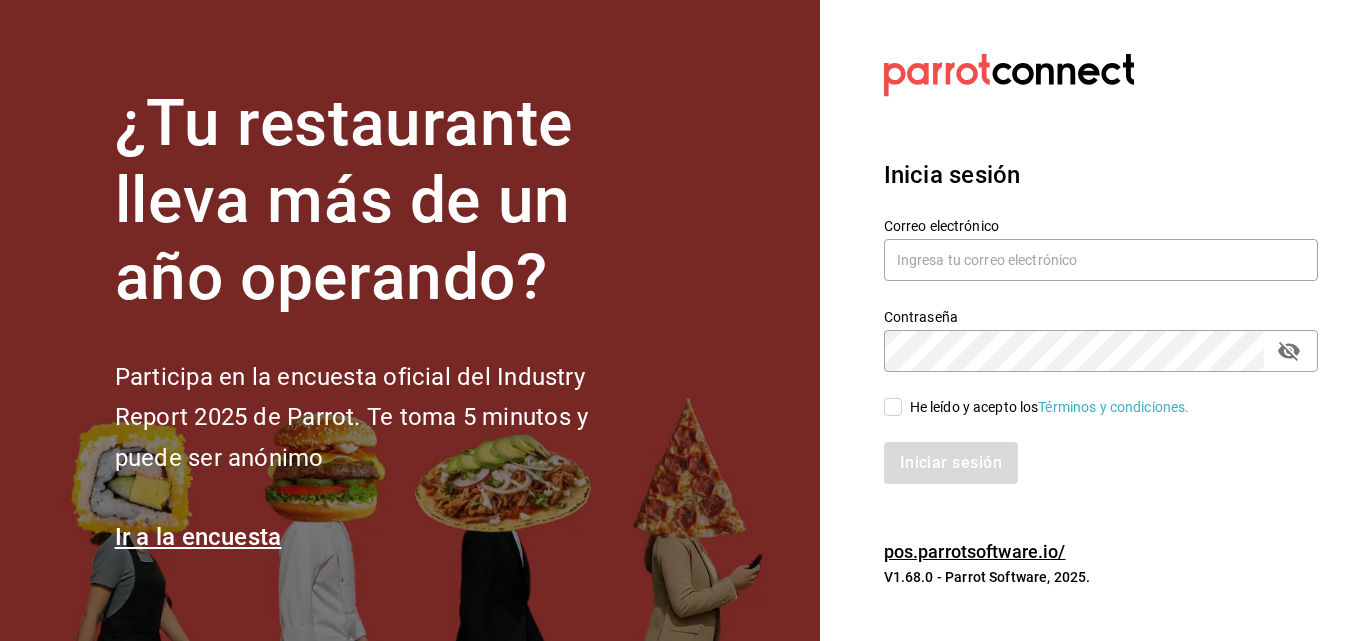click on "He leído y acepto los  Términos y condiciones." at bounding box center (1050, 407) 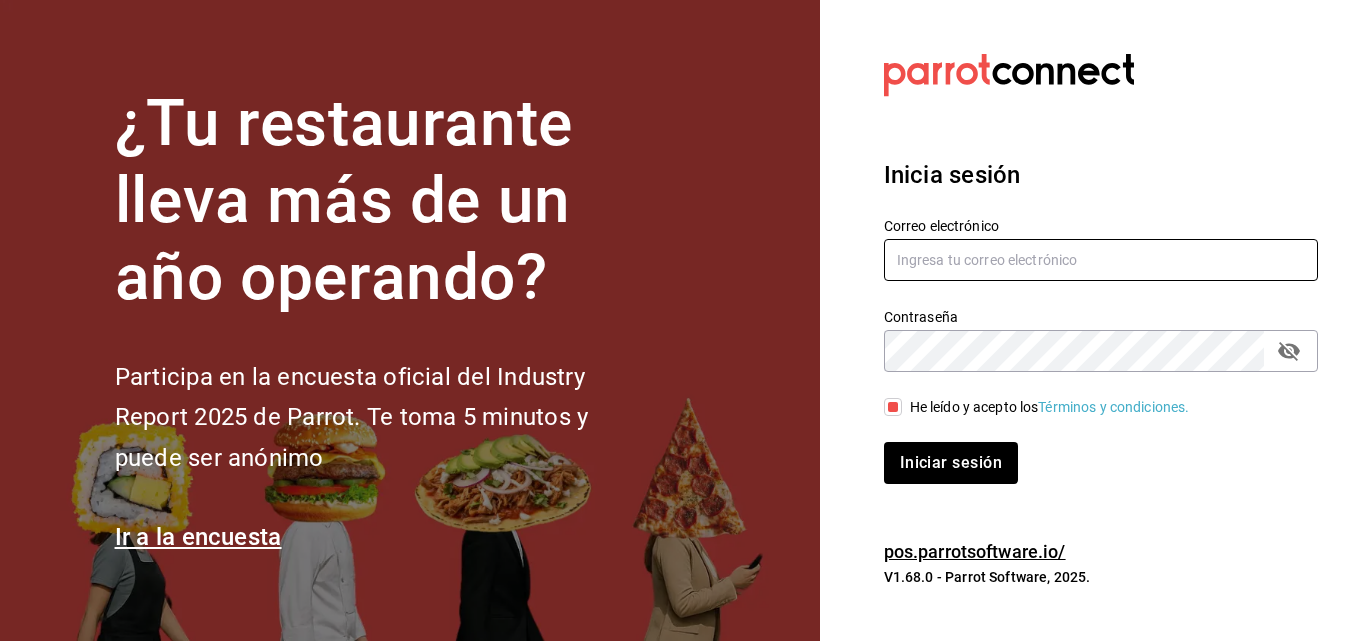 click at bounding box center [1101, 260] 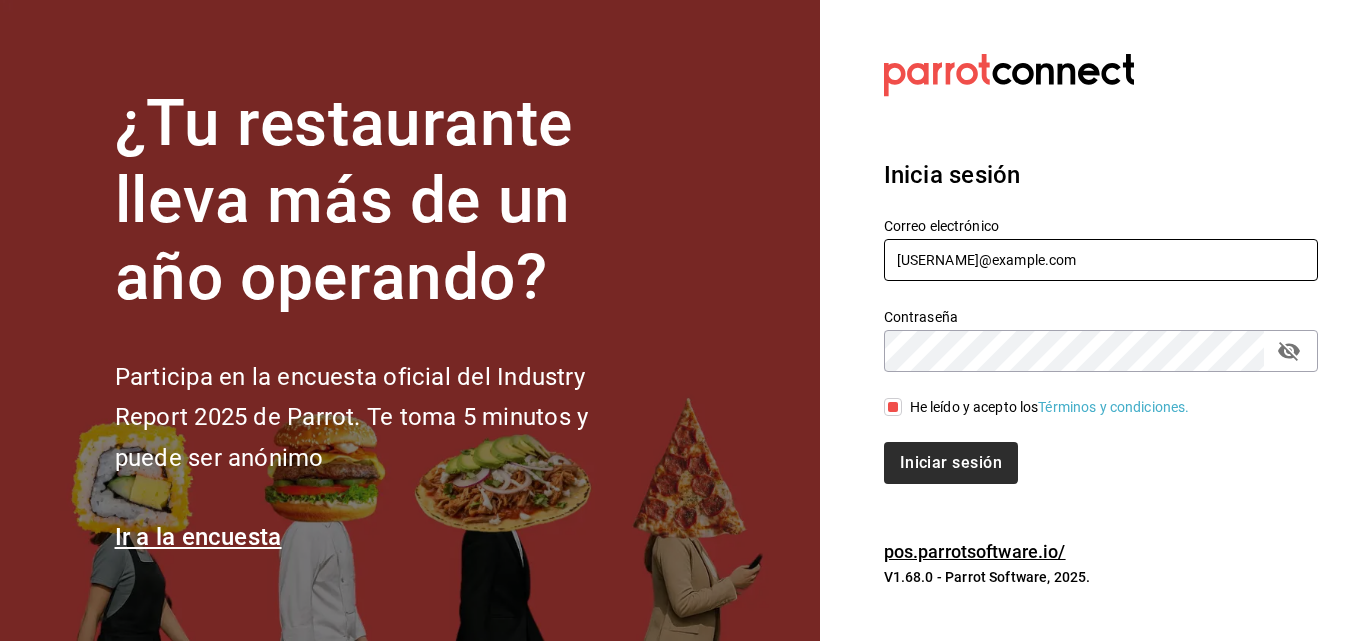type on "[USERNAME]@example.com" 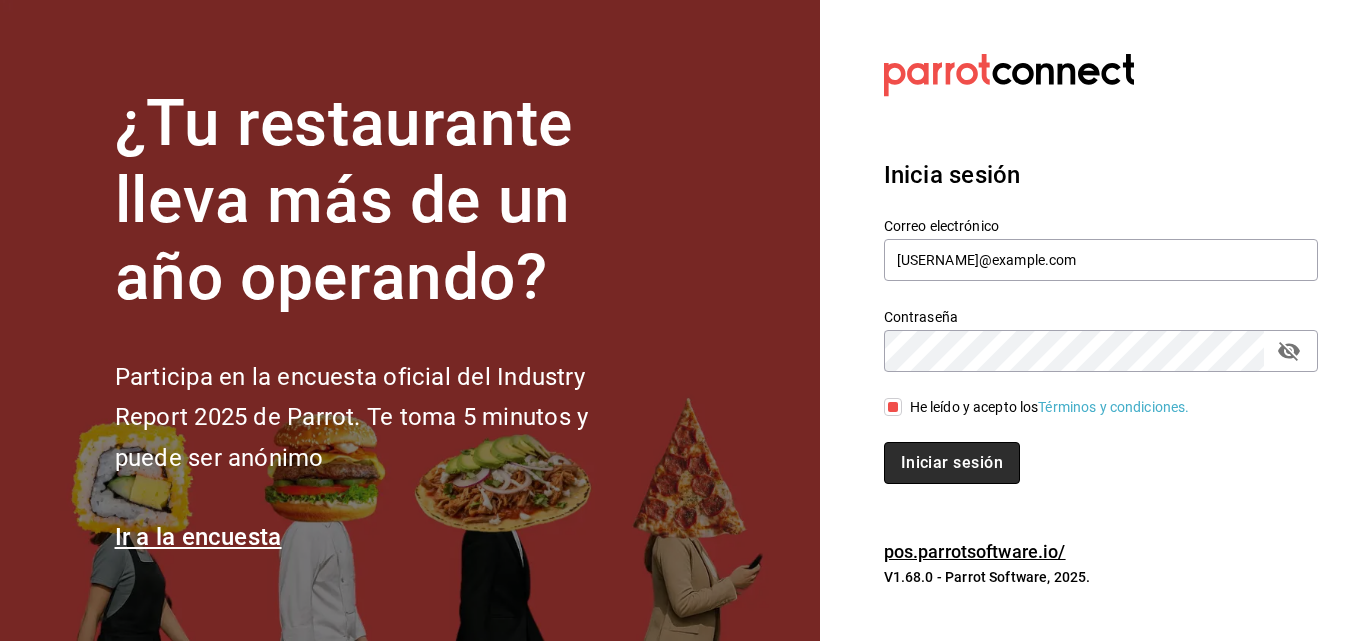 click on "Iniciar sesión" at bounding box center [952, 463] 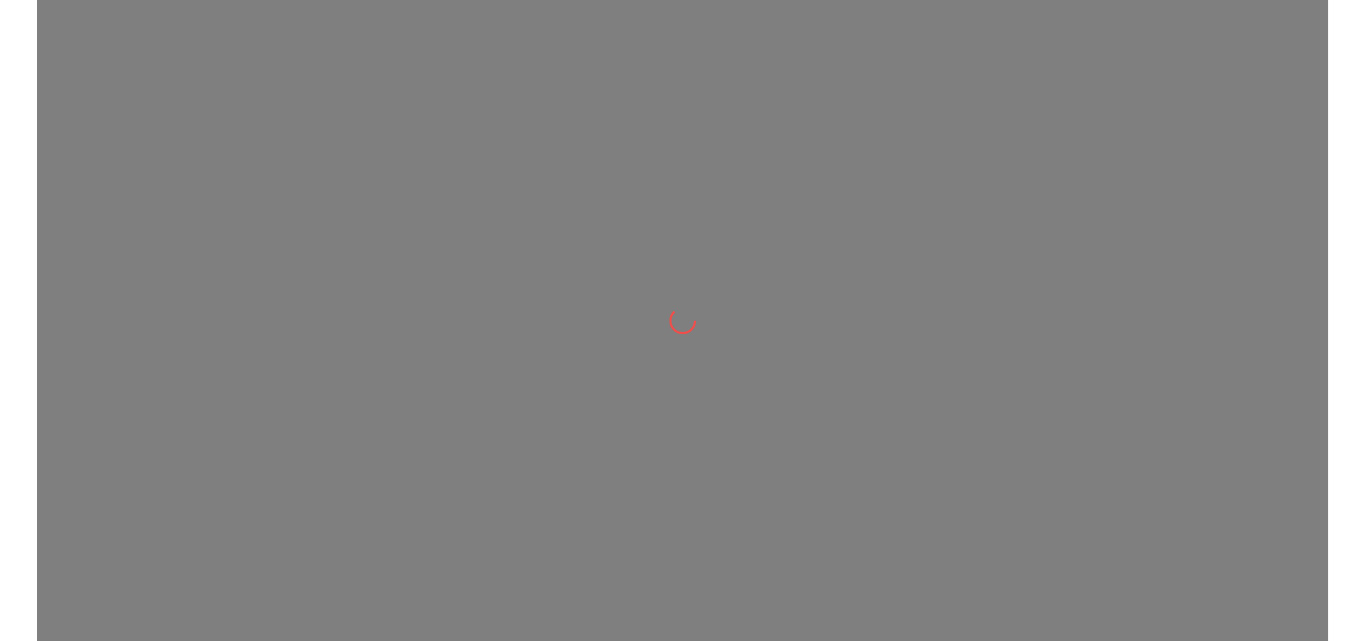 scroll, scrollTop: 0, scrollLeft: 0, axis: both 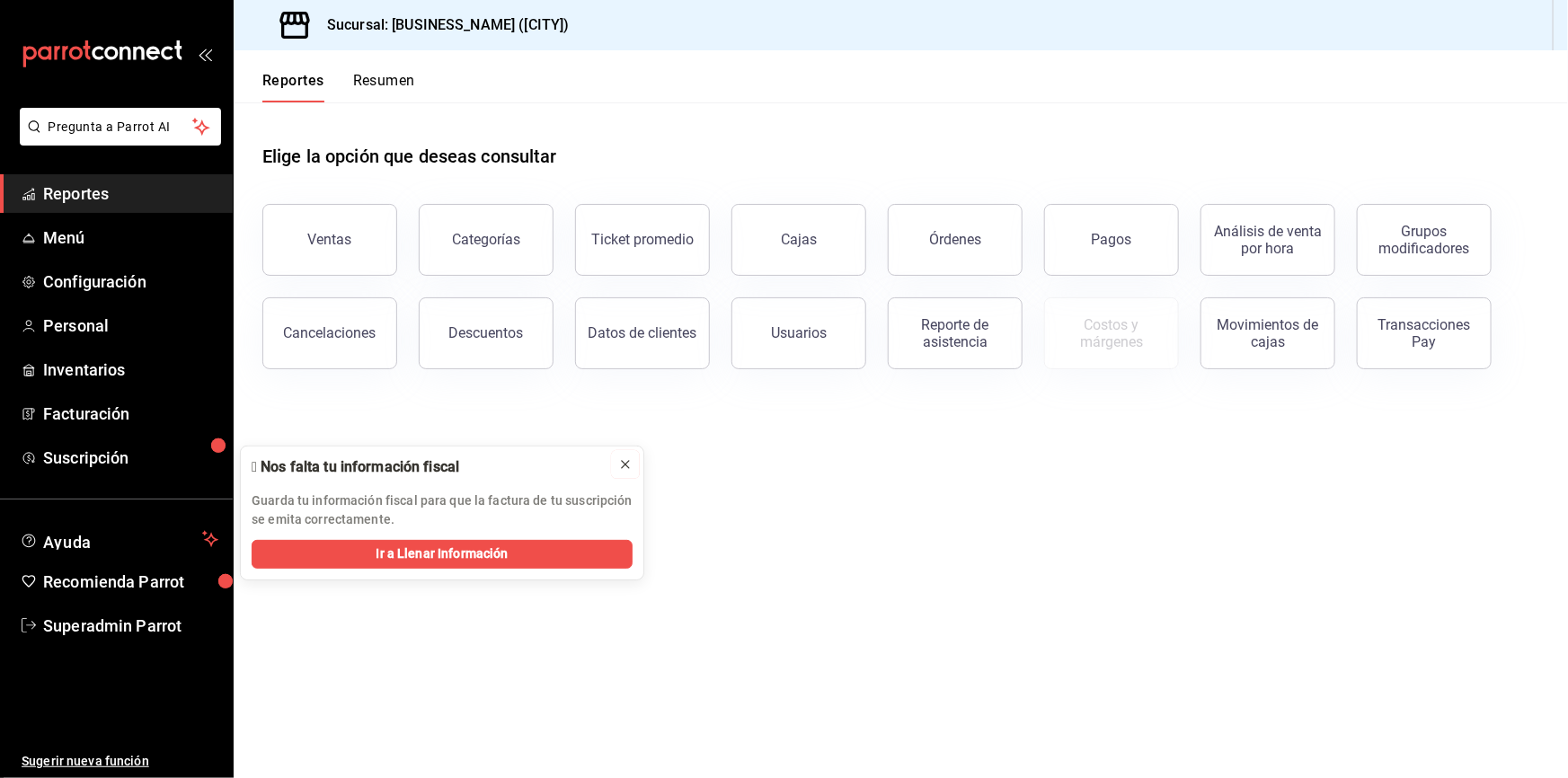 click 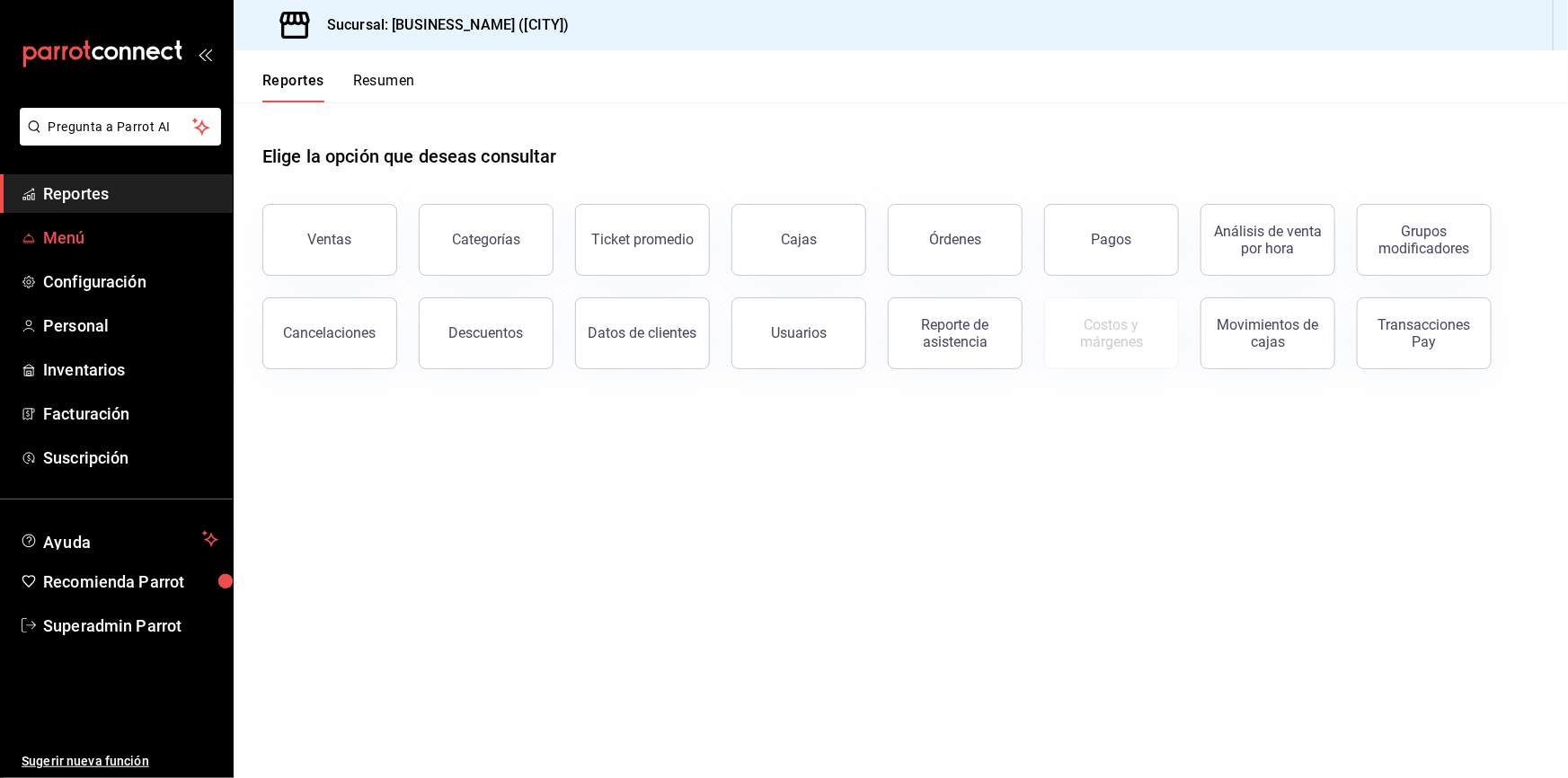 click on "Menú" at bounding box center (130, 237) 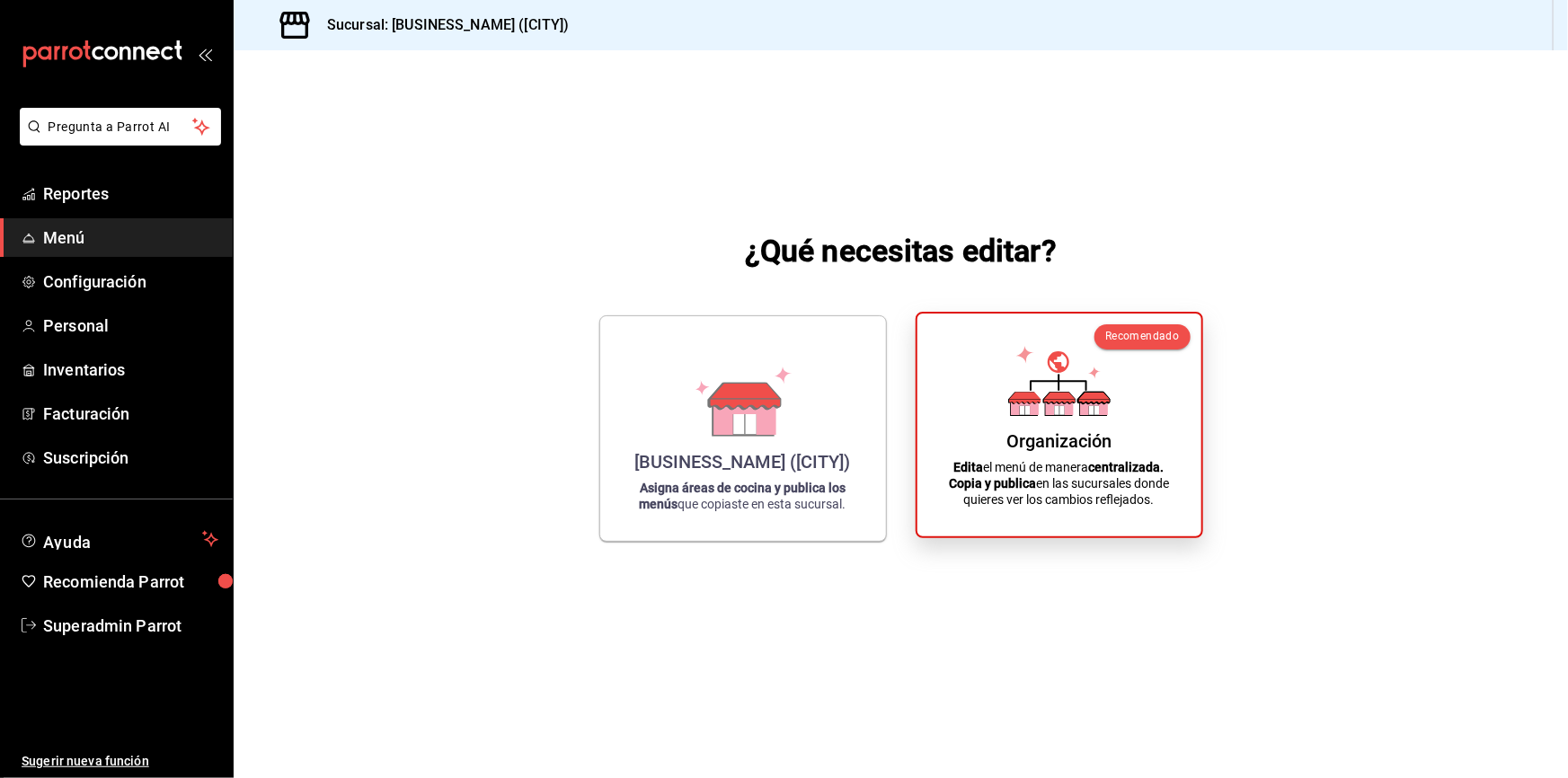 click on "Organización" at bounding box center (1059, 441) 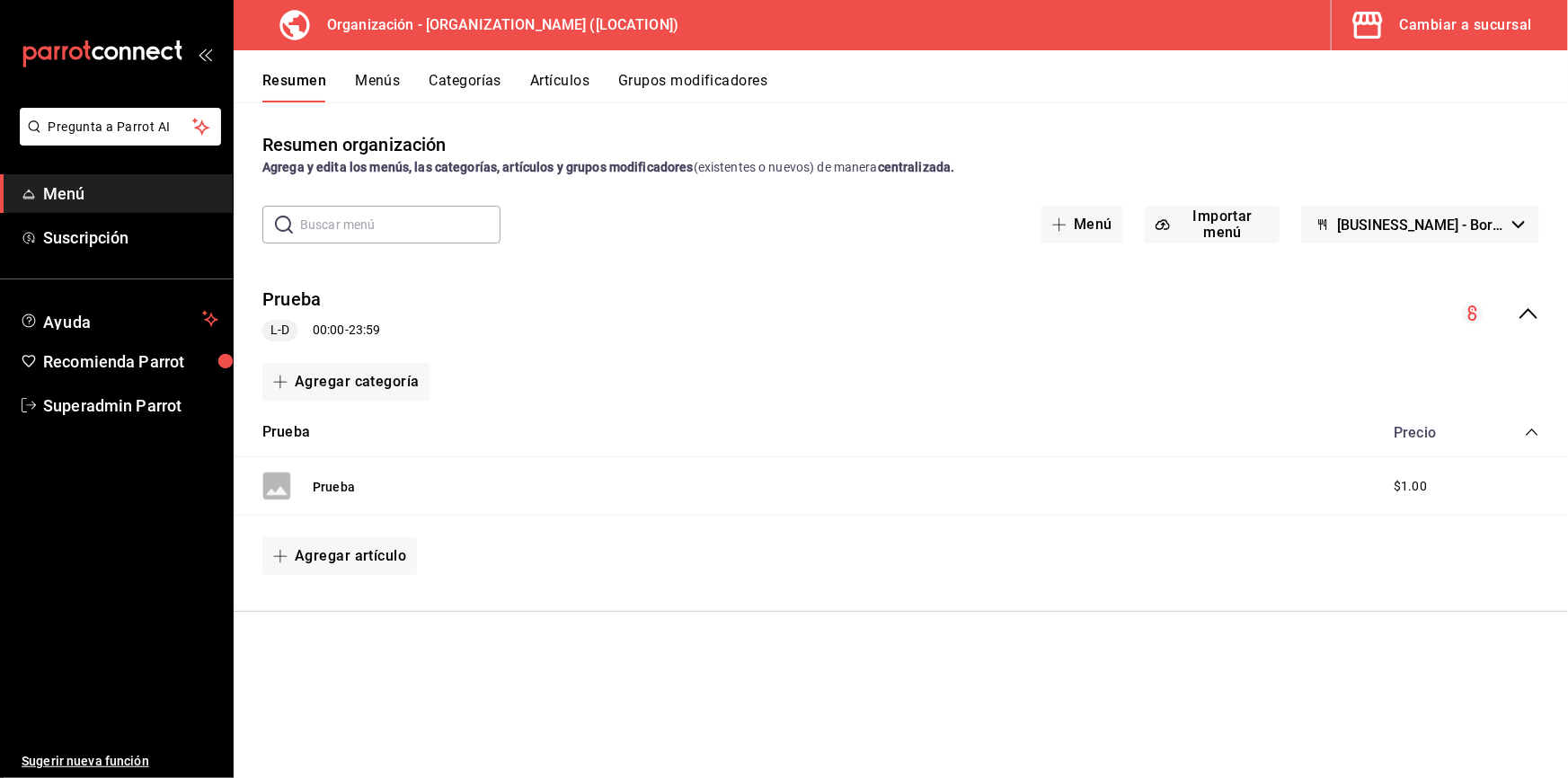 click on "Menús" at bounding box center [377, 87] 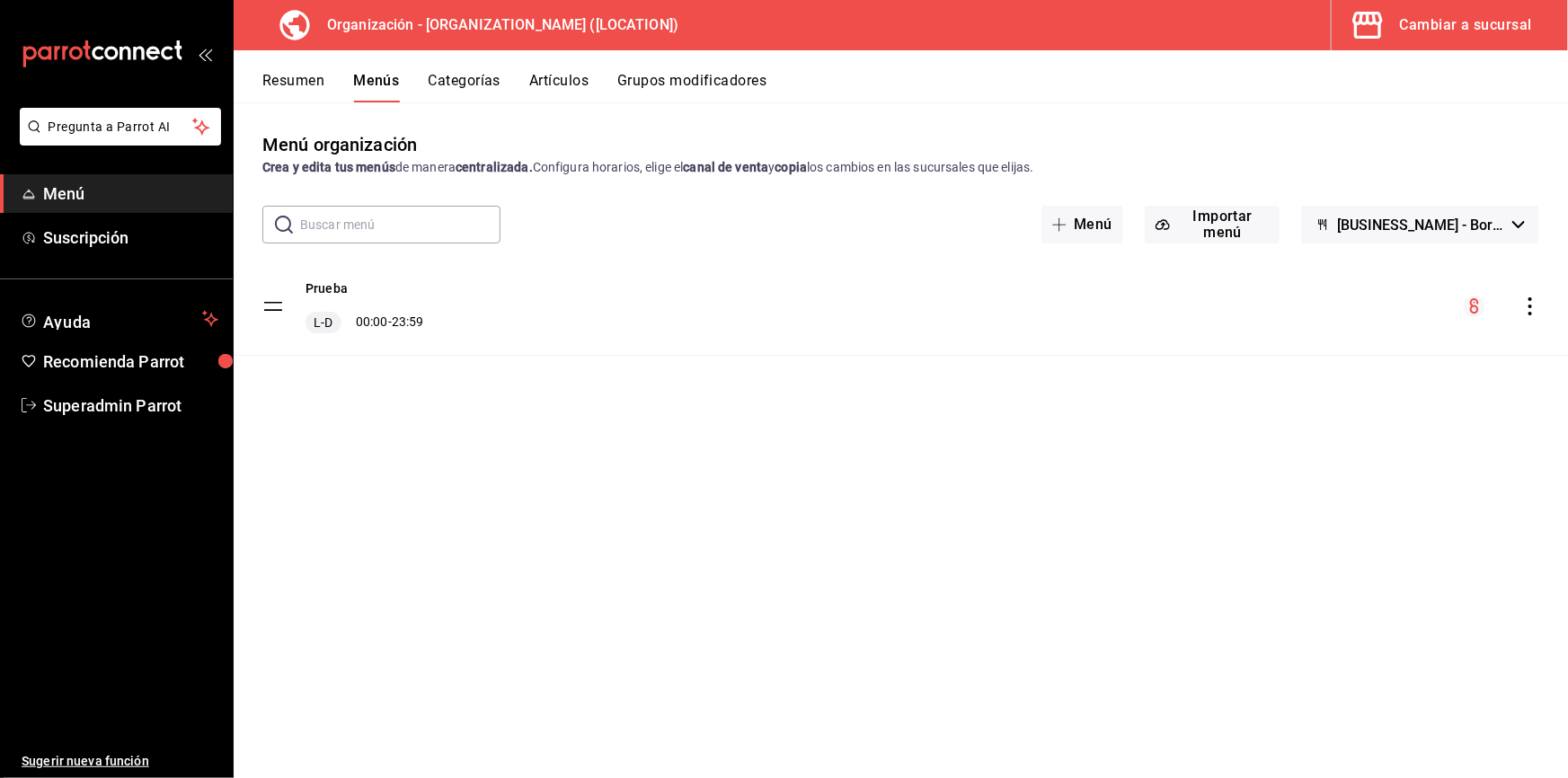 click 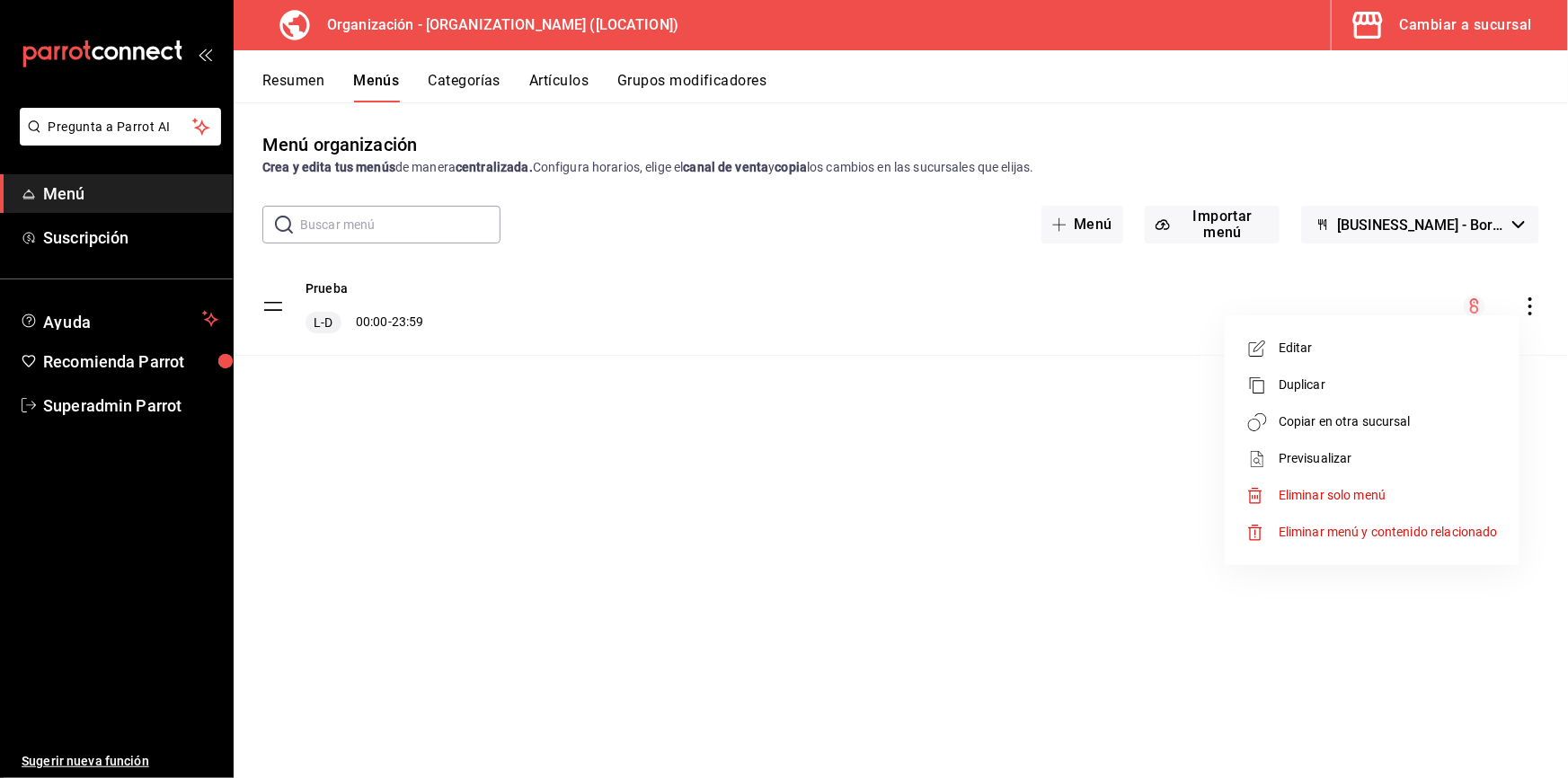 click on "Eliminar menú y contenido relacionado" at bounding box center (1388, 532) 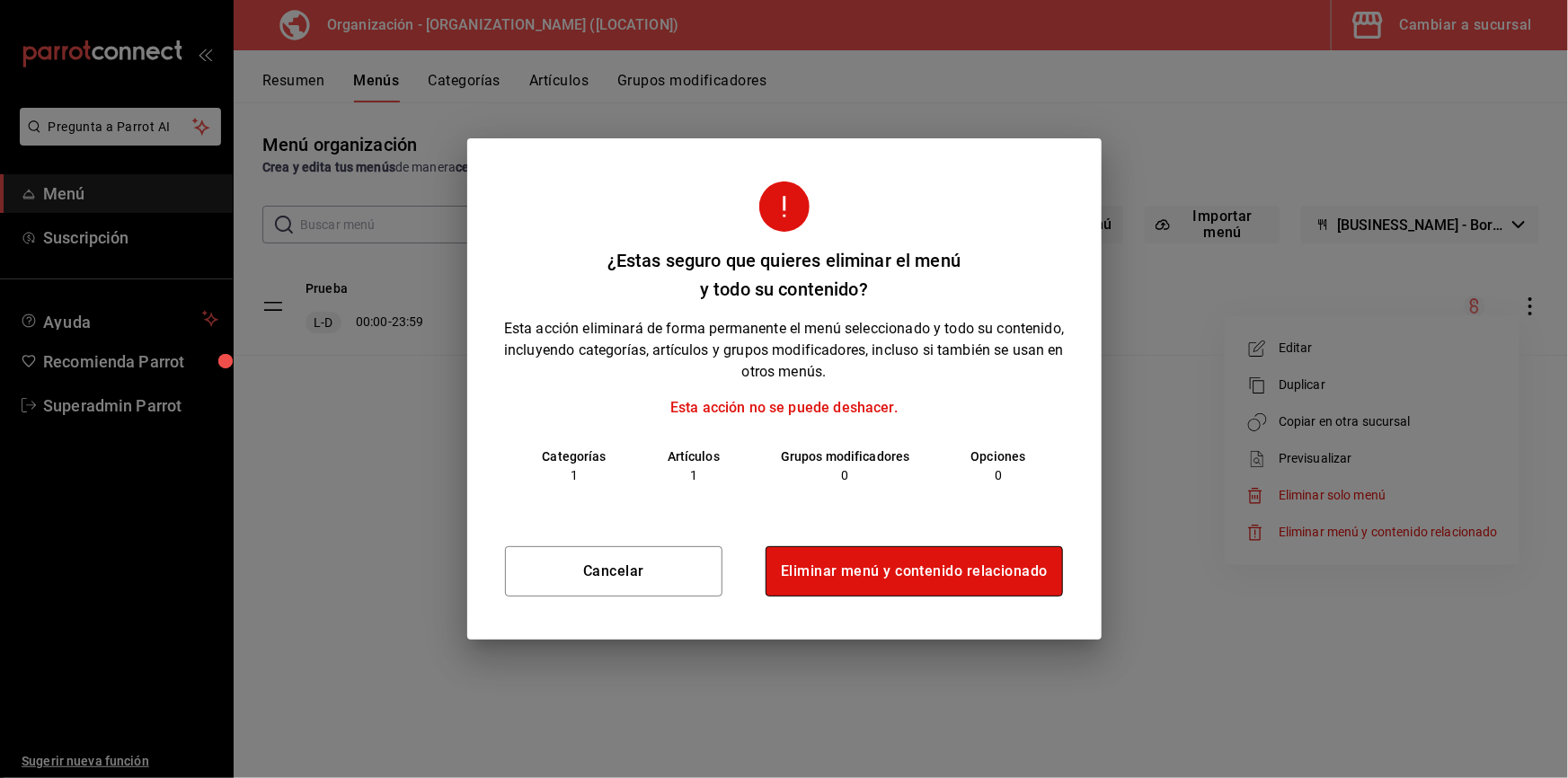 click on "Eliminar menú y contenido relacionado" at bounding box center (914, 571) 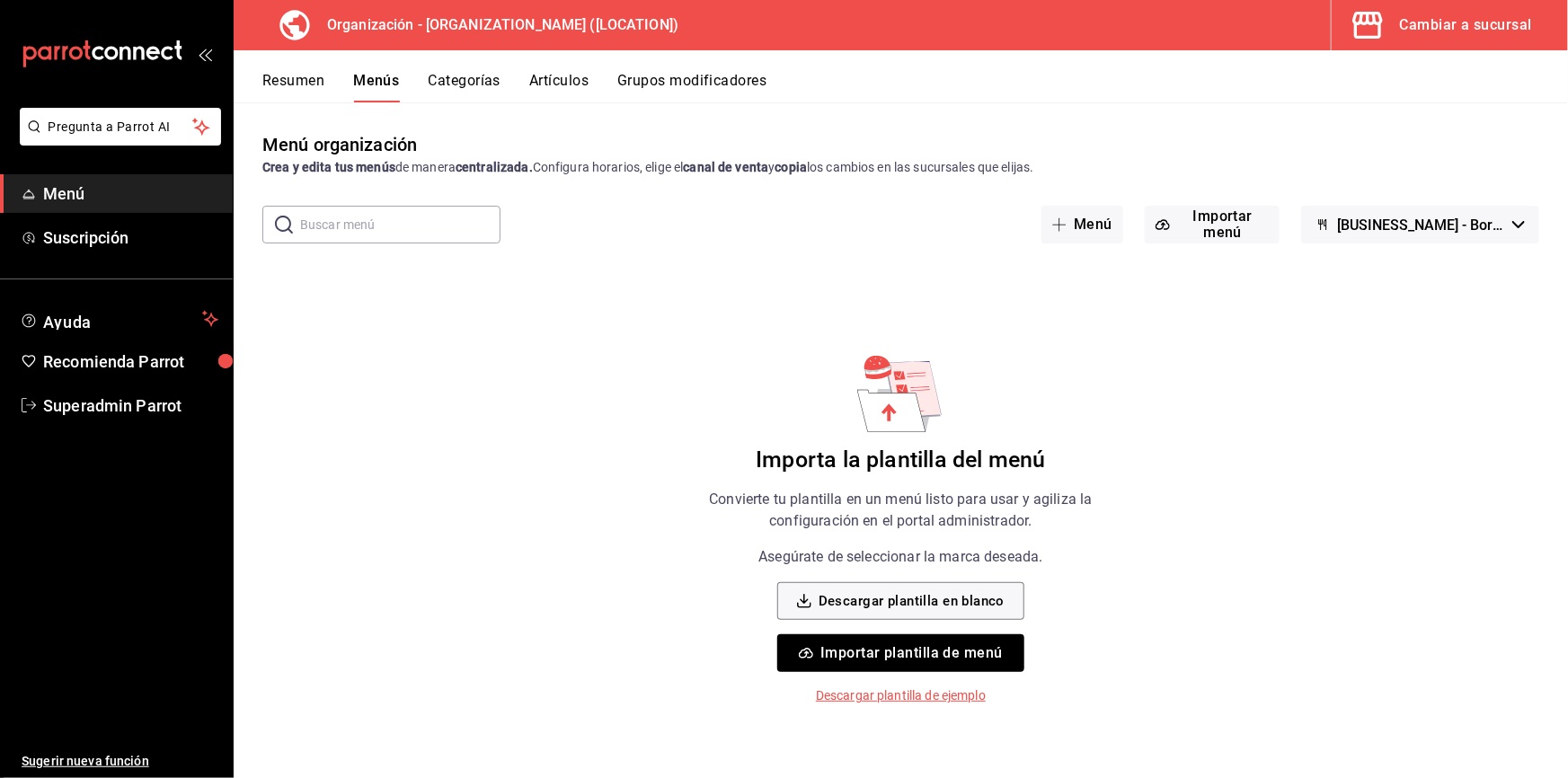 click on "Importar plantilla de menú" at bounding box center (900, 653) 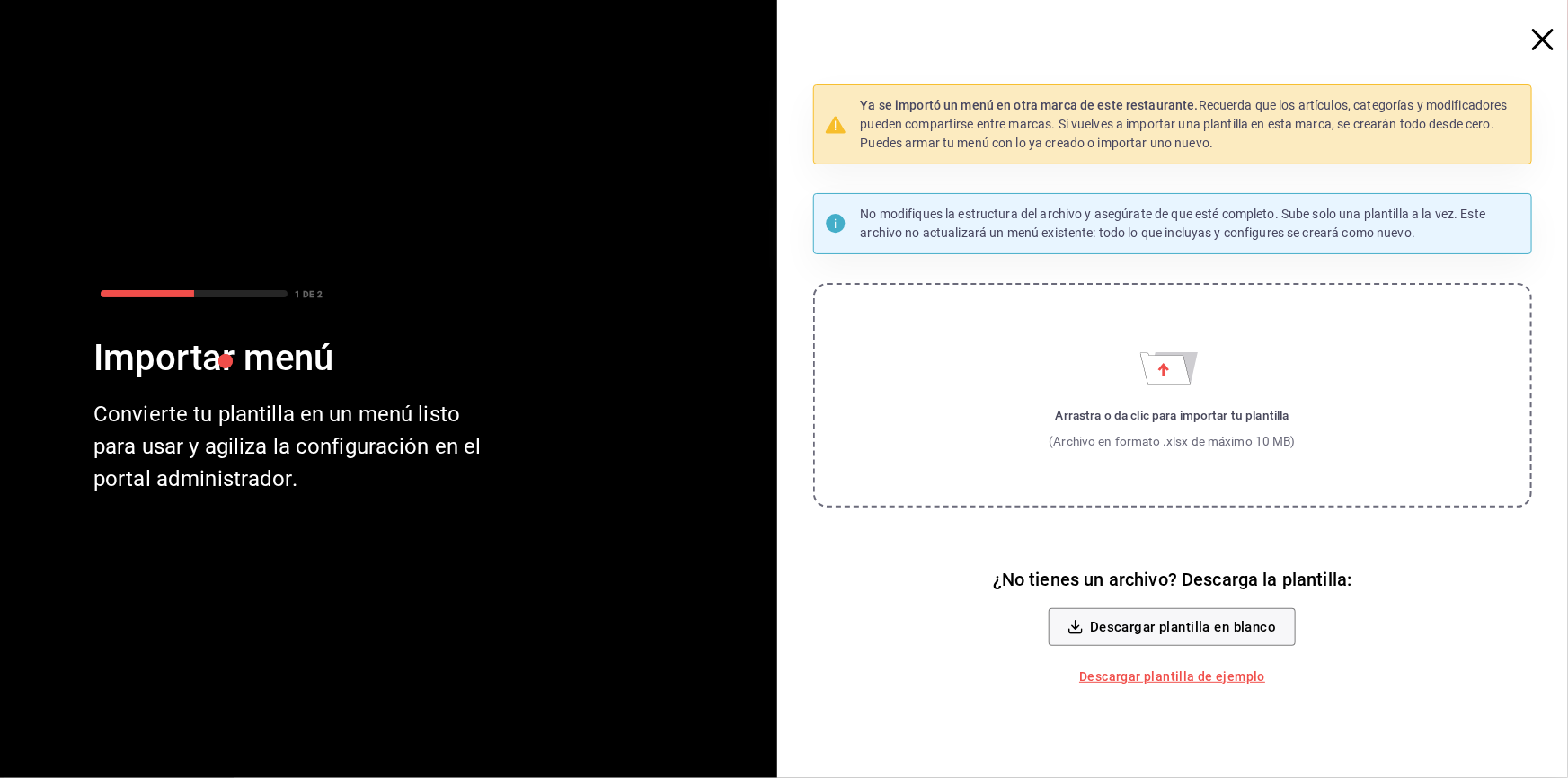 click 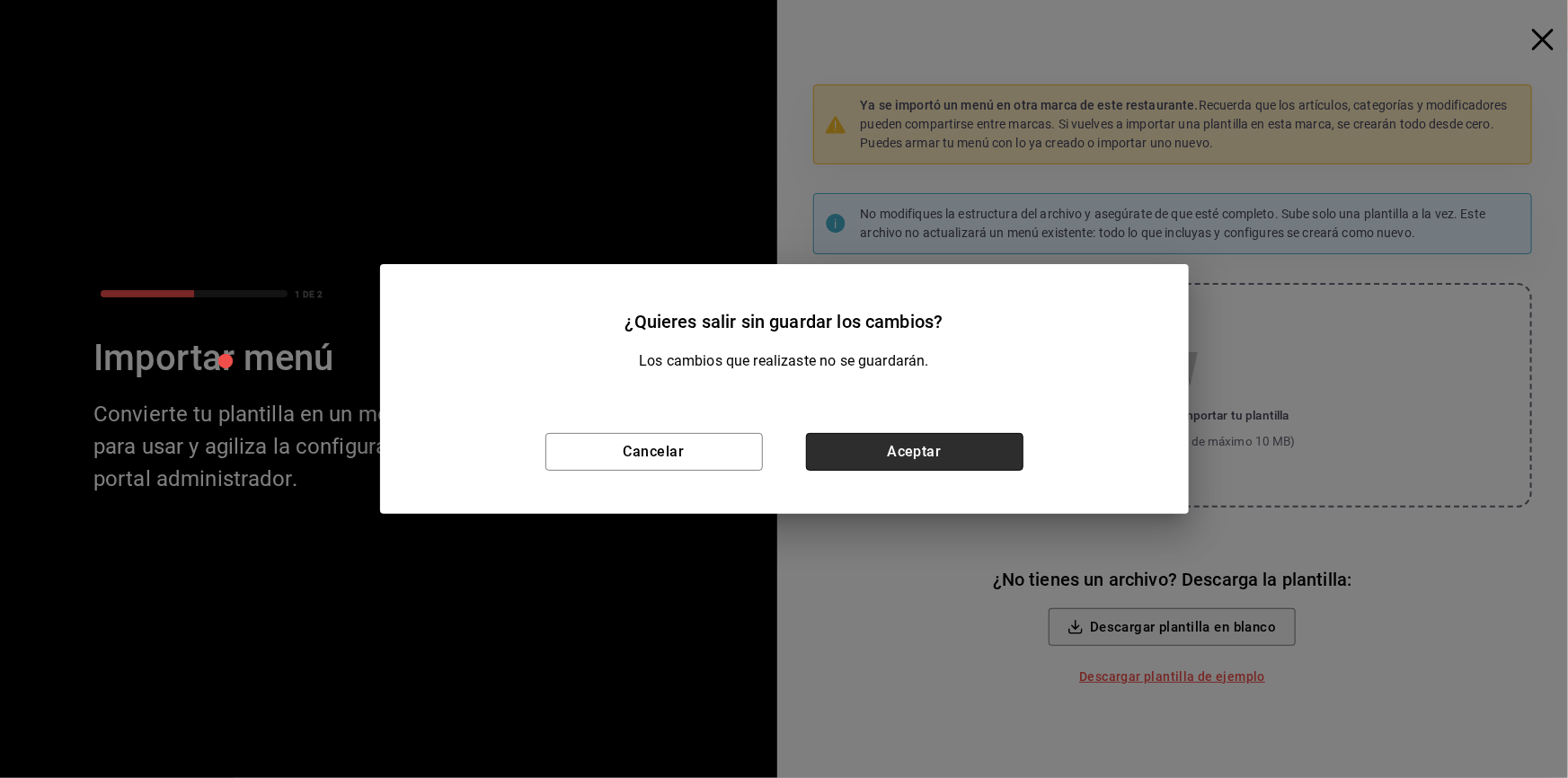 click on "Aceptar" at bounding box center (915, 452) 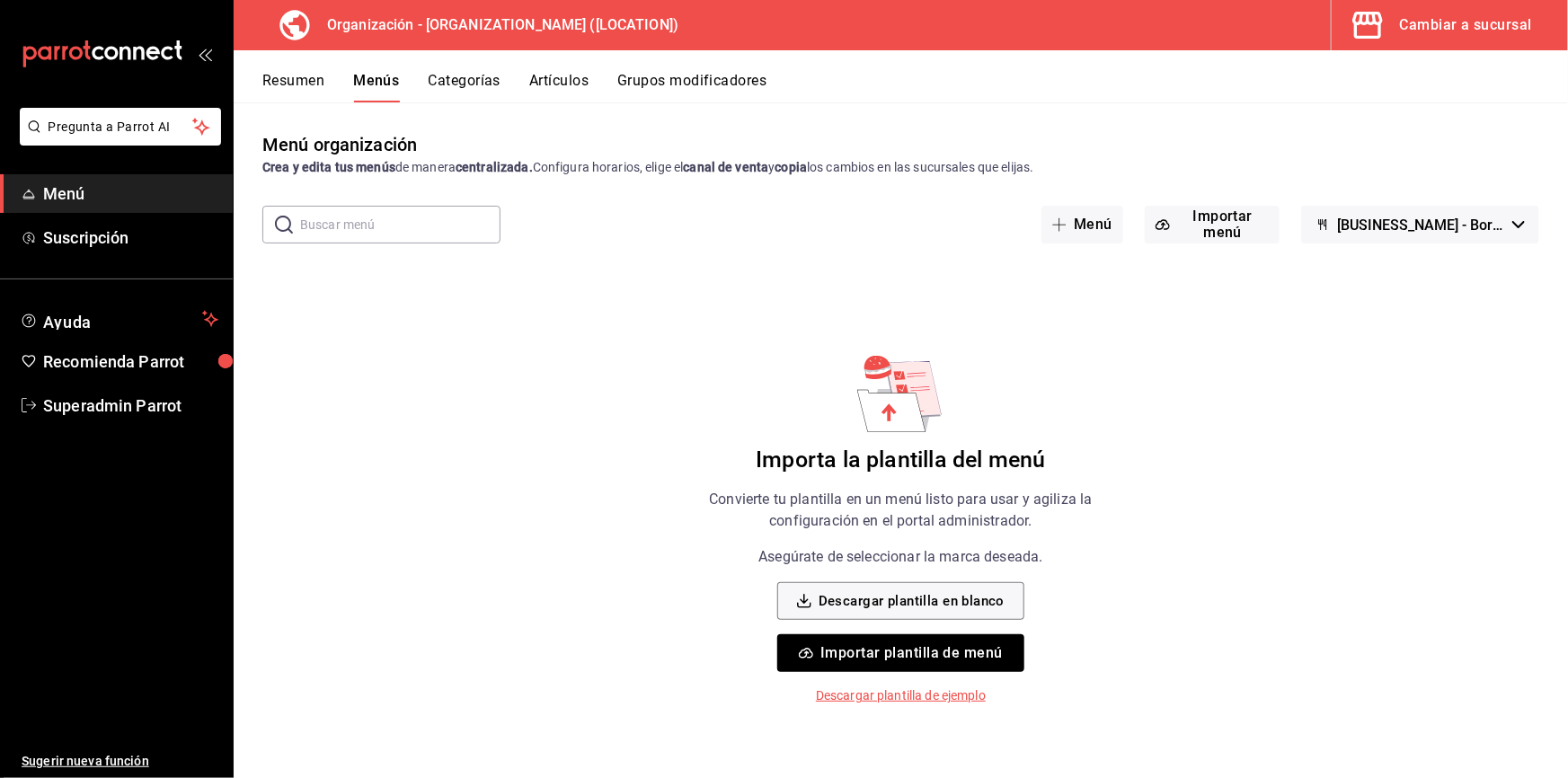 click on "Importar plantilla de menú" at bounding box center [900, 653] 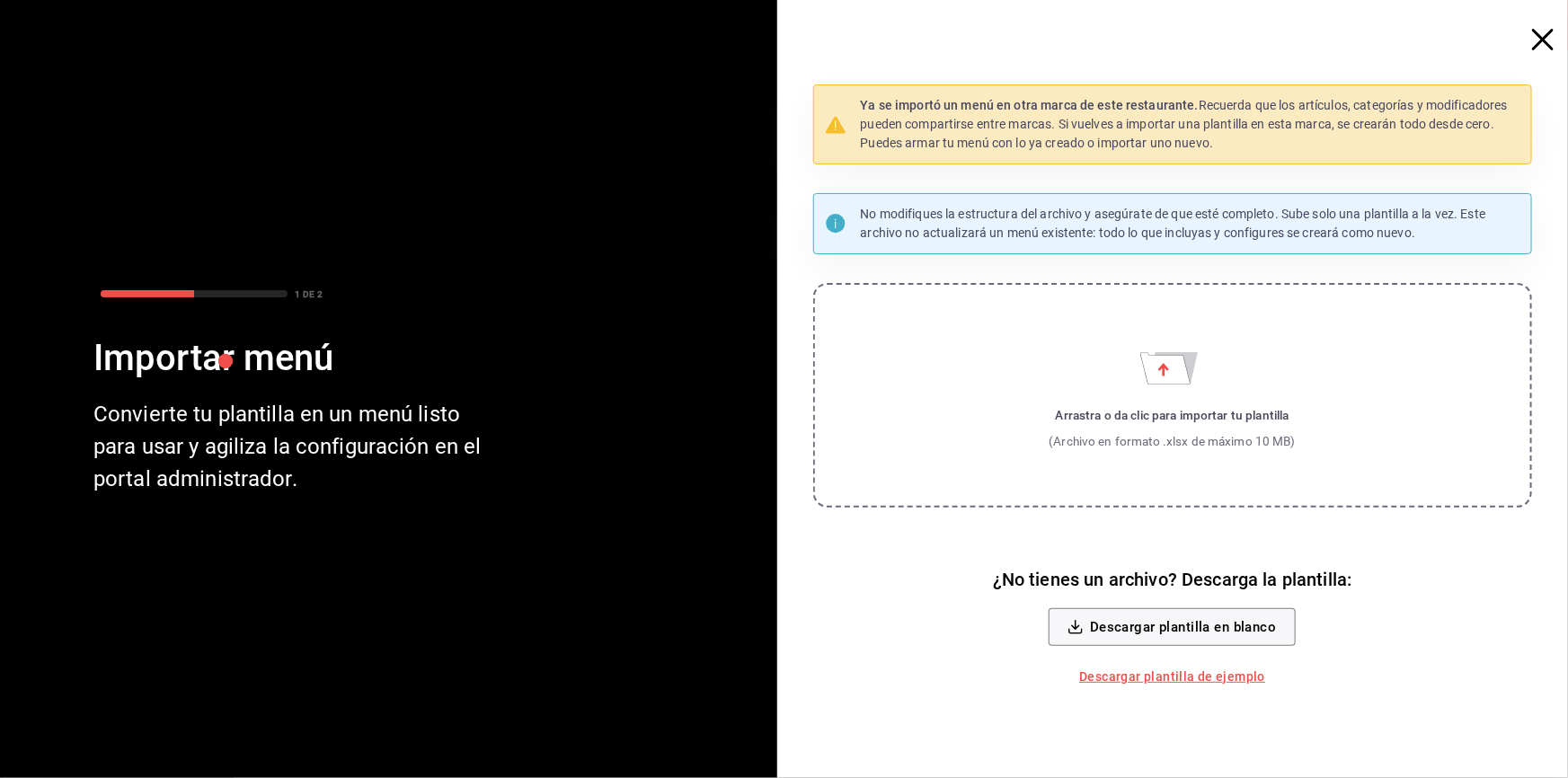 click 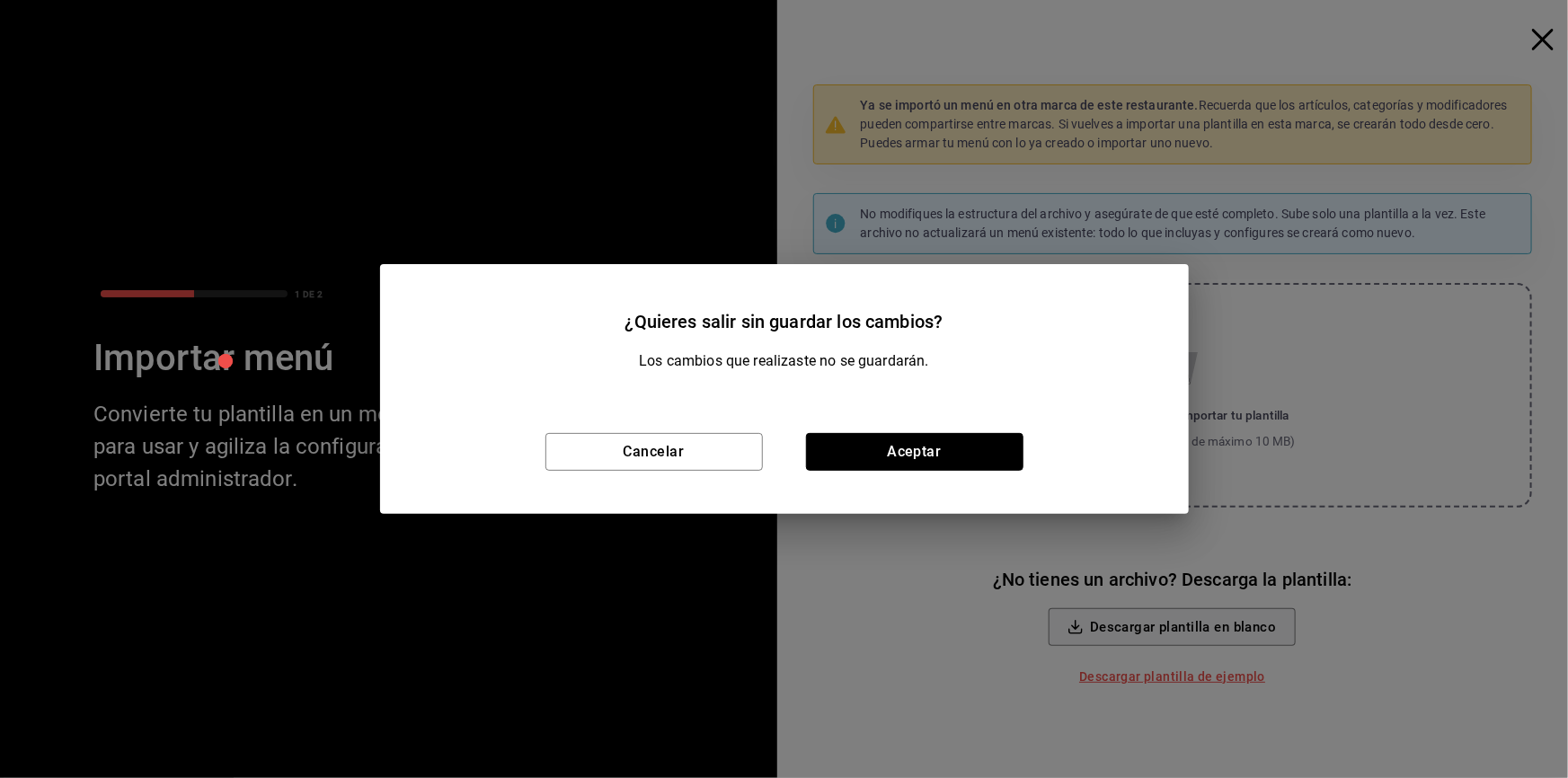 click on "Aceptar" at bounding box center [915, 452] 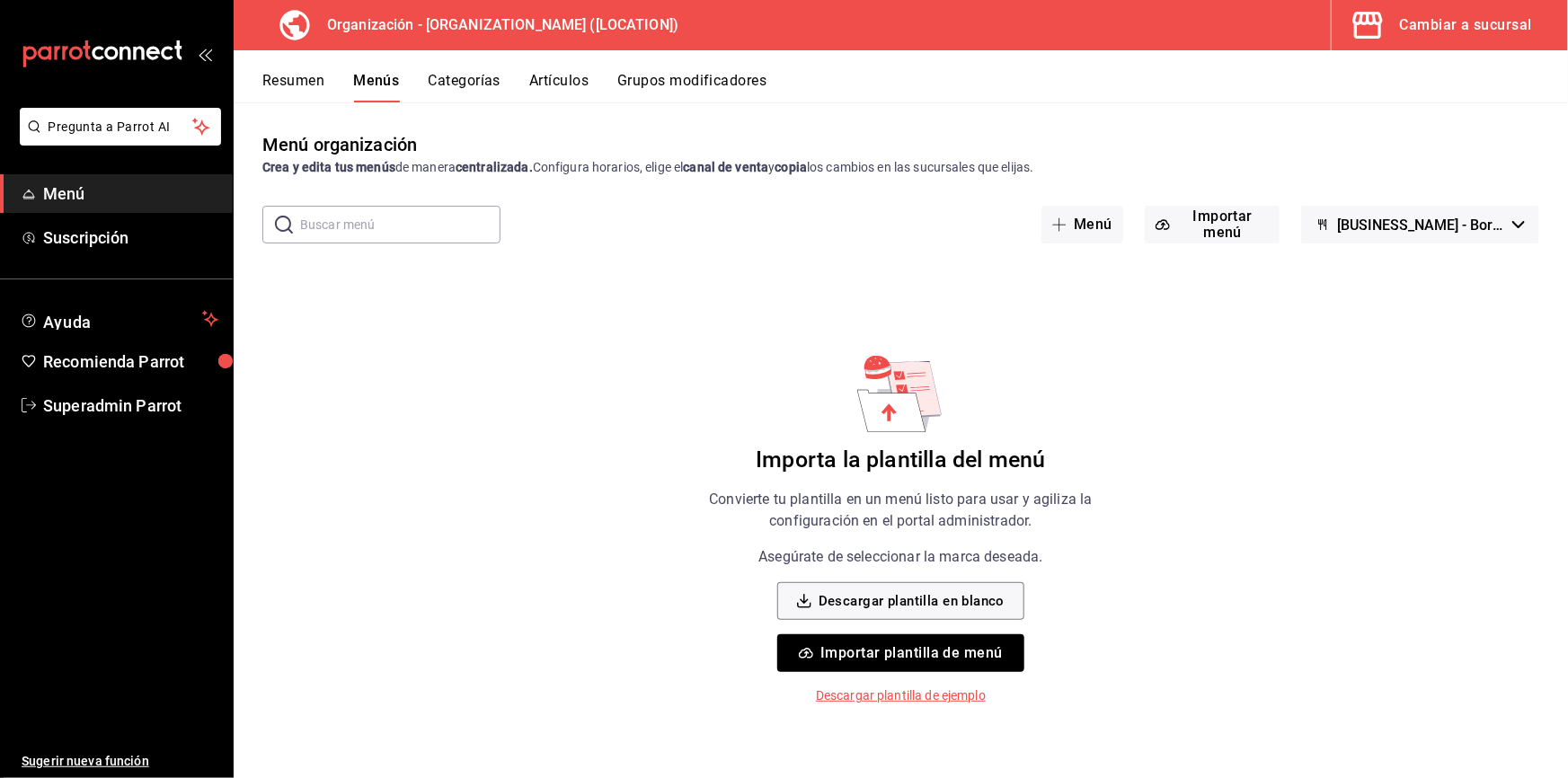 click on "Cambiar a sucursal" at bounding box center (1442, 25) 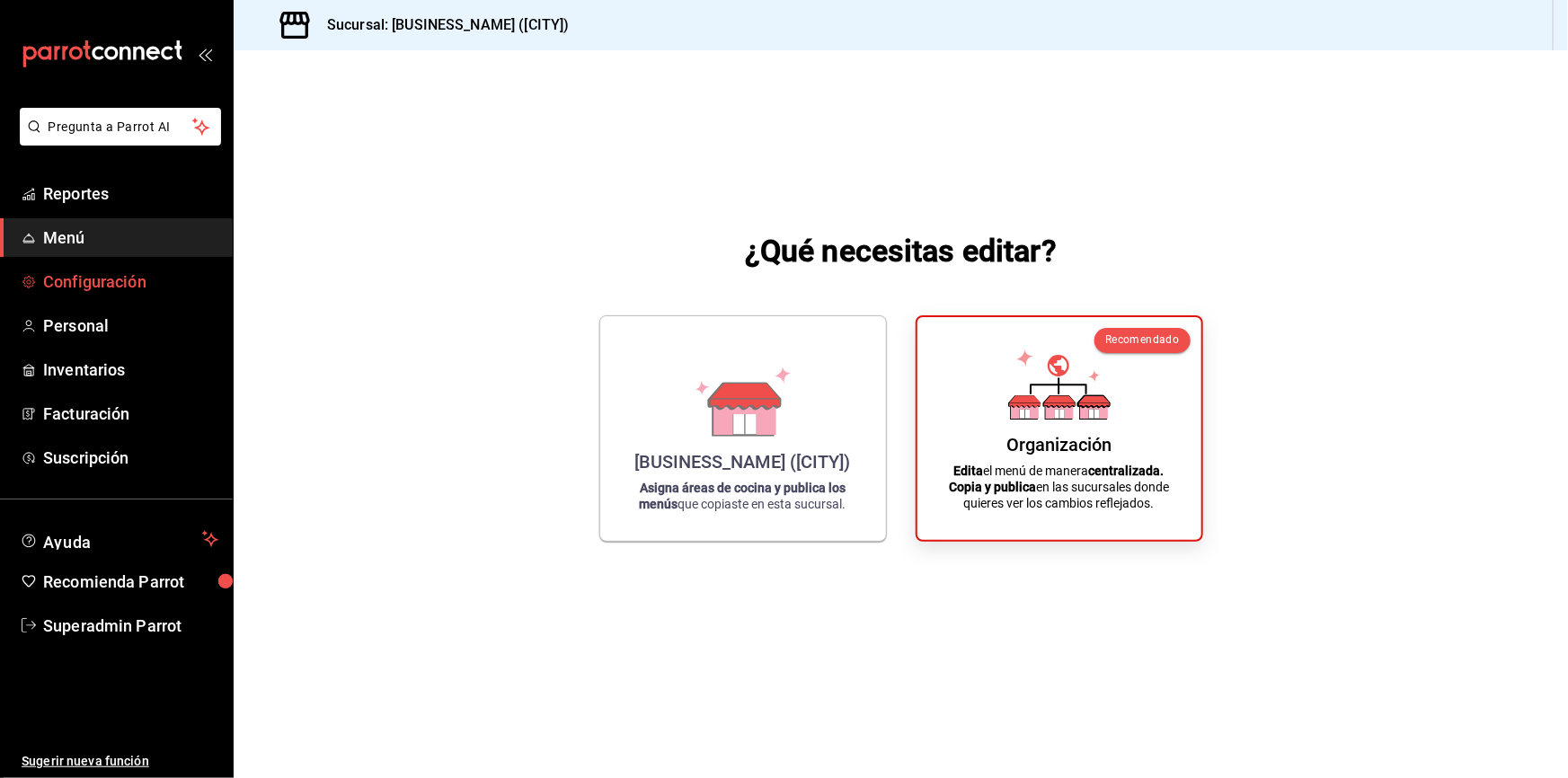 click on "Configuración" at bounding box center (116, 281) 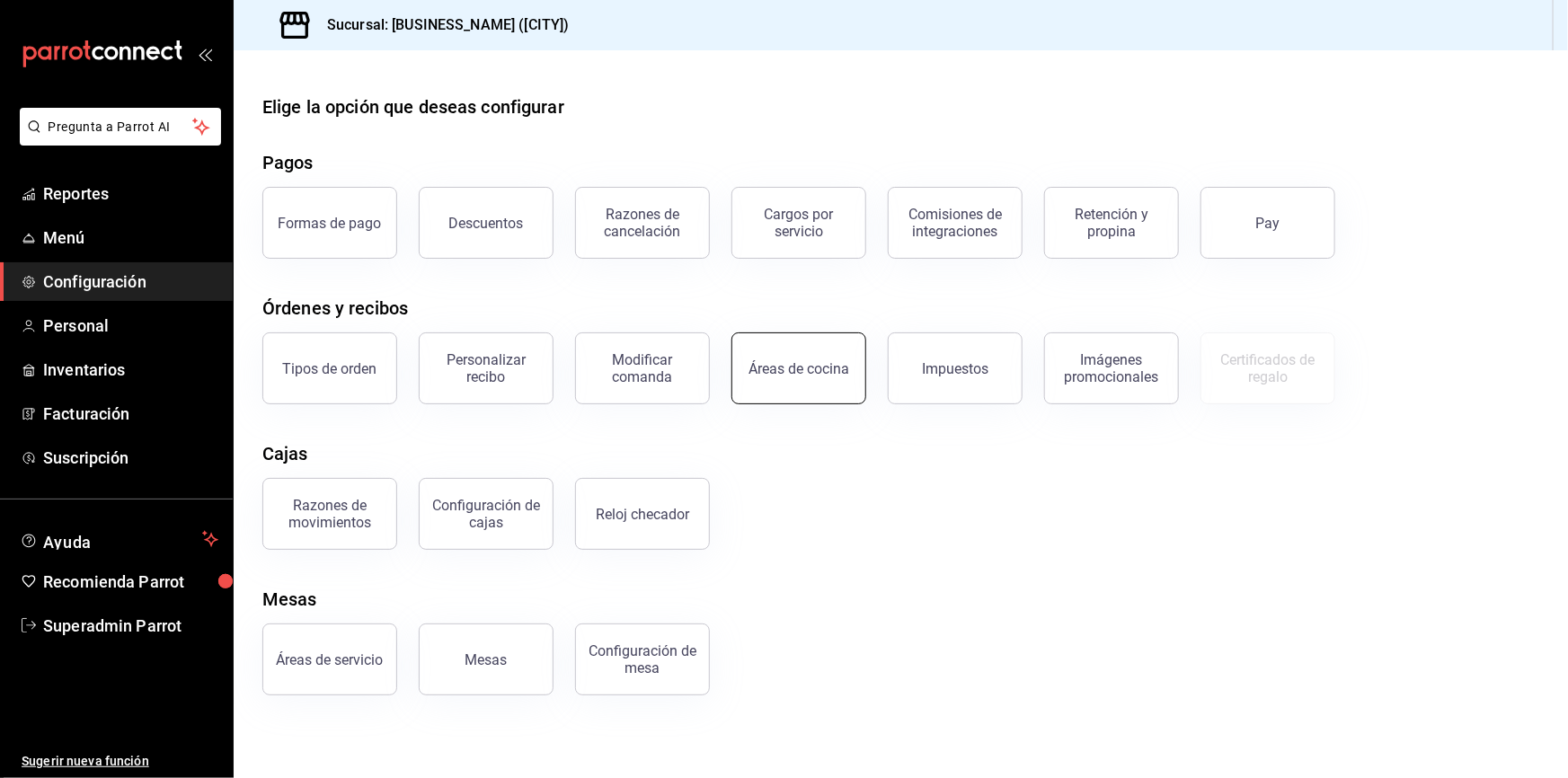 click on "Áreas de cocina" at bounding box center [799, 368] 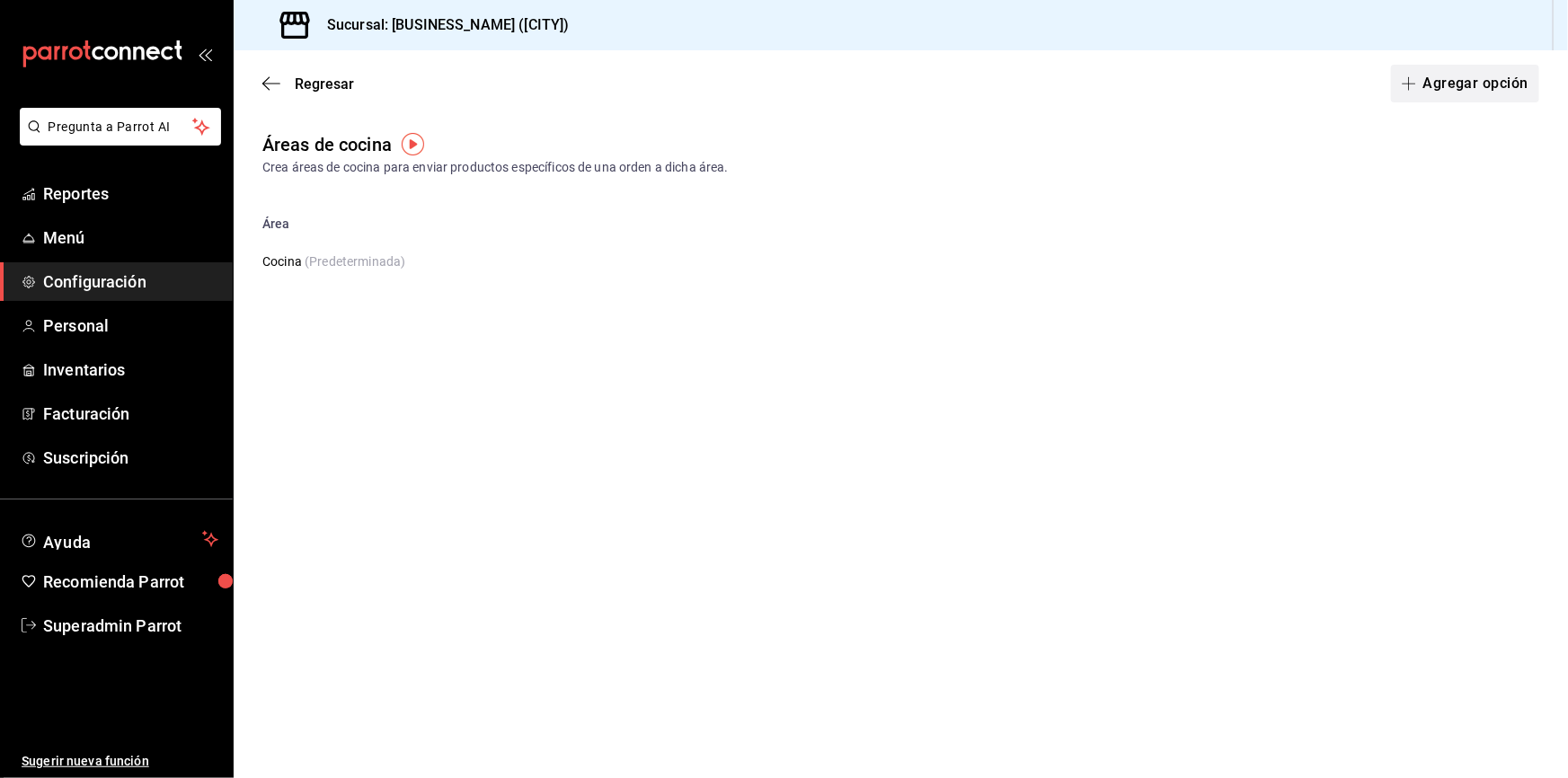 click on "Agregar opción" at bounding box center (1465, 84) 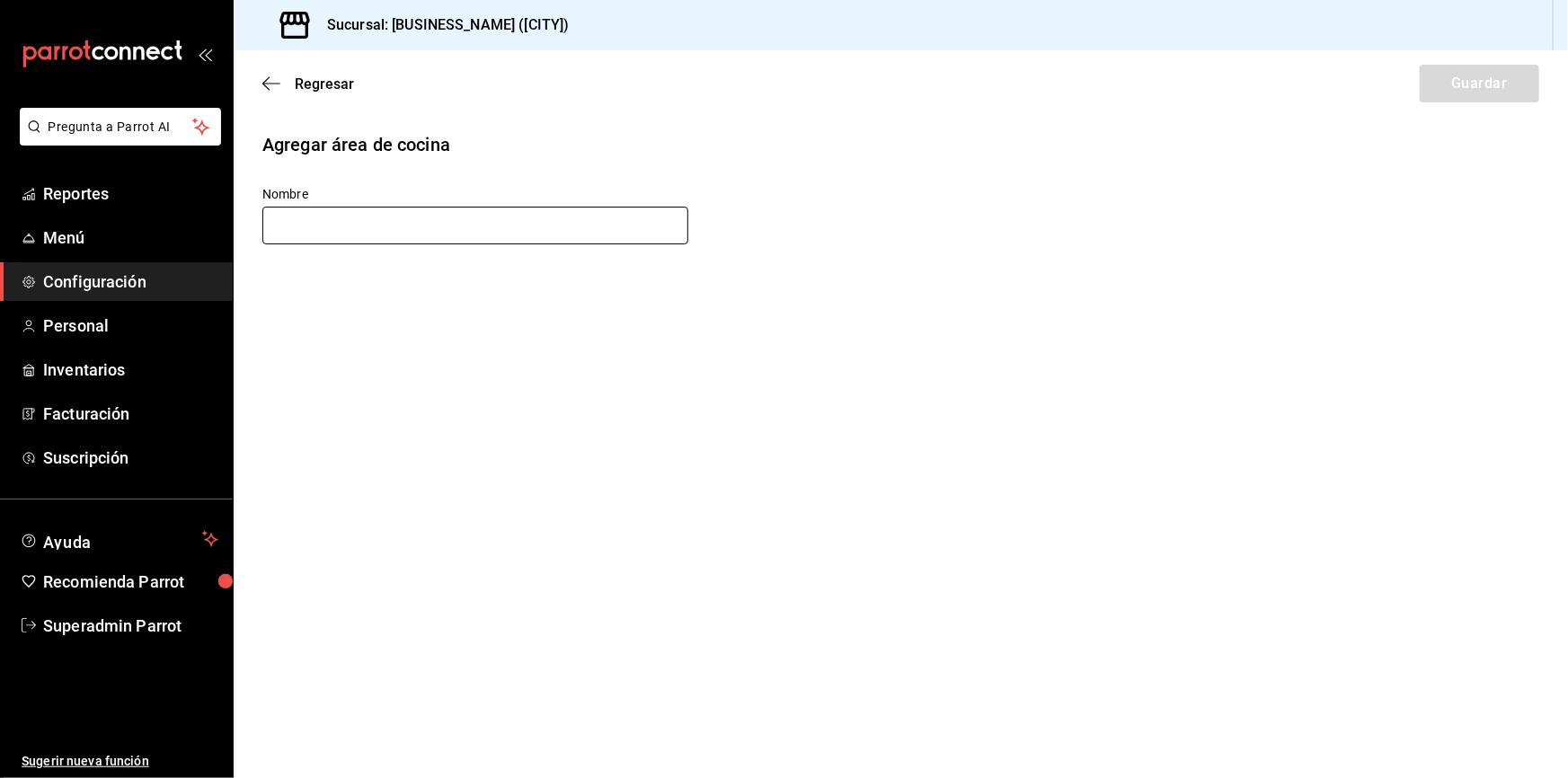 click at bounding box center (475, 225) 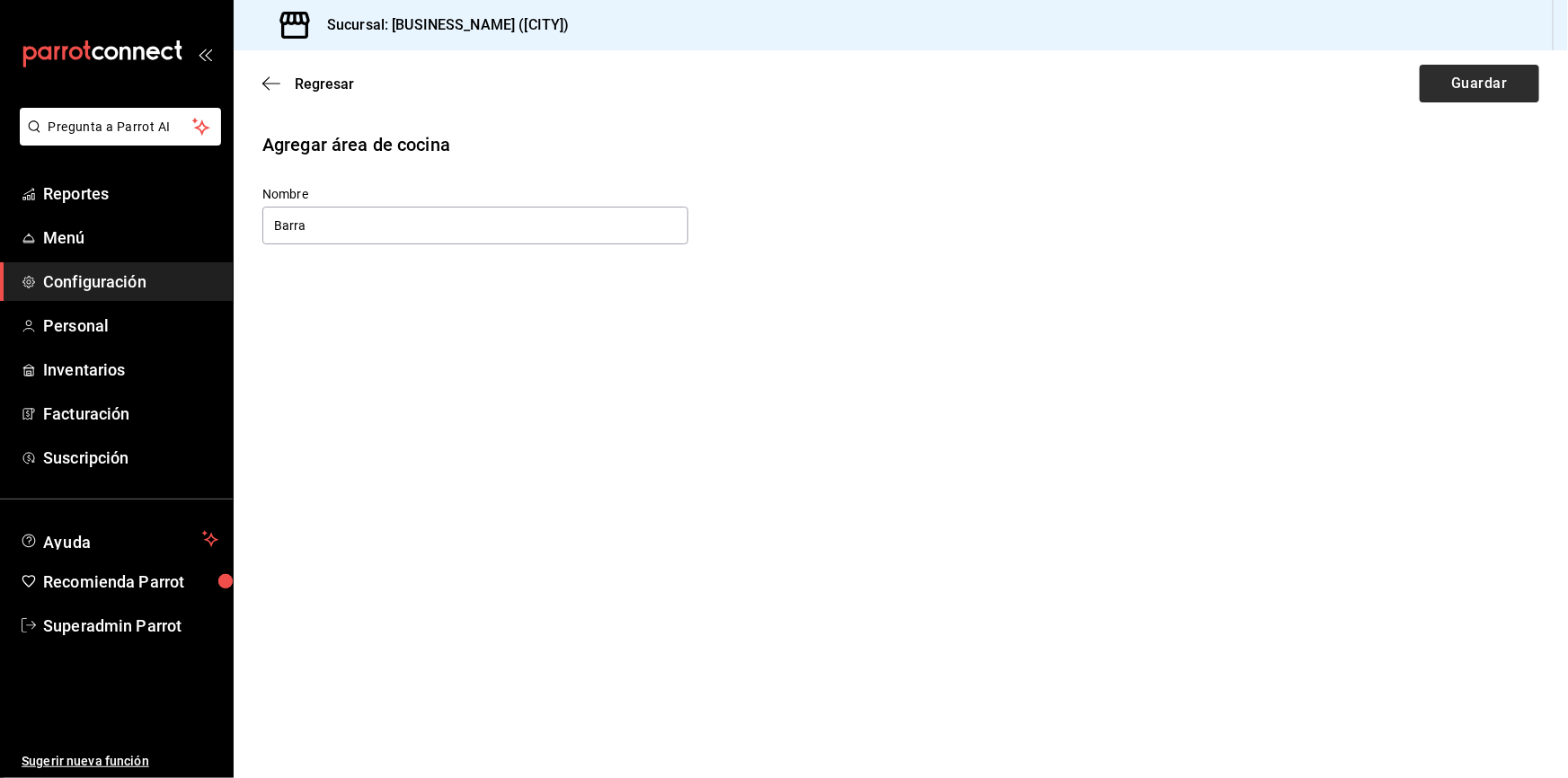 type on "Barra" 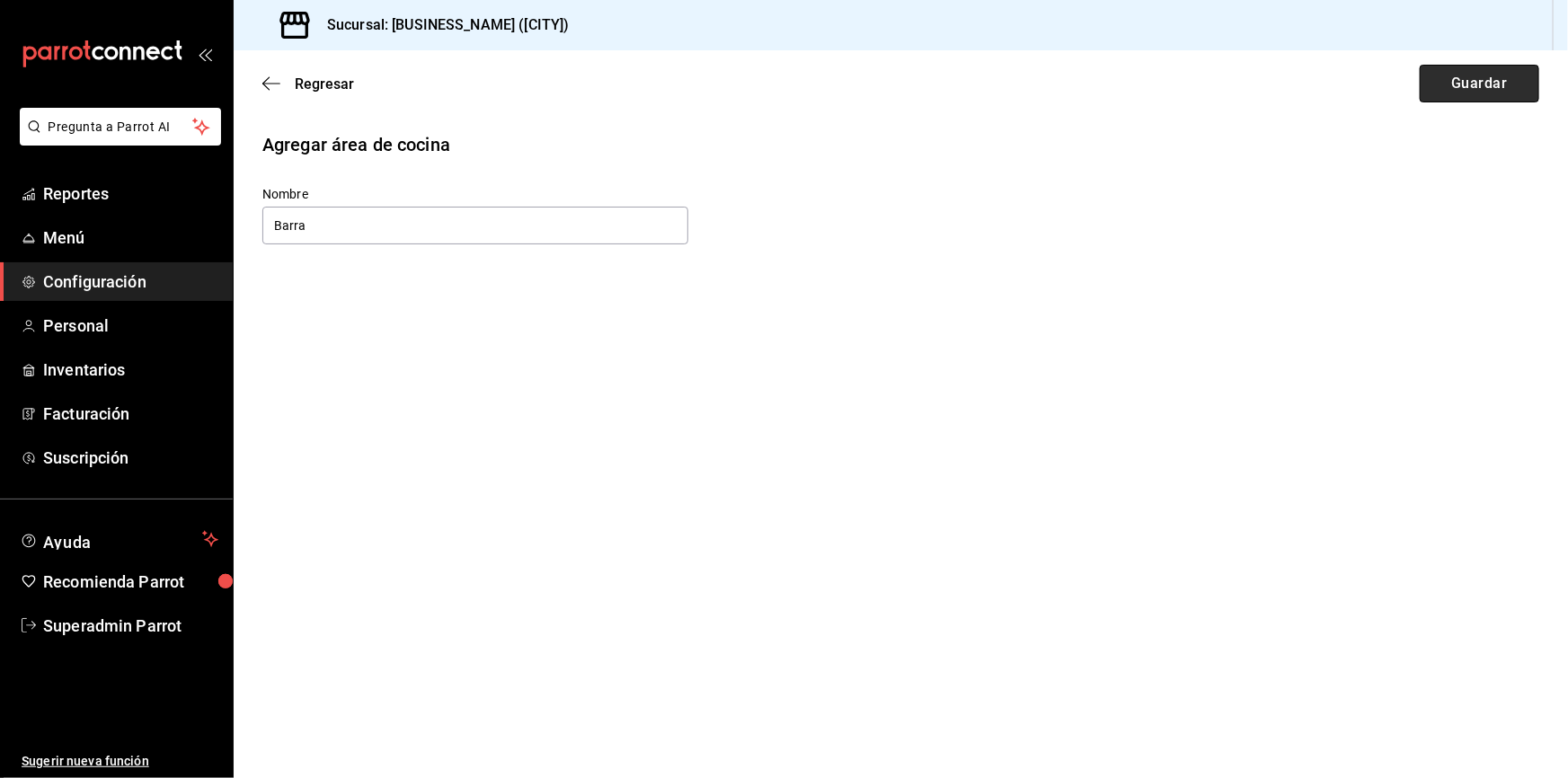 click on "Guardar" at bounding box center [1479, 84] 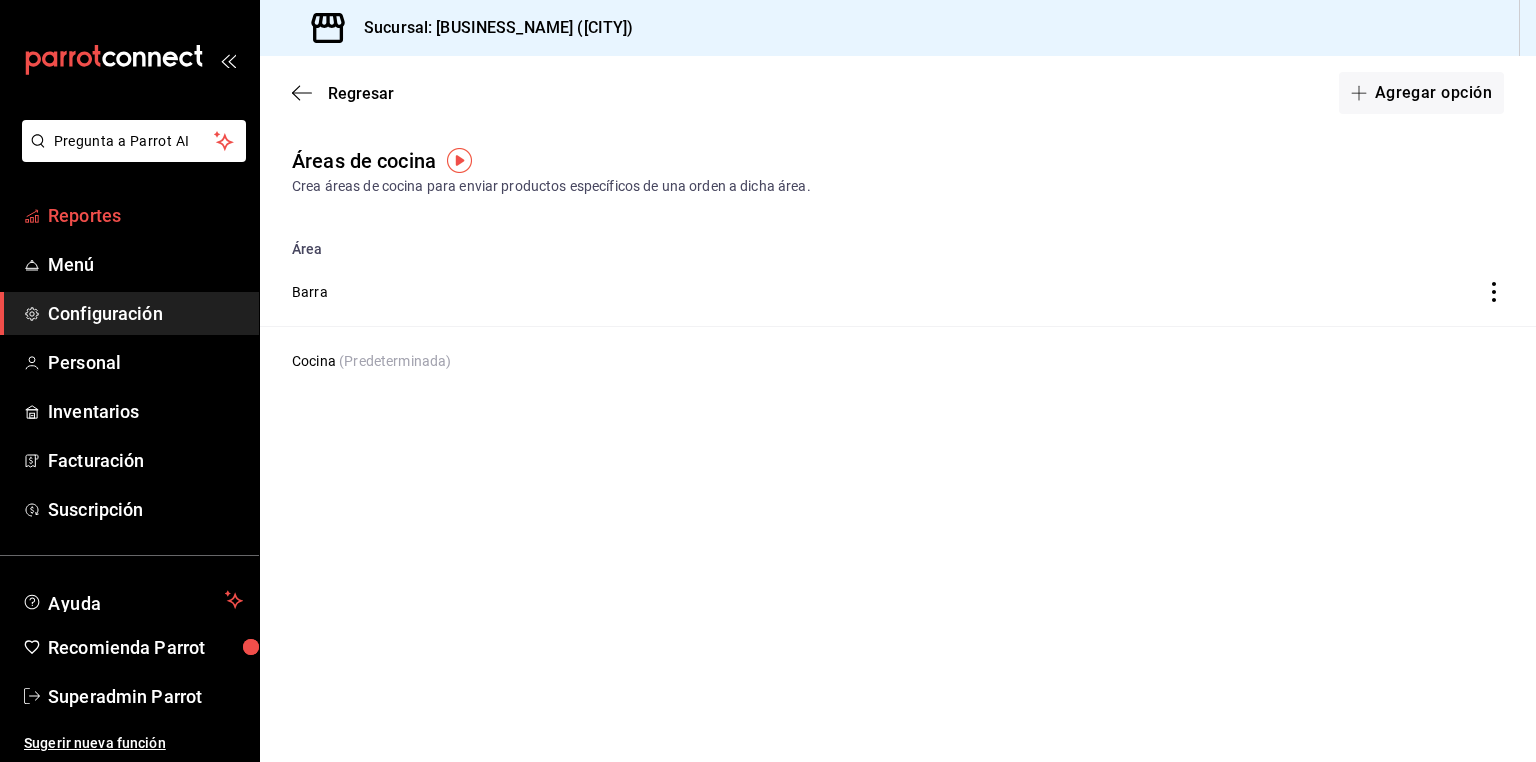 click on "Reportes" at bounding box center (145, 215) 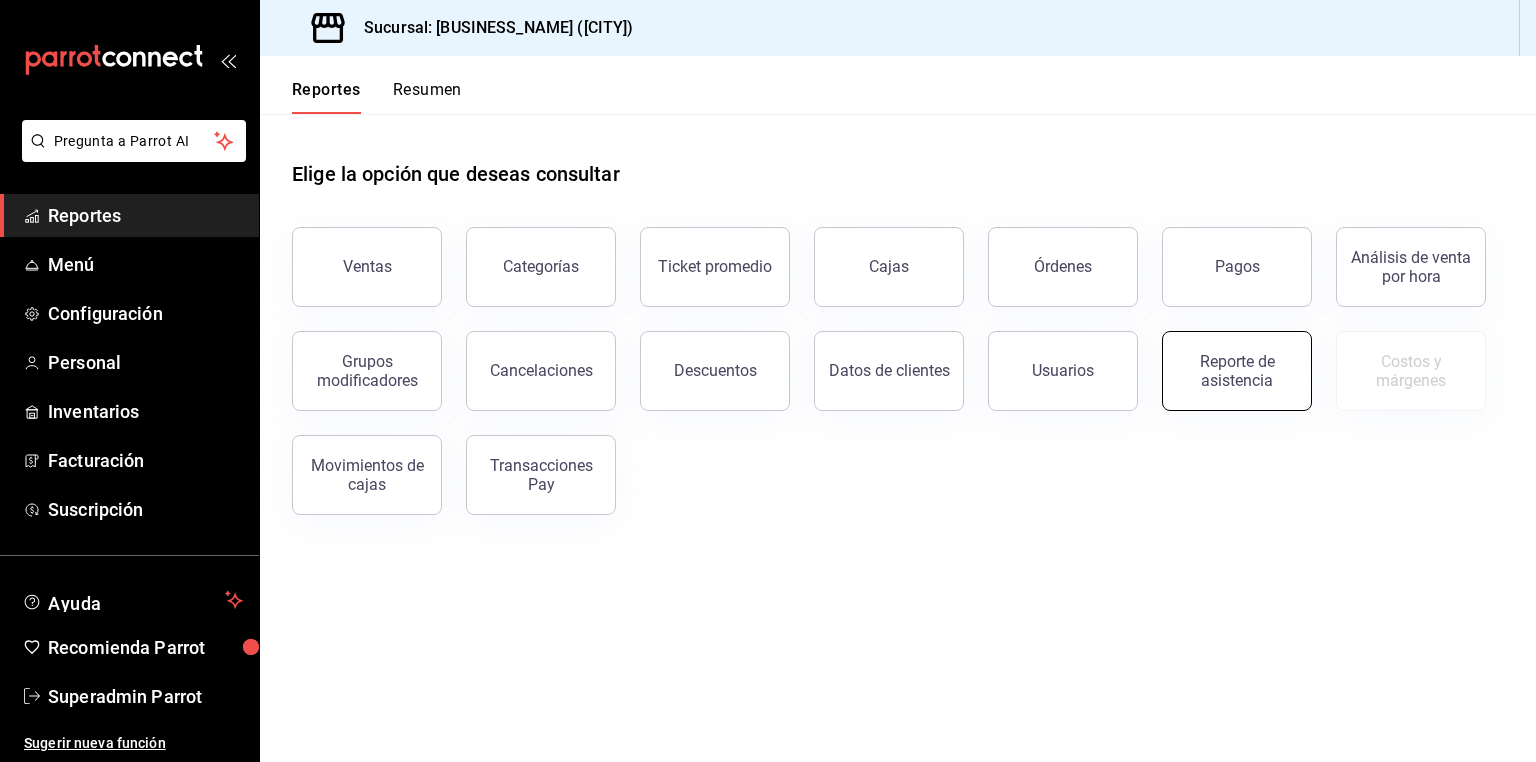 click on "Reporte de asistencia" at bounding box center (1237, 371) 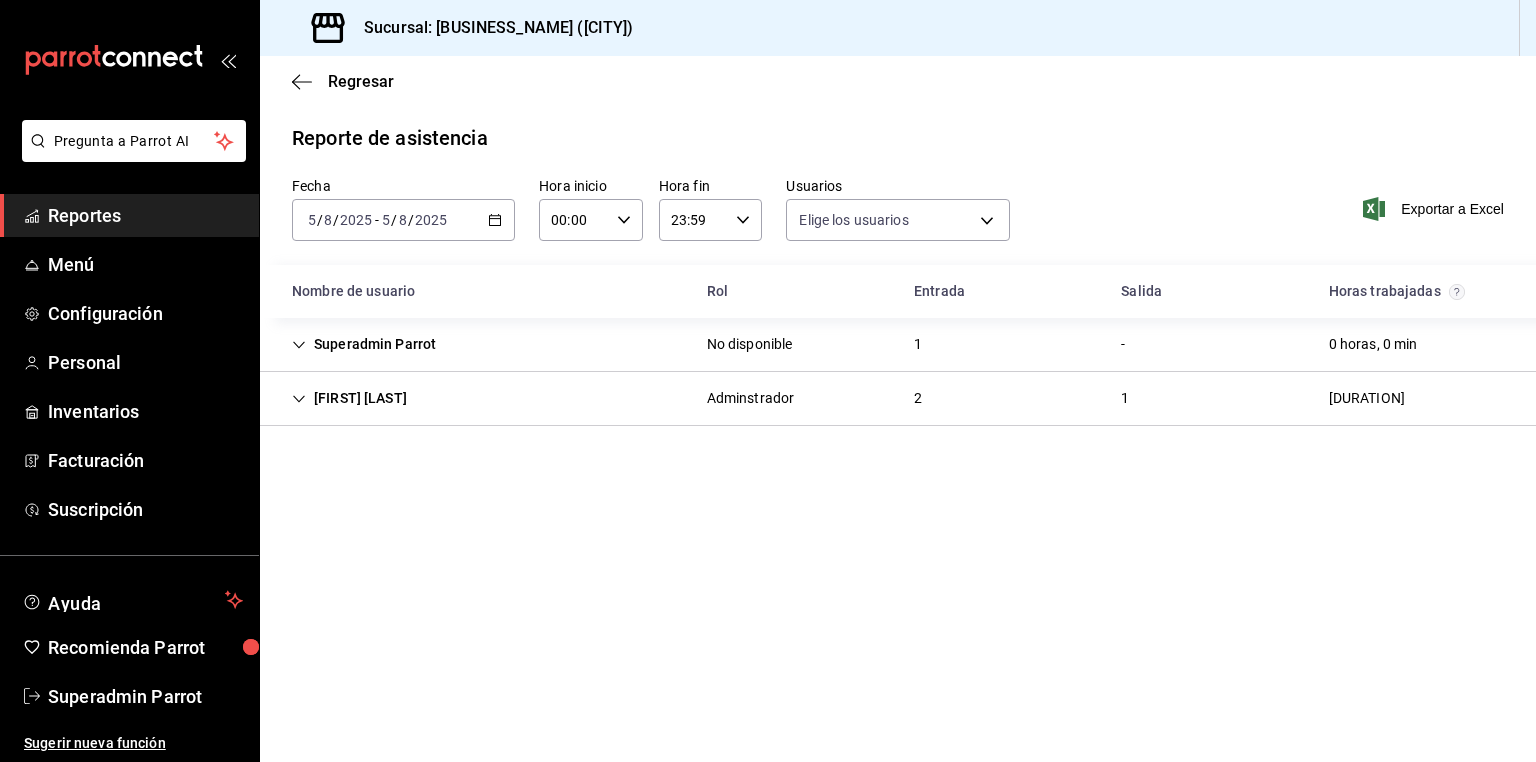 type on "[UUID],[UUID]" 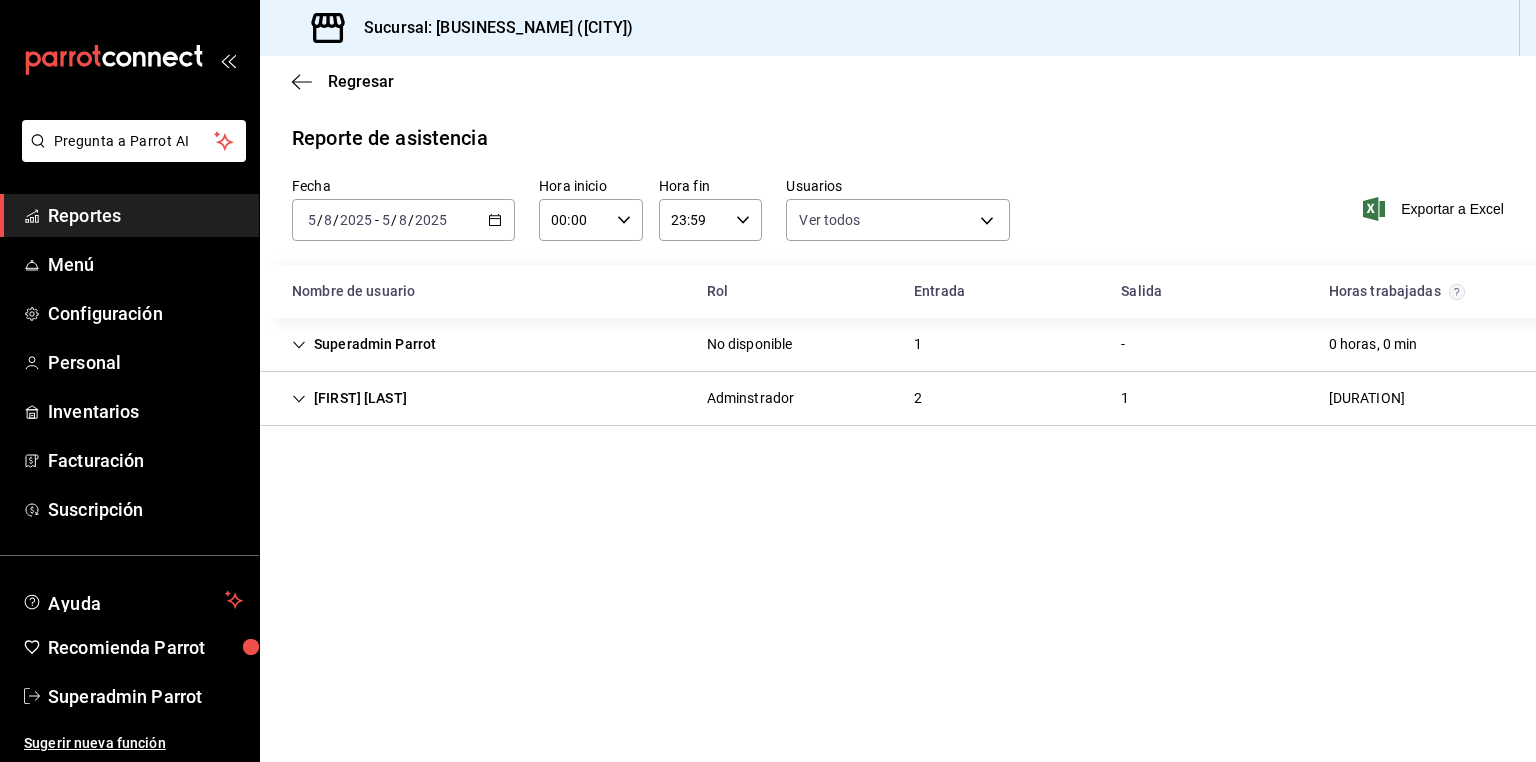 click on "[FIRST] [LAST]" at bounding box center (349, 398) 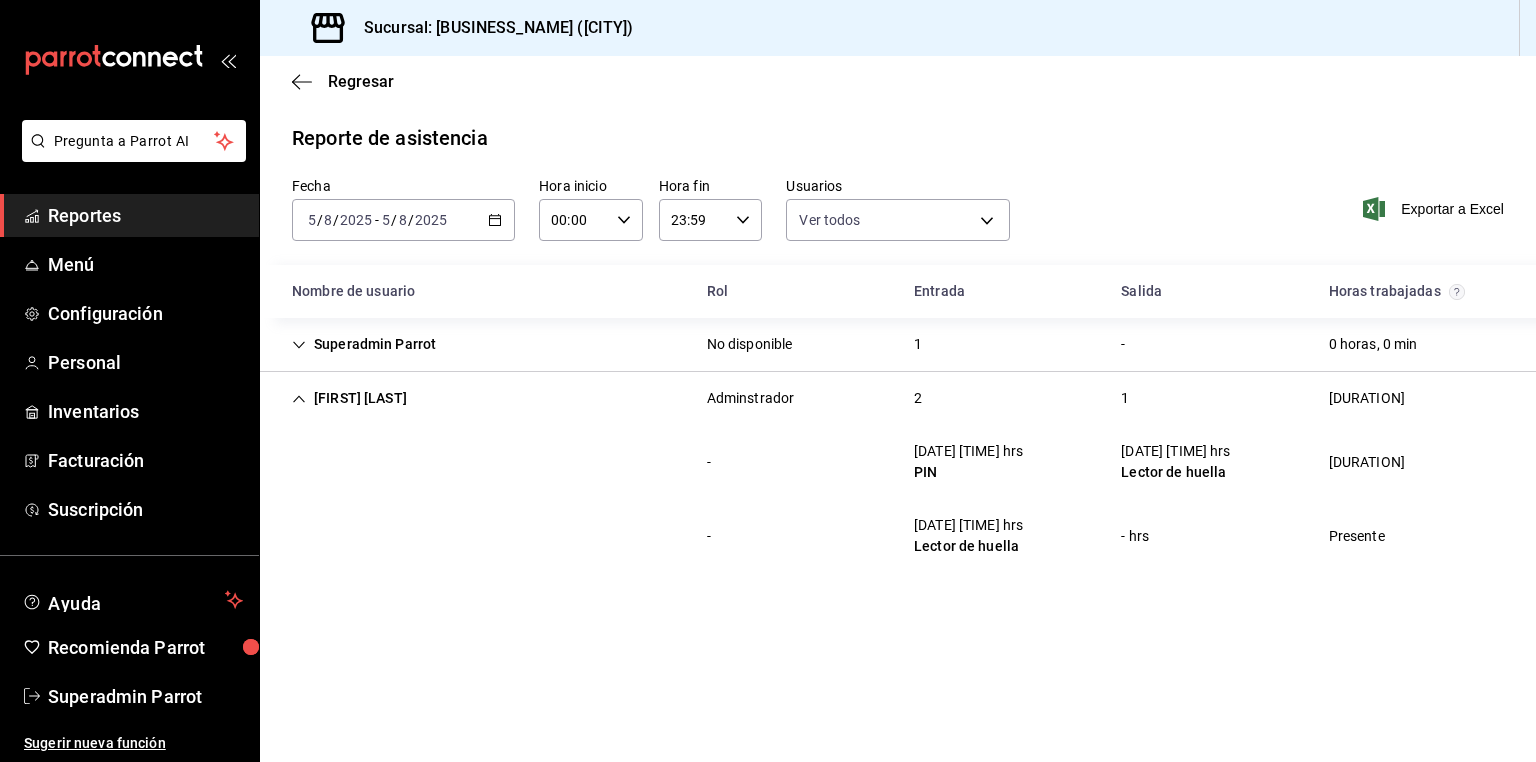 click on "Reportes" at bounding box center (145, 215) 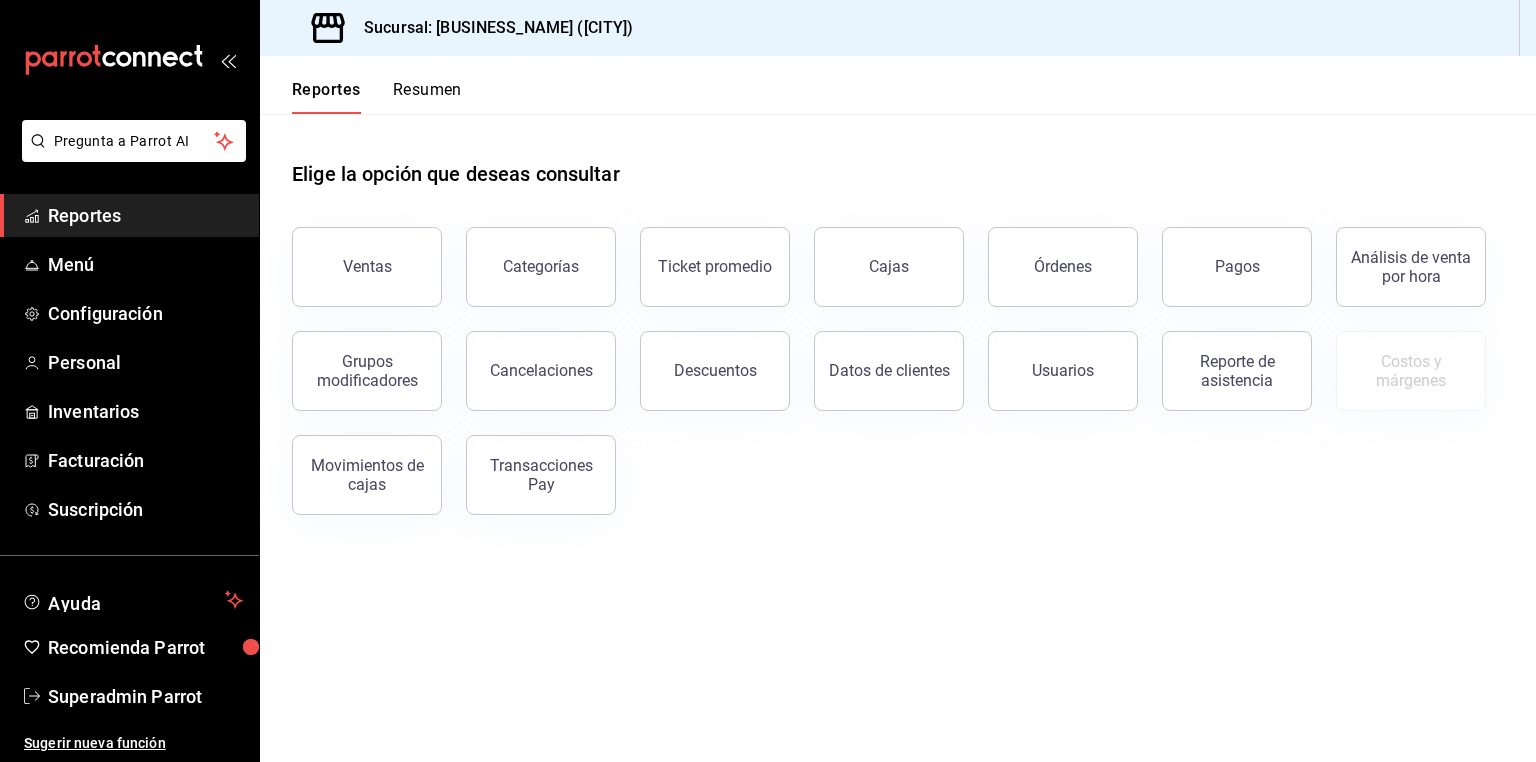 drag, startPoint x: 136, startPoint y: 4, endPoint x: 699, endPoint y: 87, distance: 569.0852 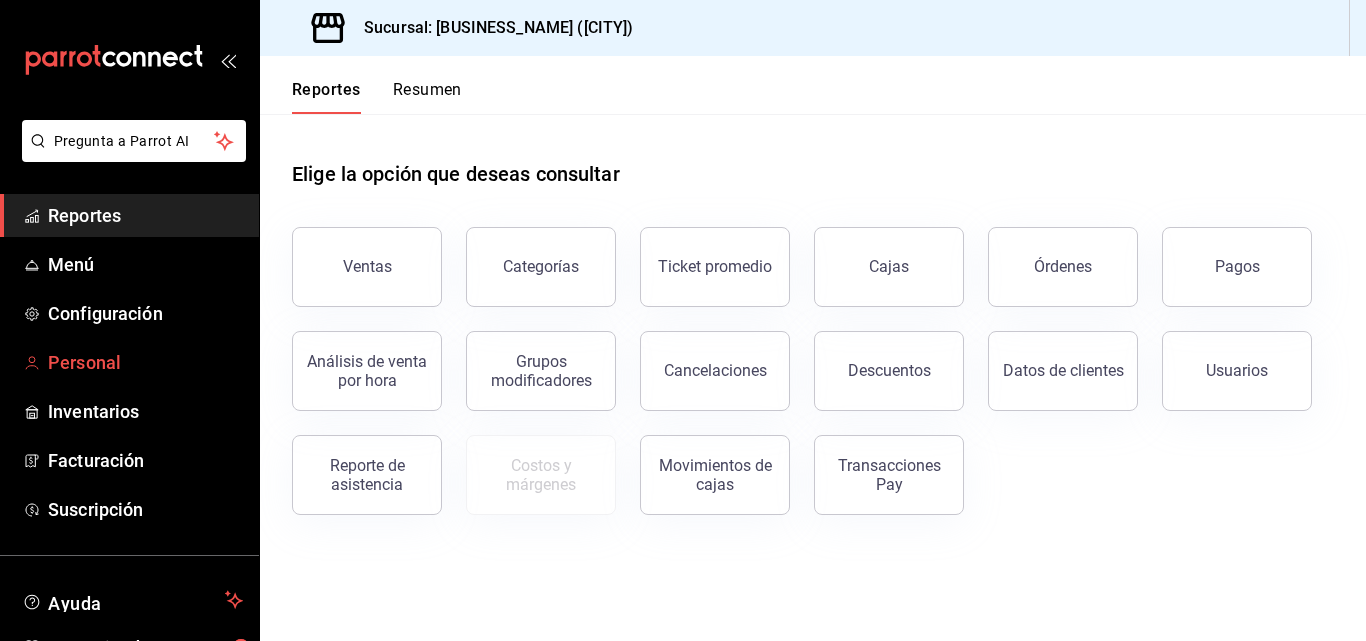 click on "Personal" at bounding box center [145, 362] 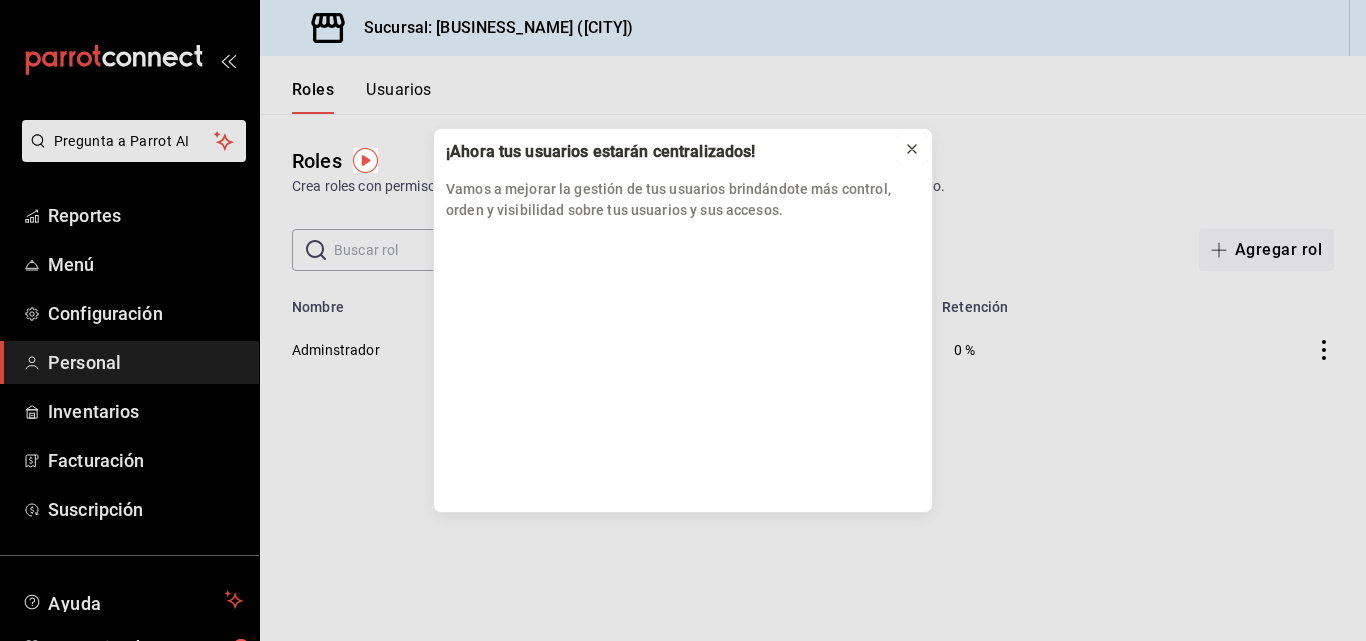 click 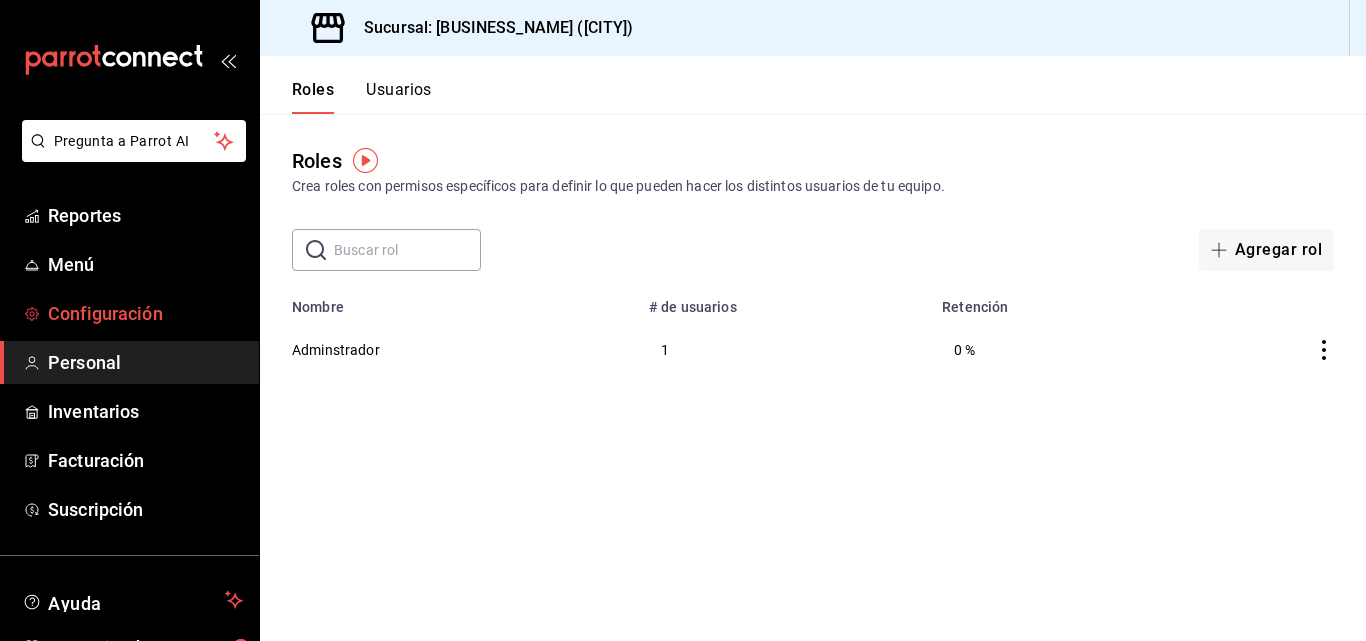 click on "Configuración" at bounding box center [145, 313] 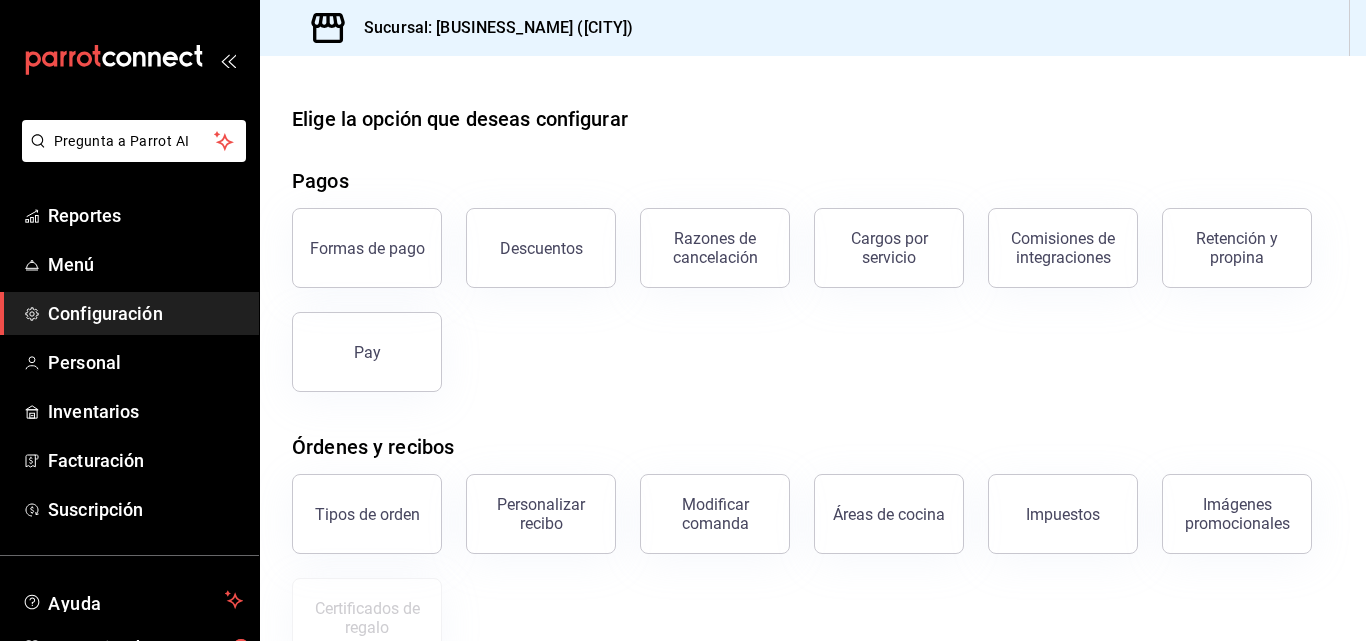 click on "Formas de pago" at bounding box center [367, 248] 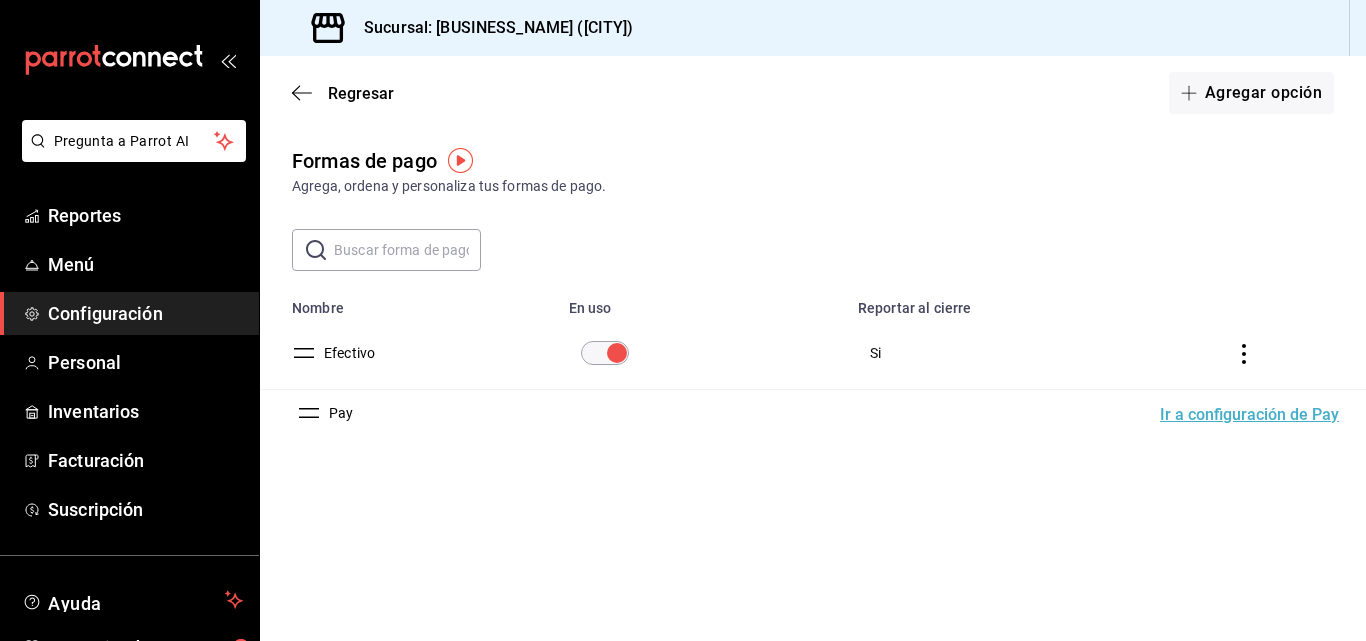 drag, startPoint x: 303, startPoint y: 359, endPoint x: 307, endPoint y: 410, distance: 51.156624 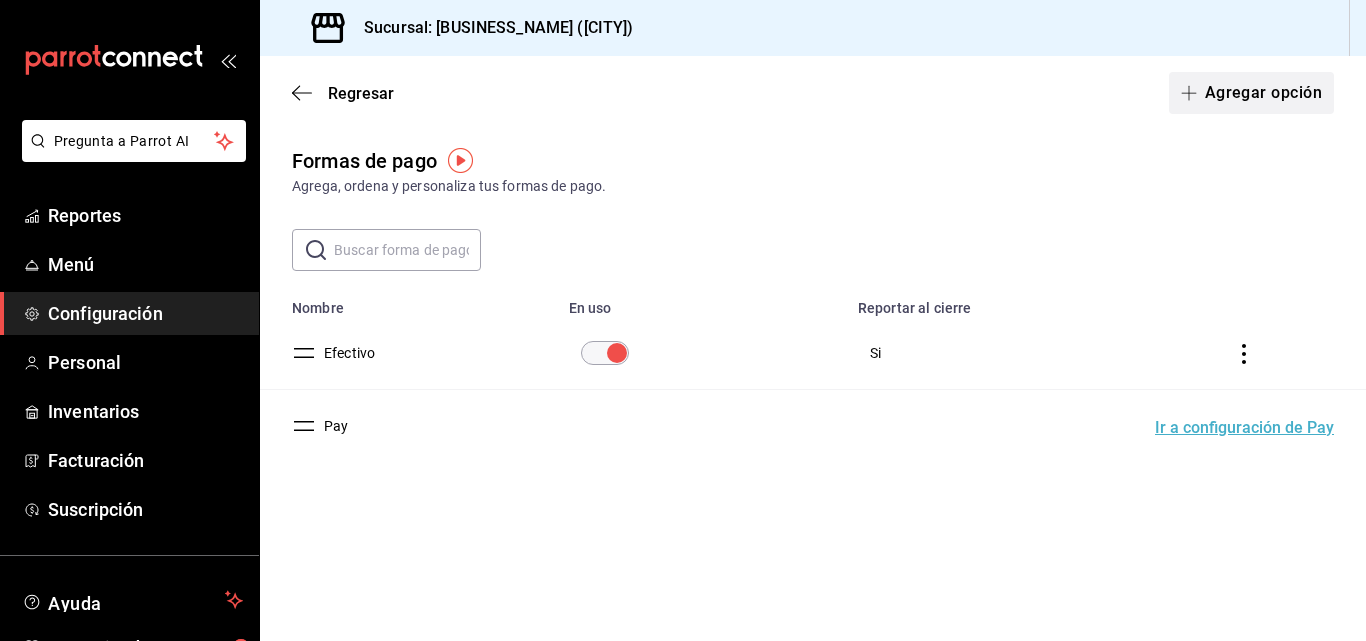 click 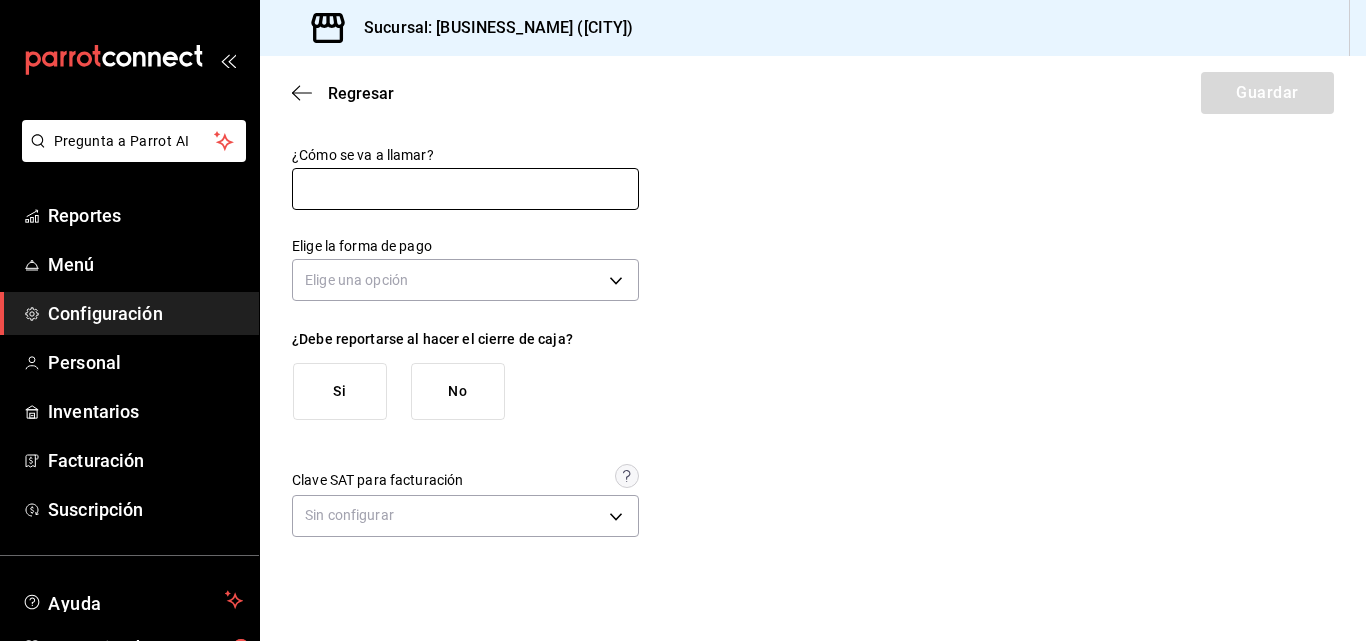 click at bounding box center [465, 189] 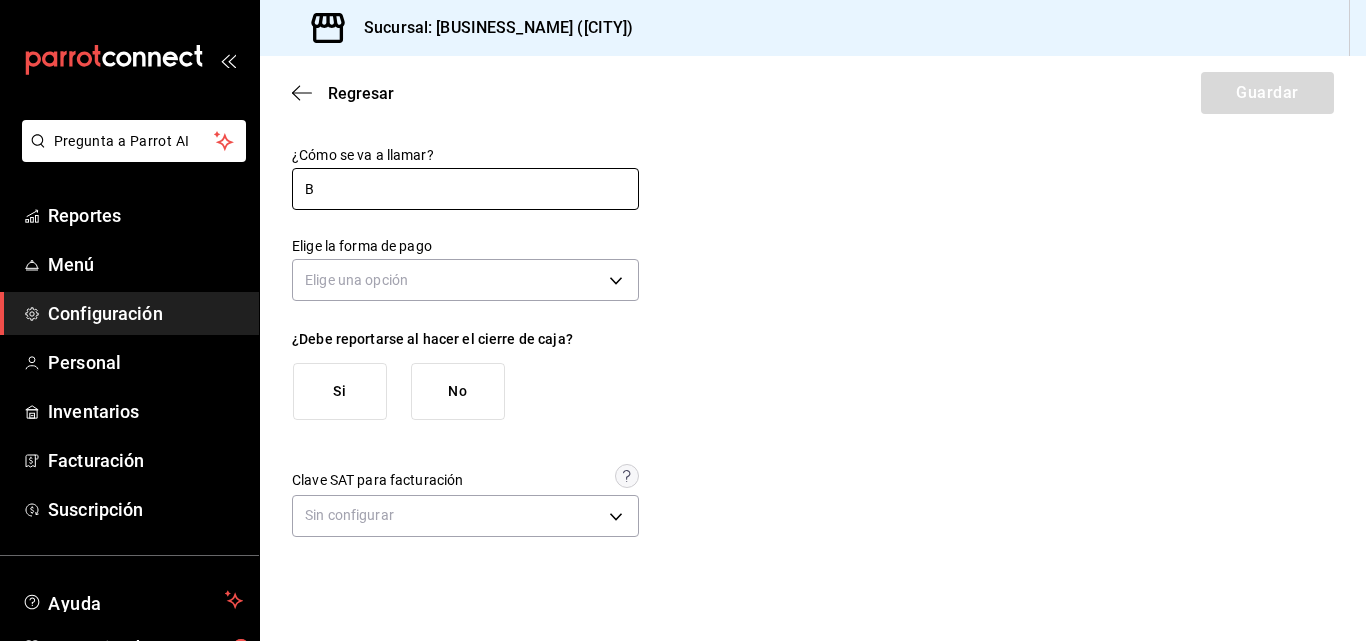 type on "Banorte Credito" 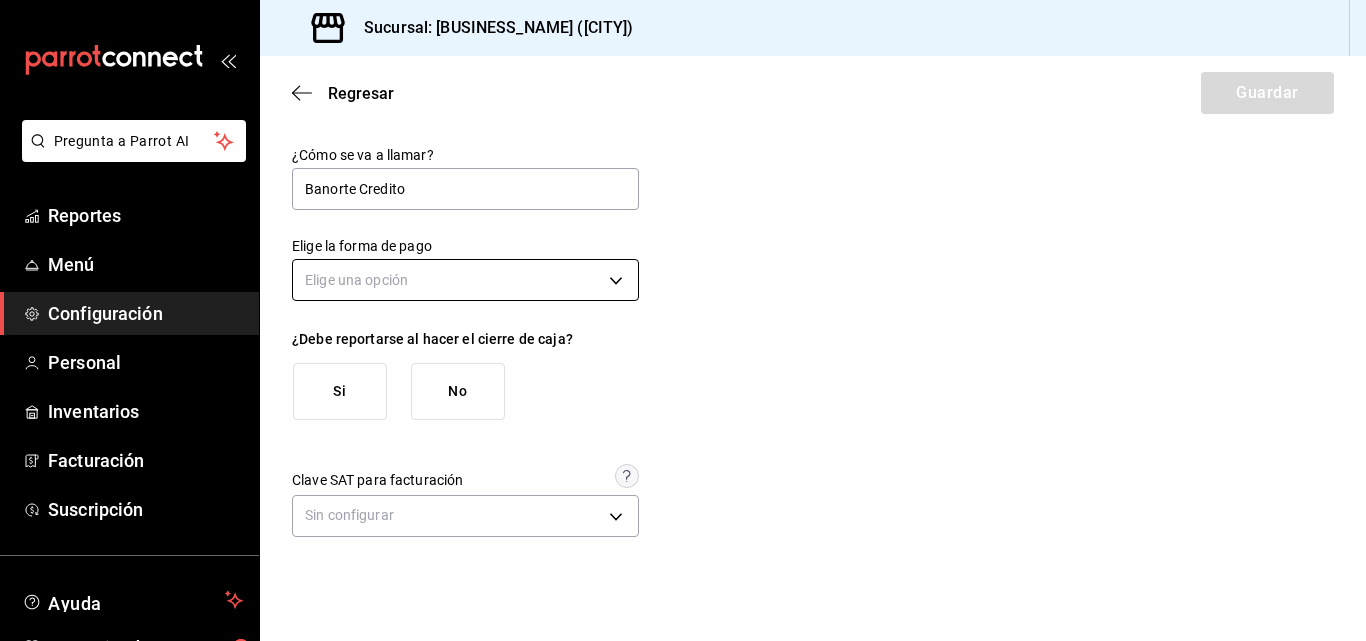click on "Pregunta a Parrot AI Reportes   Menú   Configuración   Personal   Inventarios   Facturación   Suscripción   Ayuda Recomienda Parrot   Superadmin Parrot   Sugerir nueva función   Sucursal: [BUSINESS_NAME] ([CITY]) Regresar Guardar ¿Cómo se va a llamar? Banorte Credito Elige la forma de pago Elige una opción ¿Debe reportarse al hacer el cierre de caja? Si No Clave SAT para facturación Sin configurar GANA 1 MES GRATIS EN TU SUSCRIPCIÓN AQUÍ ¿Recuerdas cómo empezó tu restaurante?
Hoy puedes ayudar a un colega a tener el mismo cambio que tú viviste.
Recomienda Parrot directamente desde tu Portal Administrador.
Es fácil y rápido.
🎁 Por cada restaurante que se una, ganas 1 mes gratis. Ver video tutorial Ir a video Ver video tutorial Ir a video Ver video tutorial Ir a video Pregunta a Parrot AI Reportes   Menú   Configuración   Personal   Inventarios   Facturación   Suscripción   Ayuda Recomienda Parrot   Superadmin Parrot   Sugerir nueva función   Visitar centro de ayuda ([PHONE])" at bounding box center [683, 320] 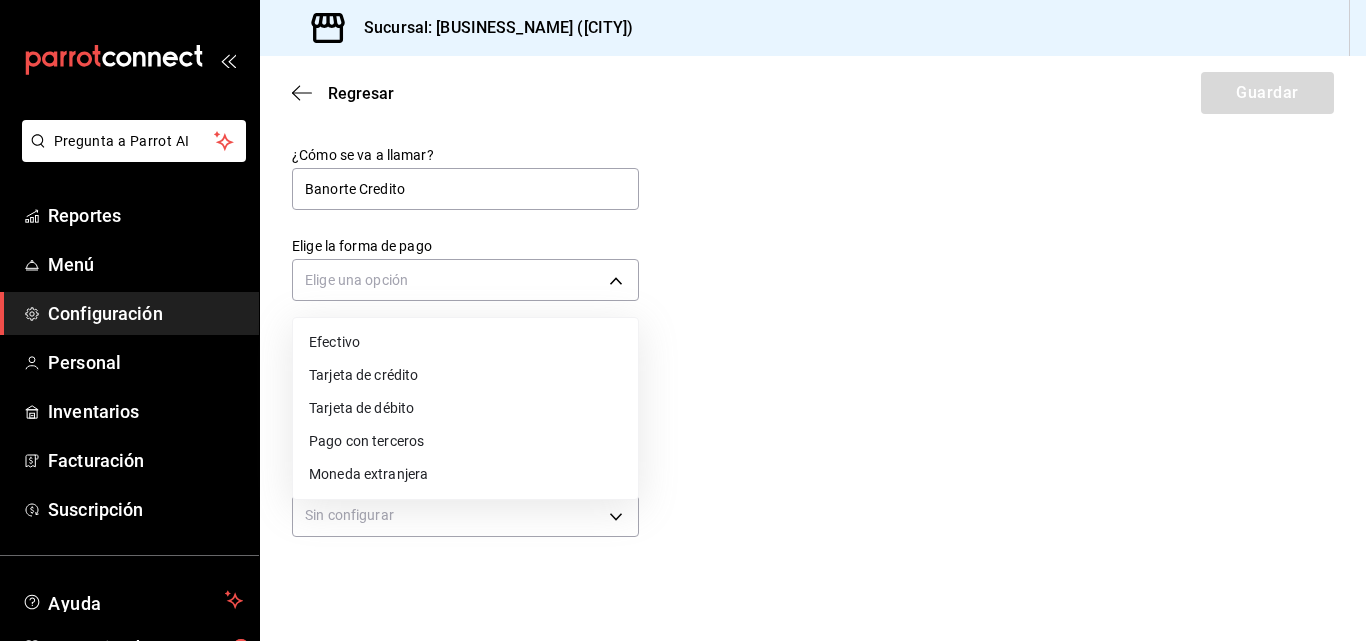 click at bounding box center (683, 320) 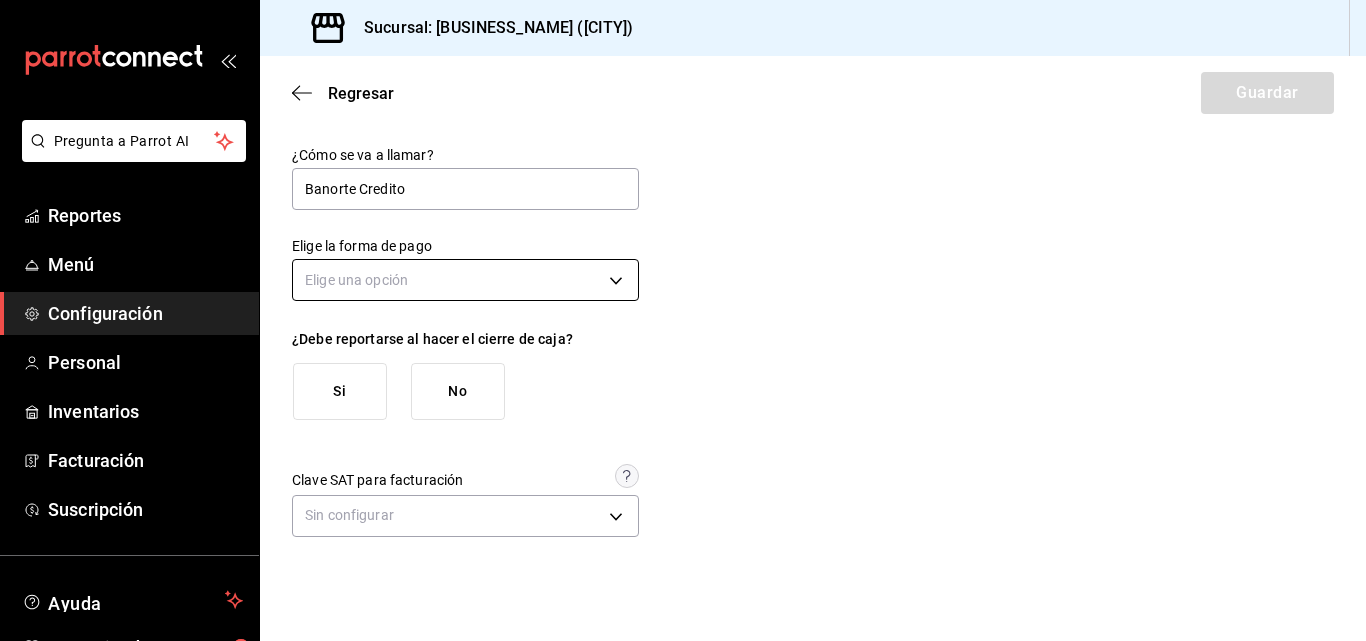 click on "Pregunta a Parrot AI Reportes   Menú   Configuración   Personal   Inventarios   Facturación   Suscripción   Ayuda Recomienda Parrot   Superadmin Parrot   Sugerir nueva función   Sucursal: [BUSINESS_NAME] ([CITY]) Regresar Guardar ¿Cómo se va a llamar? Banorte Credito Elige la forma de pago Elige una opción ¿Debe reportarse al hacer el cierre de caja? Si No Clave SAT para facturación Sin configurar GANA 1 MES GRATIS EN TU SUSCRIPCIÓN AQUÍ ¿Recuerdas cómo empezó tu restaurante?
Hoy puedes ayudar a un colega a tener el mismo cambio que tú viviste.
Recomienda Parrot directamente desde tu Portal Administrador.
Es fácil y rápido.
🎁 Por cada restaurante que se una, ganas 1 mes gratis. Ver video tutorial Ir a video Ver video tutorial Ir a video Ver video tutorial Ir a video Pregunta a Parrot AI Reportes   Menú   Configuración   Personal   Inventarios   Facturación   Suscripción   Ayuda Recomienda Parrot   Superadmin Parrot   Sugerir nueva función   Visitar centro de ayuda ([PHONE])" at bounding box center (683, 320) 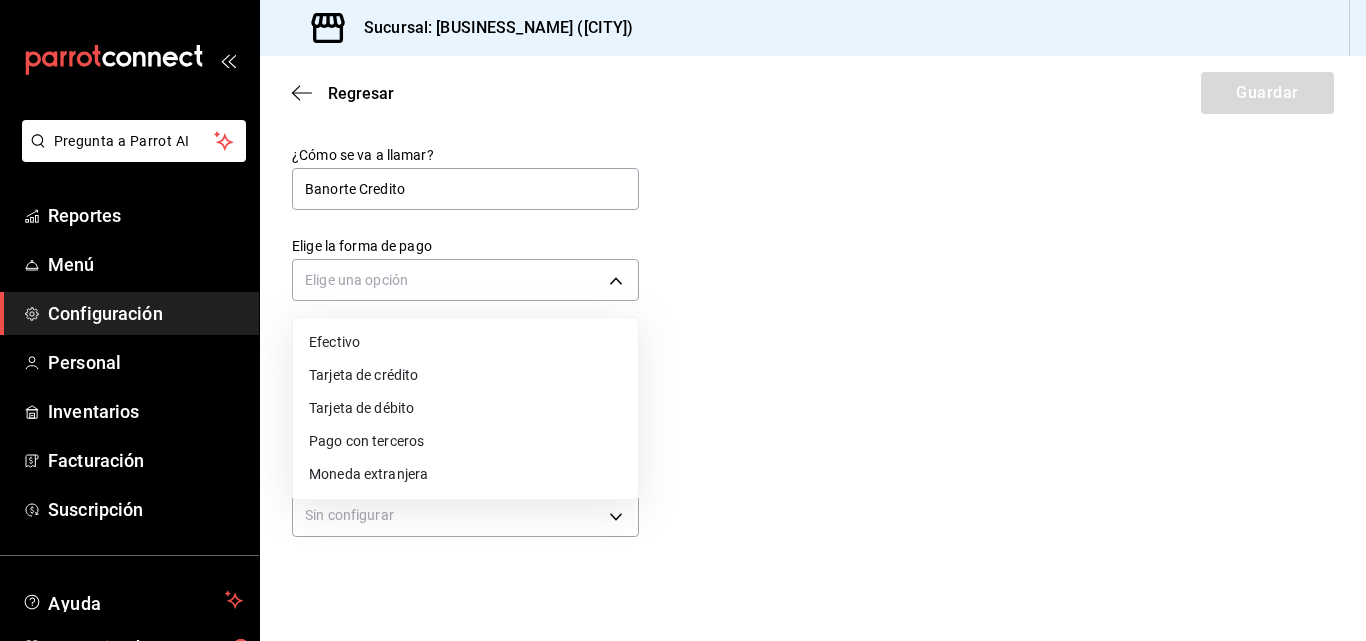click on "Tarjeta de crédito" at bounding box center [465, 375] 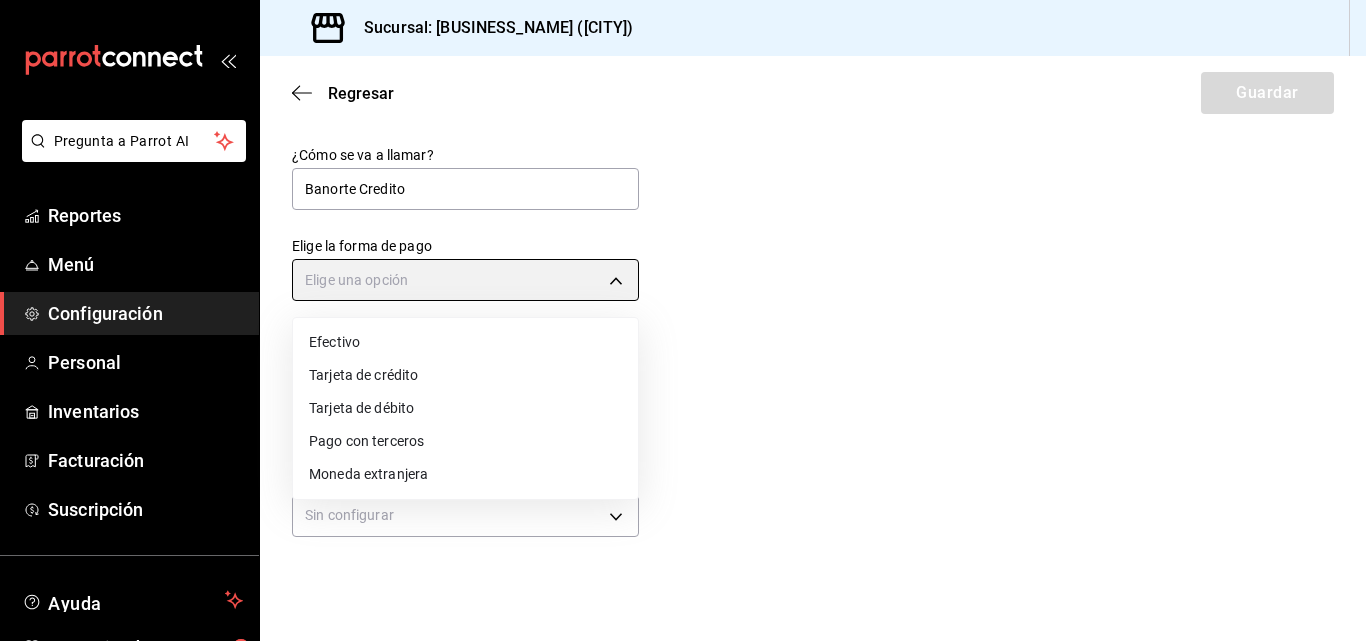 type on "CREDIT_CARD" 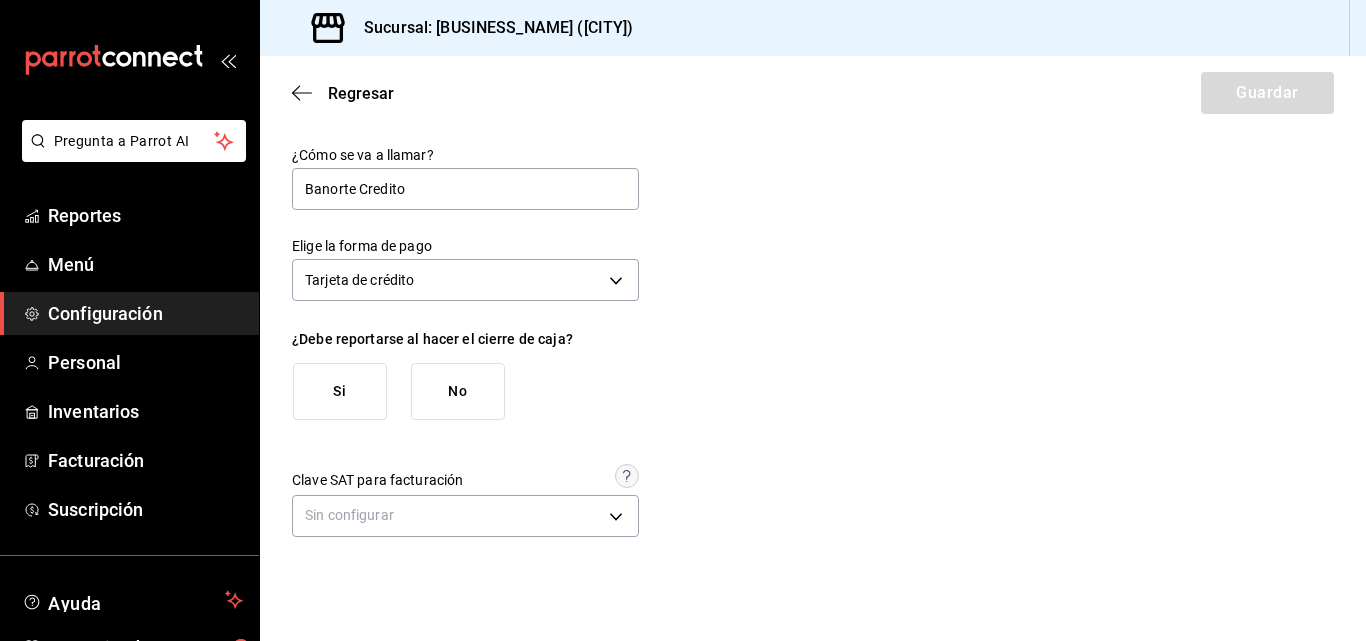 click on "Si" at bounding box center (340, 391) 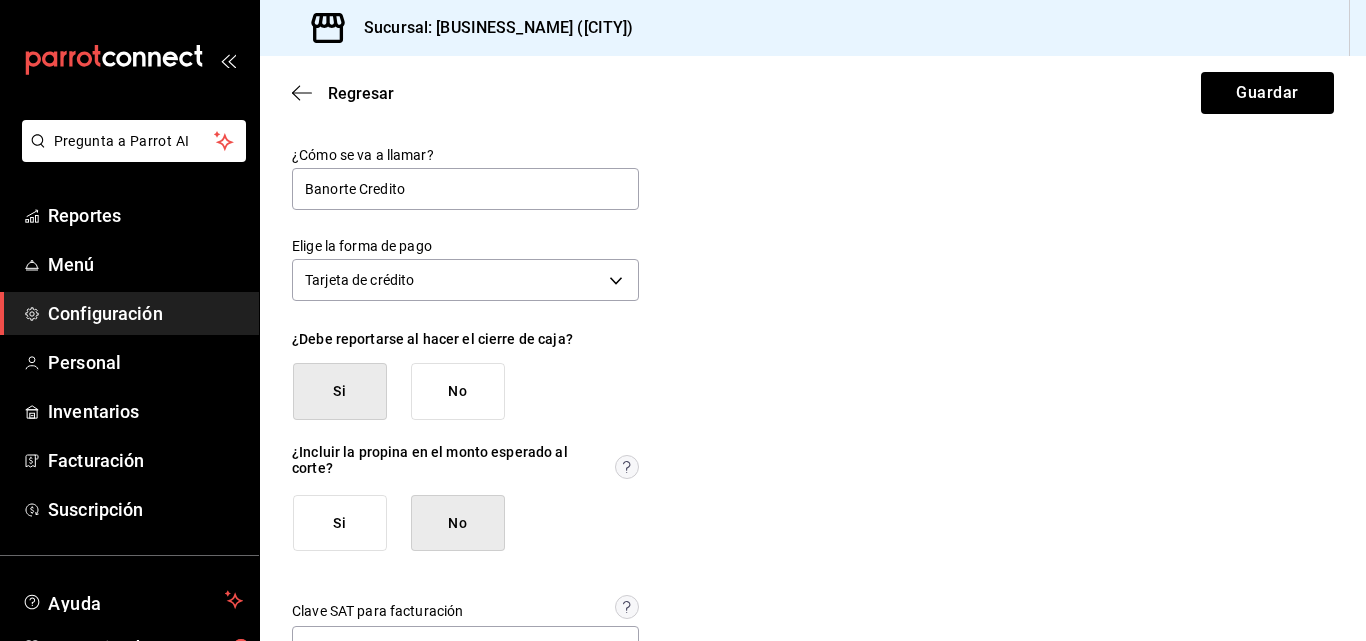 scroll, scrollTop: 68, scrollLeft: 0, axis: vertical 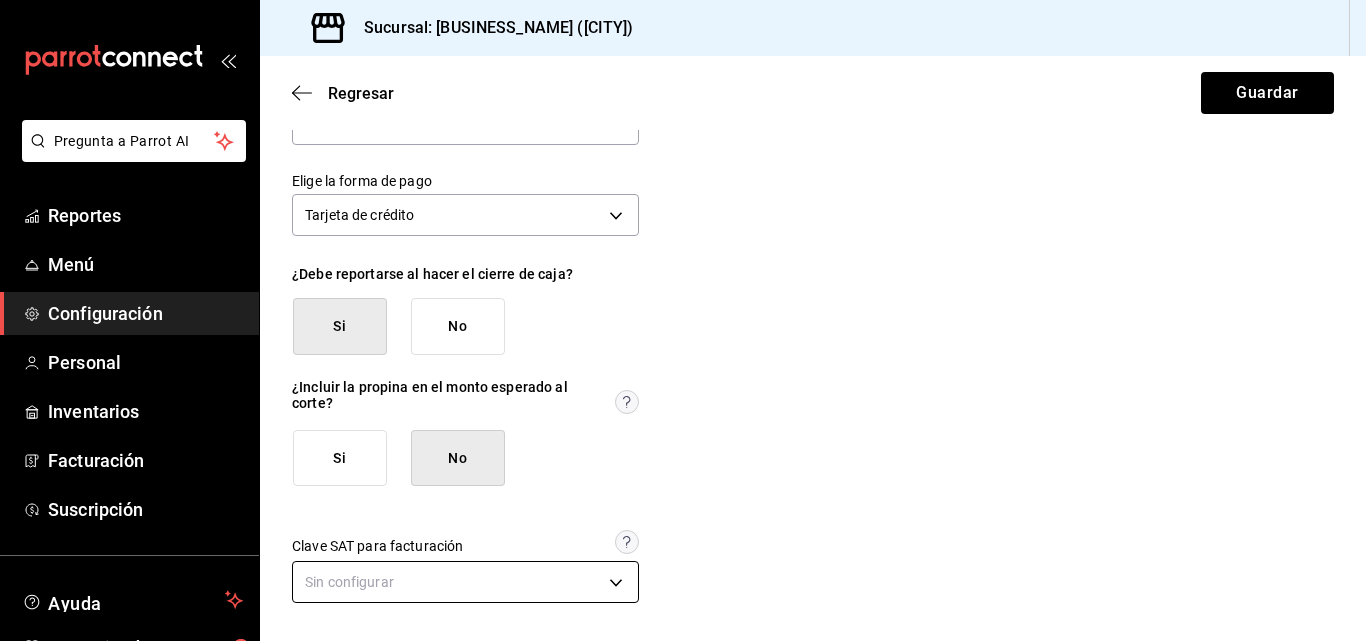 click on "Pregunta a Parrot AI Reportes   Menú   Configuración   Personal   Inventarios   Facturación   Suscripción   Ayuda Recomienda Parrot   Superadmin Parrot   Sugerir nueva función   Sucursal: [BUSINESS_NAME] ([CITY]) Regresar Guardar ¿Cómo se va a llamar? Banorte Credito Elige la forma de pago Tarjeta de crédito CREDIT_CARD ¿Debe reportarse al hacer el cierre de caja? Si No ¿Incluir la propina en el monto esperado al corte? Si No Clave SAT para facturación Sin configurar GANA 1 MES GRATIS EN TU SUSCRIPCIÓN AQUÍ ¿Recuerdas cómo empezó tu restaurante?
Hoy puedes ayudar a un colega a tener el mismo cambio que tú viviste.
Recomienda Parrot directamente desde tu Portal Administrador.
Es fácil y rápido.
🎁 Por cada restaurante que se una, ganas 1 mes gratis. Ver video tutorial Ir a video Ver video tutorial Ir a video Ver video tutorial Ir a video Pregunta a Parrot AI Reportes   Menú   Configuración   Personal   Inventarios   Facturación   Suscripción   Ayuda Recomienda Parrot" at bounding box center (683, 320) 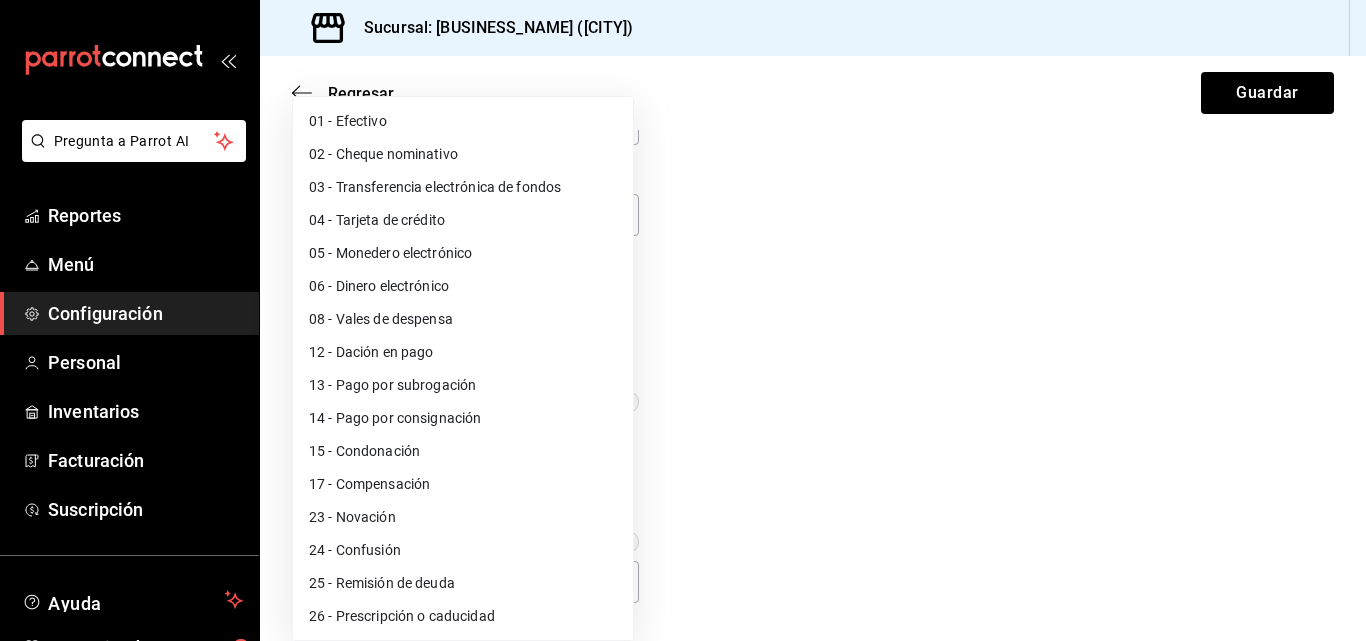 click on "04 - Tarjeta de crédito" at bounding box center [463, 220] 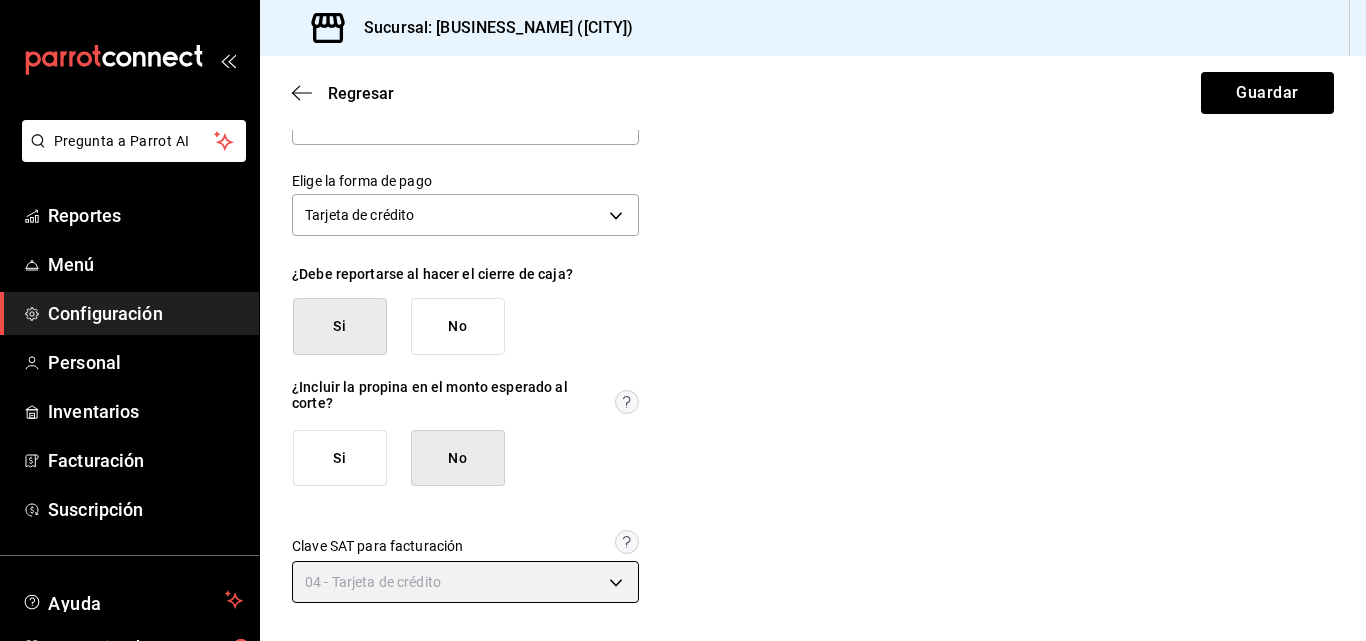 type on "04" 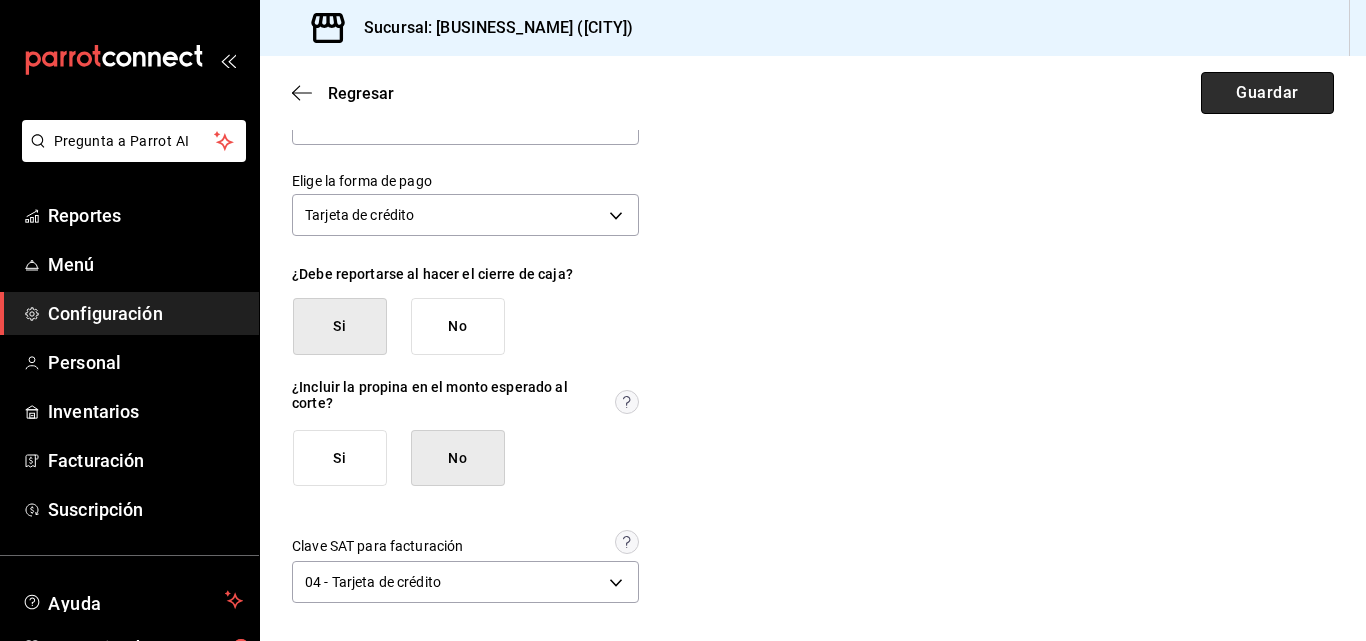 click on "Guardar" at bounding box center (1267, 93) 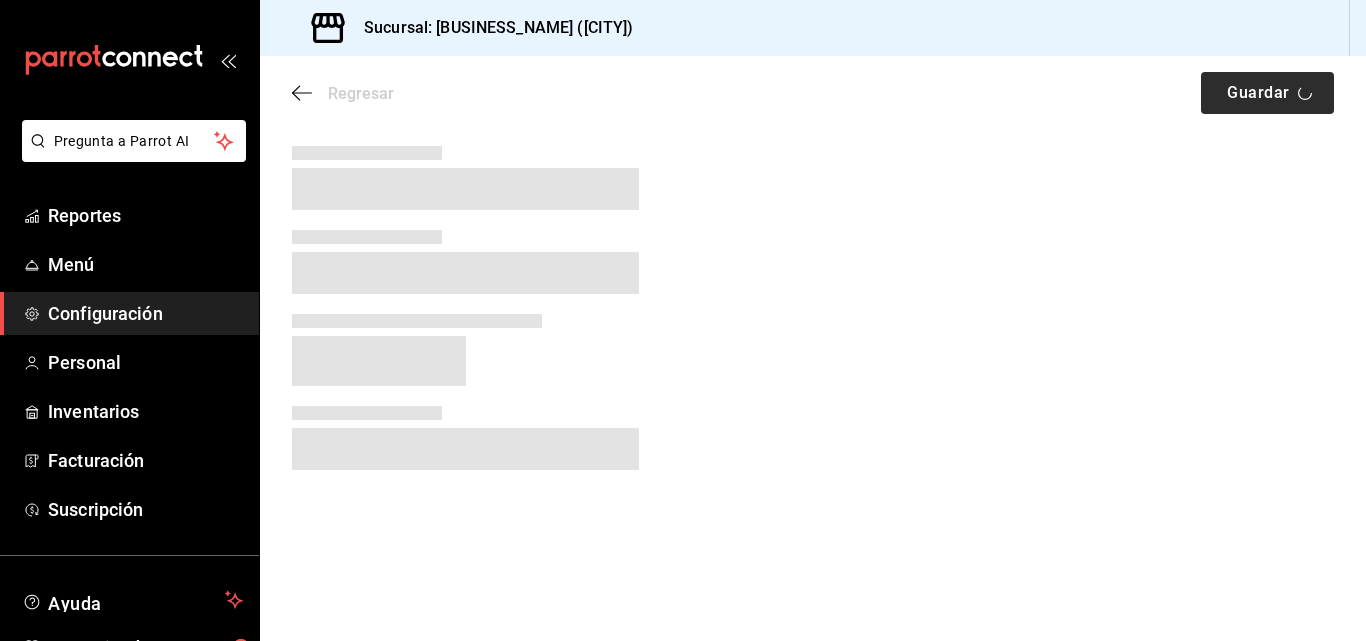 scroll, scrollTop: 0, scrollLeft: 0, axis: both 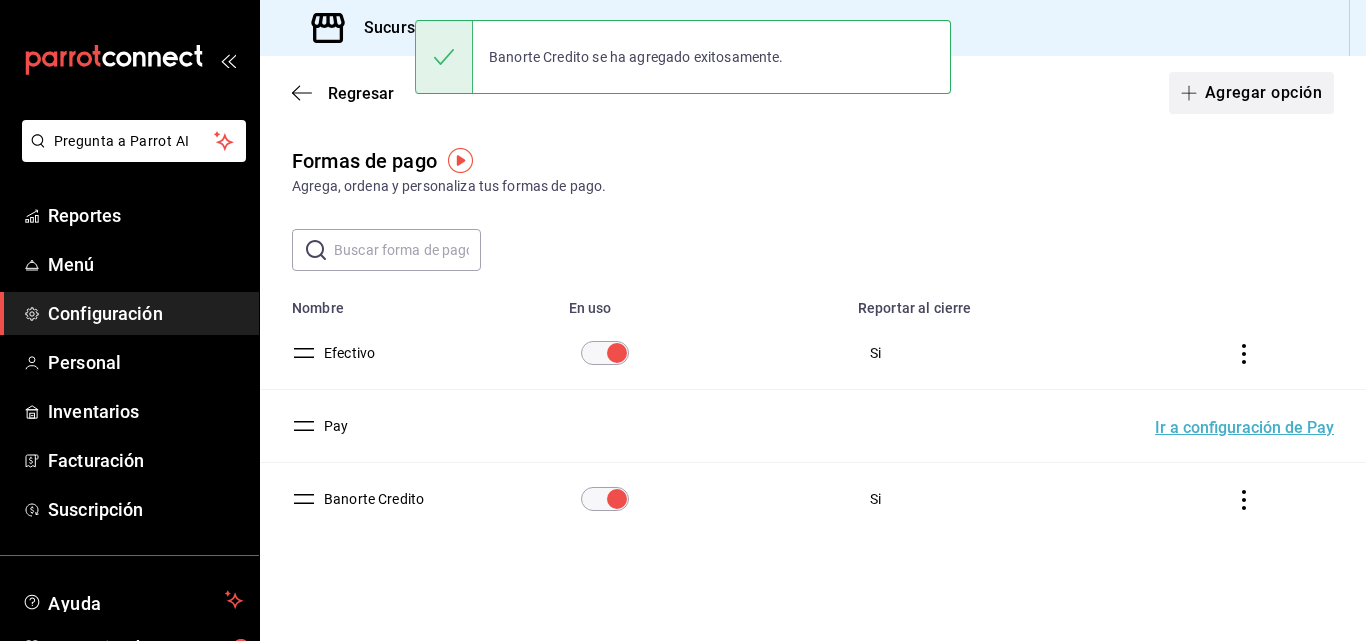 click on "Agregar opción" at bounding box center (1251, 93) 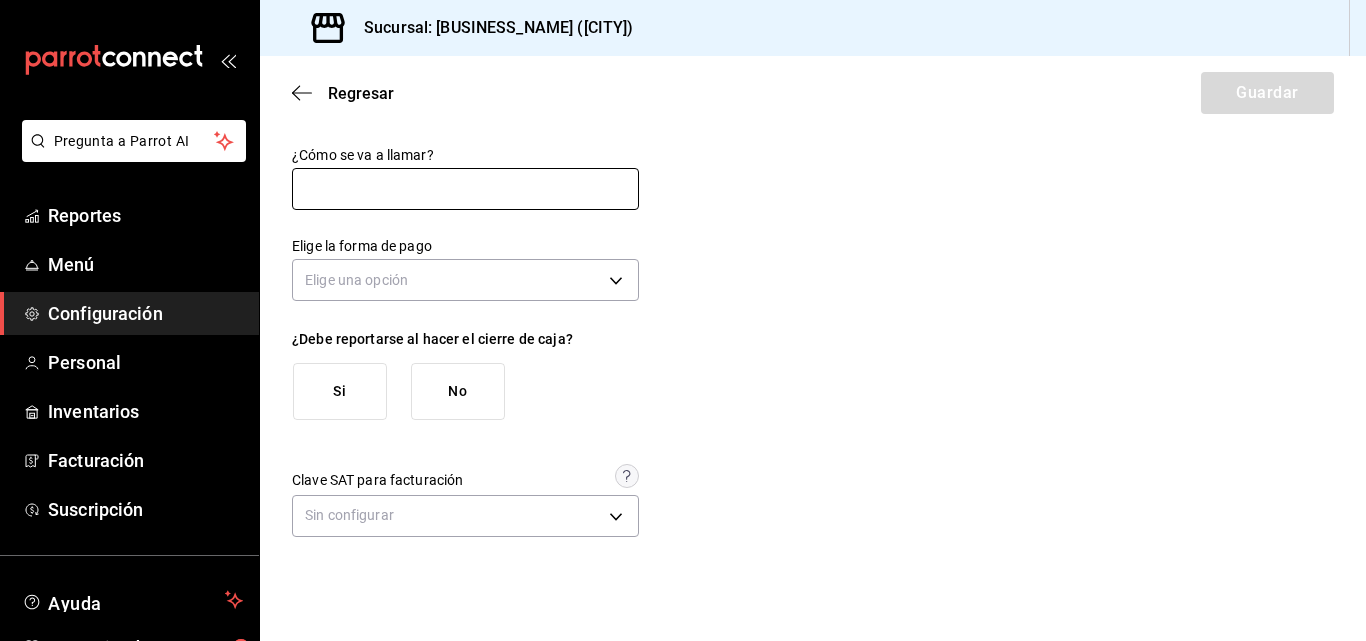 click at bounding box center (465, 189) 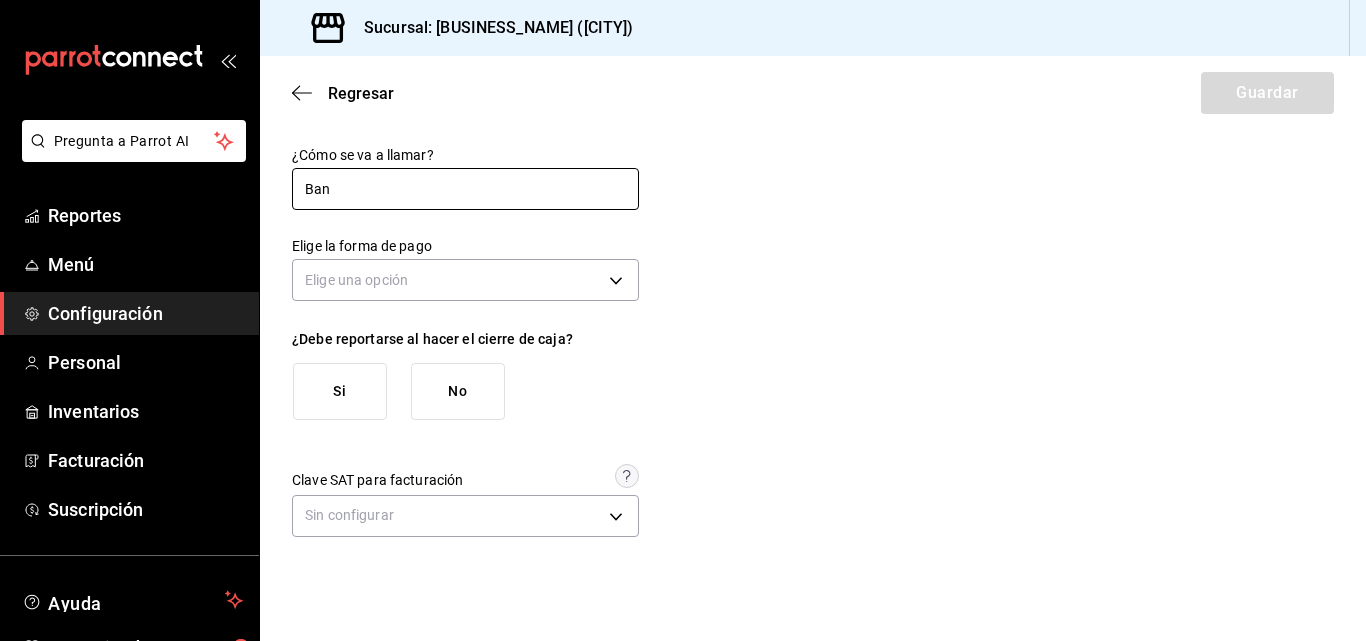 type on "Banorte Debito" 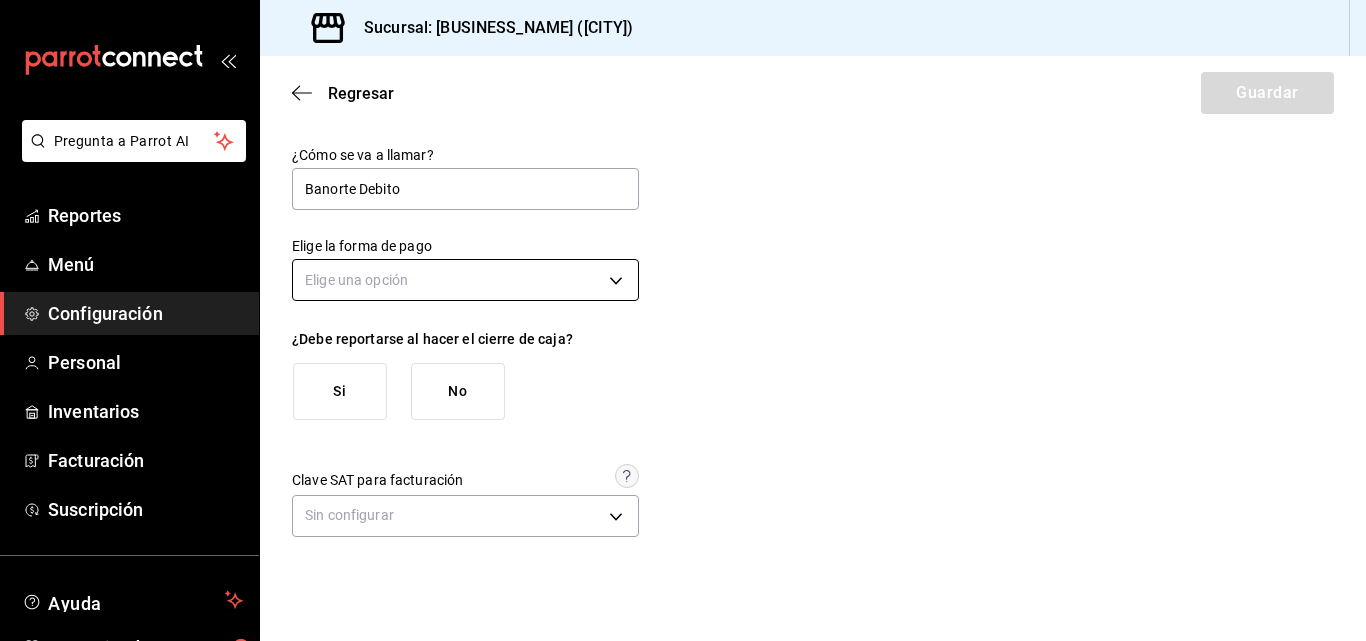 click on "Pregunta a Parrot AI Reportes   Menú   Configuración   Personal   Inventarios   Facturación   Suscripción   Ayuda Recomienda Parrot   Superadmin Parrot   Sugerir nueva función   Sucursal: [ORGANIZATION_NAME] ([LOCATION]) Regresar Guardar ¿Cómo se va a llamar? Banorte Debito Elige la forma de pago Elige una opción ¿Debe reportarse al hacer el cierre de caja? Si No Clave SAT para facturación Sin configurar GANA 1 MES GRATIS EN TU SUSCRIPCIÓN AQUÍ ¿Recuerdas cómo empezó tu restaurante?
Hoy puedes ayudar a un colega a tener el mismo cambio que tú viviste.
Recomienda Parrot directamente desde tu Portal Administrador.
Es fácil y rápido.
🎁 Por cada restaurante que se una, ganas 1 mes gratis. Ver video tutorial Ir a video Ver video tutorial Ir a video Ver video tutorial Ir a video Pregunta a Parrot AI Reportes   Menú   Configuración   Personal   Inventarios   Facturación   Suscripción   Ayuda Recomienda Parrot   Superadmin Parrot   Sugerir nueva función   Visitar centro de ayuda ([PHONE])" at bounding box center [683, 320] 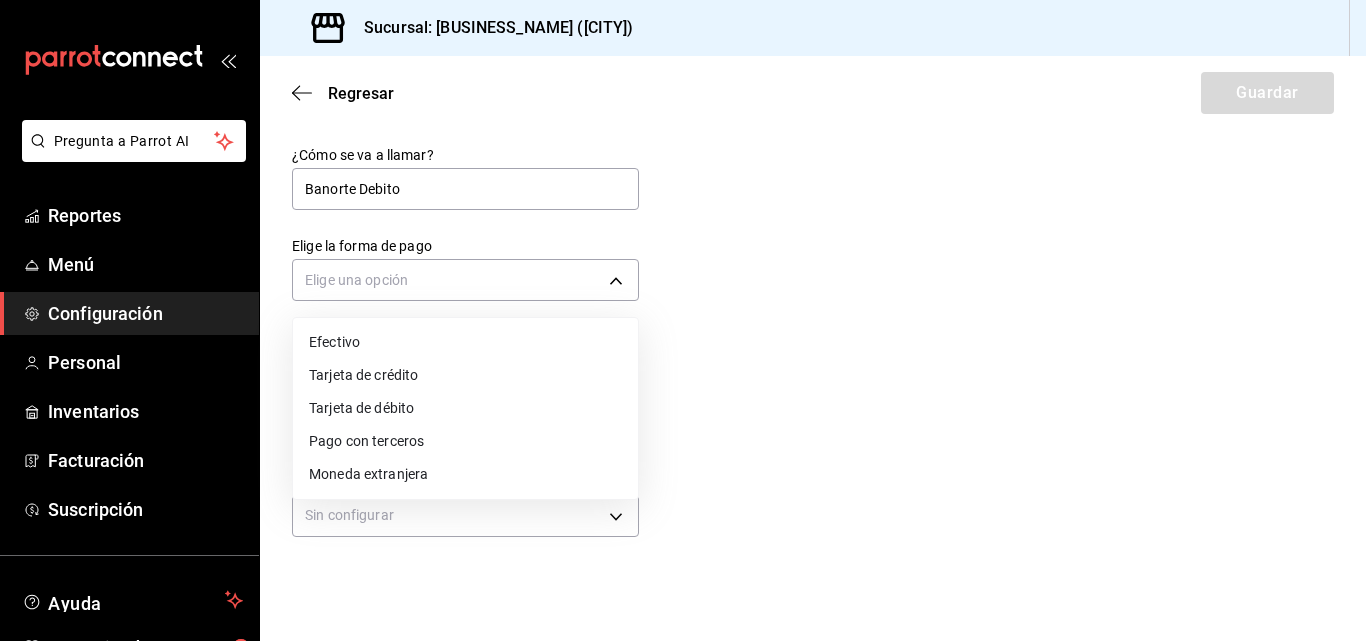 click on "Tarjeta de débito" at bounding box center [465, 408] 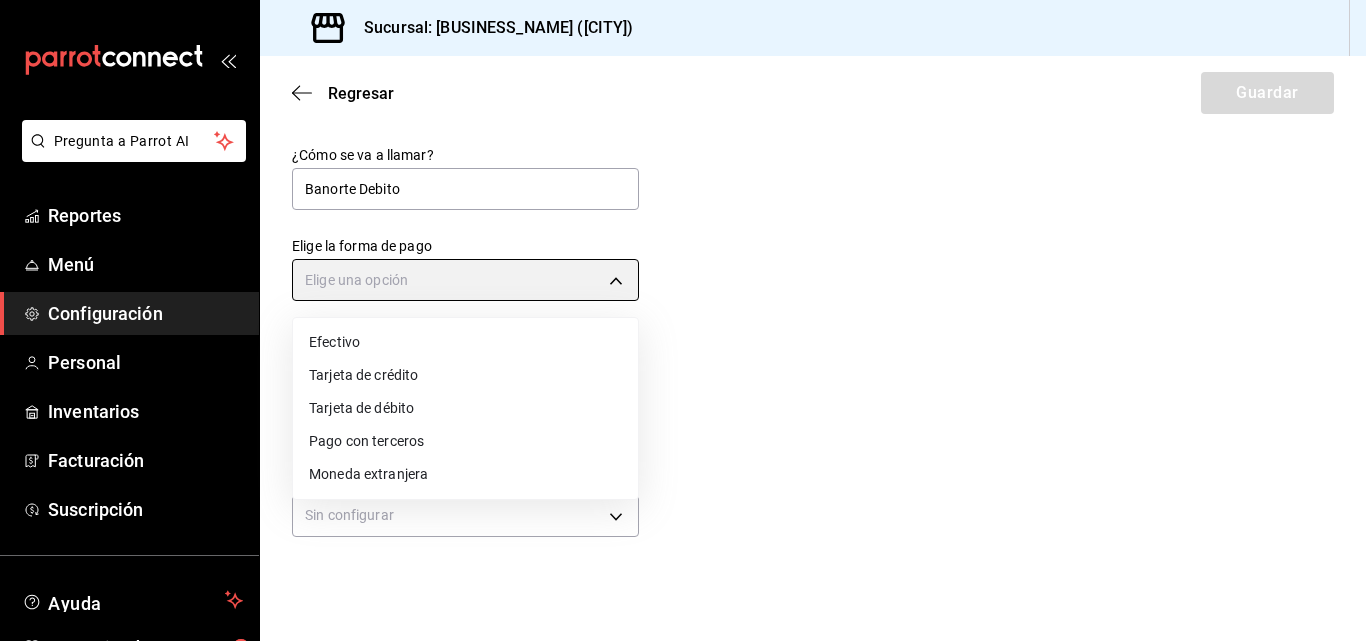 type on "DEBIT_CARD" 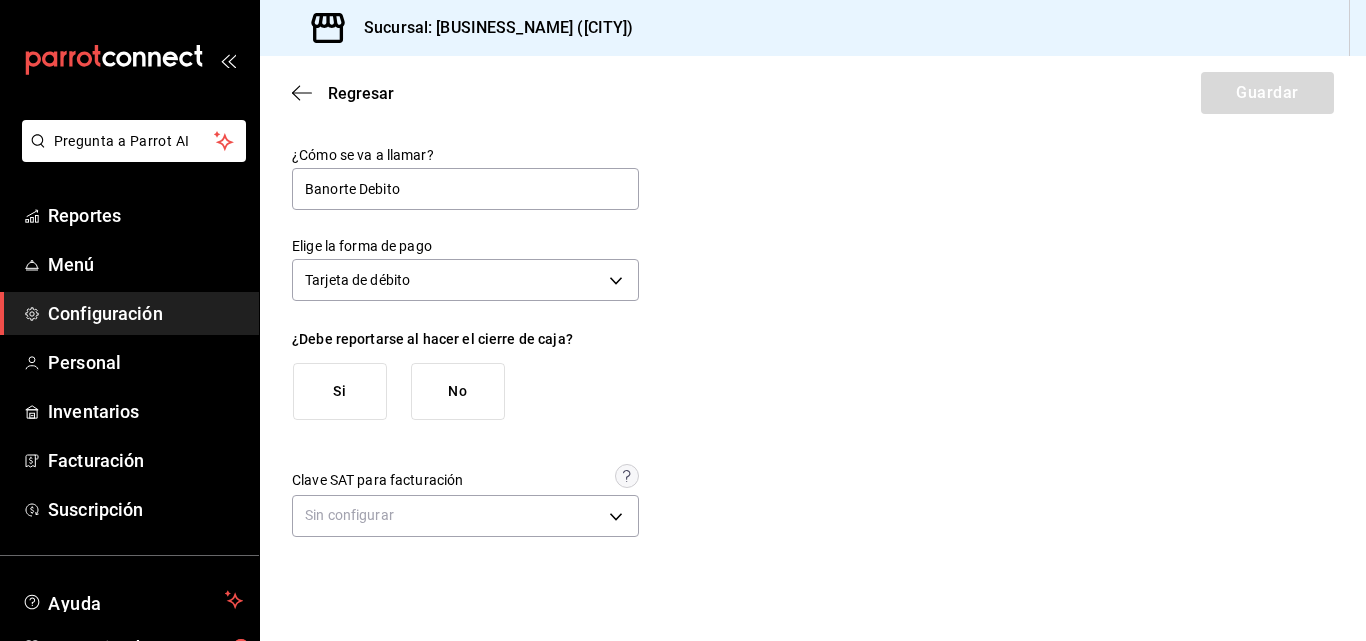 click on "Si" at bounding box center (340, 391) 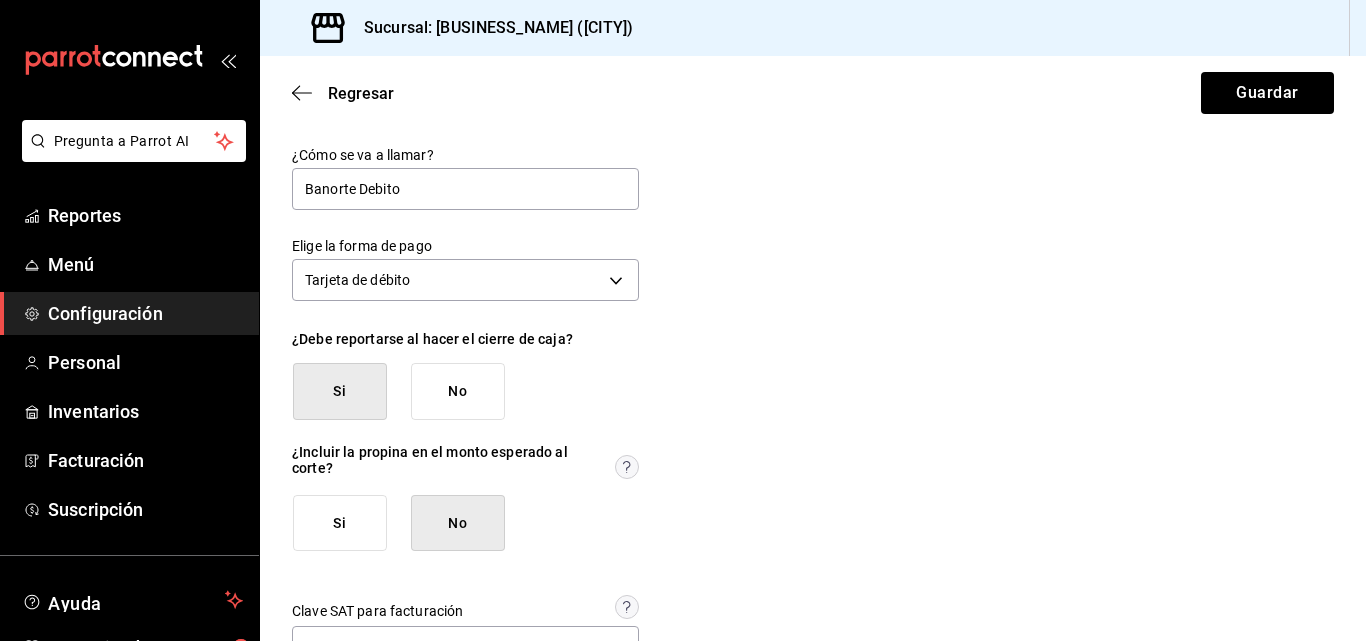 scroll, scrollTop: 68, scrollLeft: 0, axis: vertical 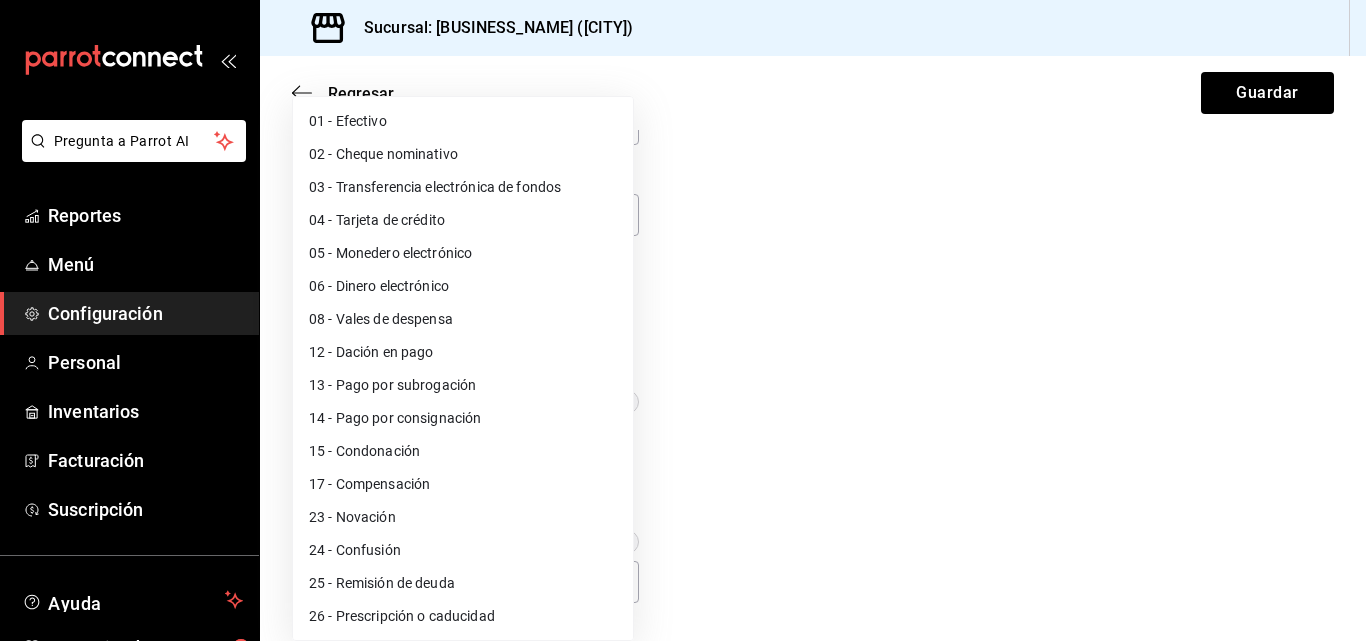 click on "Pregunta a Parrot AI Reportes   Menú   Configuración   Personal   Inventarios   Facturación   Suscripción   Ayuda Recomienda Parrot   Superadmin Parrot   Sugerir nueva función   Sucursal: [BUSINESS_NAME] ([CITY]) Regresar Guardar ¿Cómo se va a llamar? Banorte Debito Elige la forma de pago Tarjeta de débito DEBIT_CARD ¿Debe reportarse al hacer el cierre de caja? Si No ¿Incluir la propina en el monto esperado al corte? Si No Clave SAT para facturación Sin configurar GANA 1 MES GRATIS EN TU SUSCRIPCIÓN AQUÍ ¿Recuerdas cómo empezó tu restaurante?
Hoy puedes ayudar a un colega a tener el mismo cambio que tú viviste.
Recomienda Parrot directamente desde tu Portal Administrador.
Es fácil y rápido.
🎁 Por cada restaurante que se una, ganas 1 mes gratis. Ver video tutorial Ir a video Ver video tutorial Ir a video Ver video tutorial Ir a video Pregunta a Parrot AI Reportes   Menú   Configuración   Personal   Inventarios   Facturación   Suscripción   Ayuda Recomienda Parrot   Superadmin Parrot" at bounding box center (683, 320) 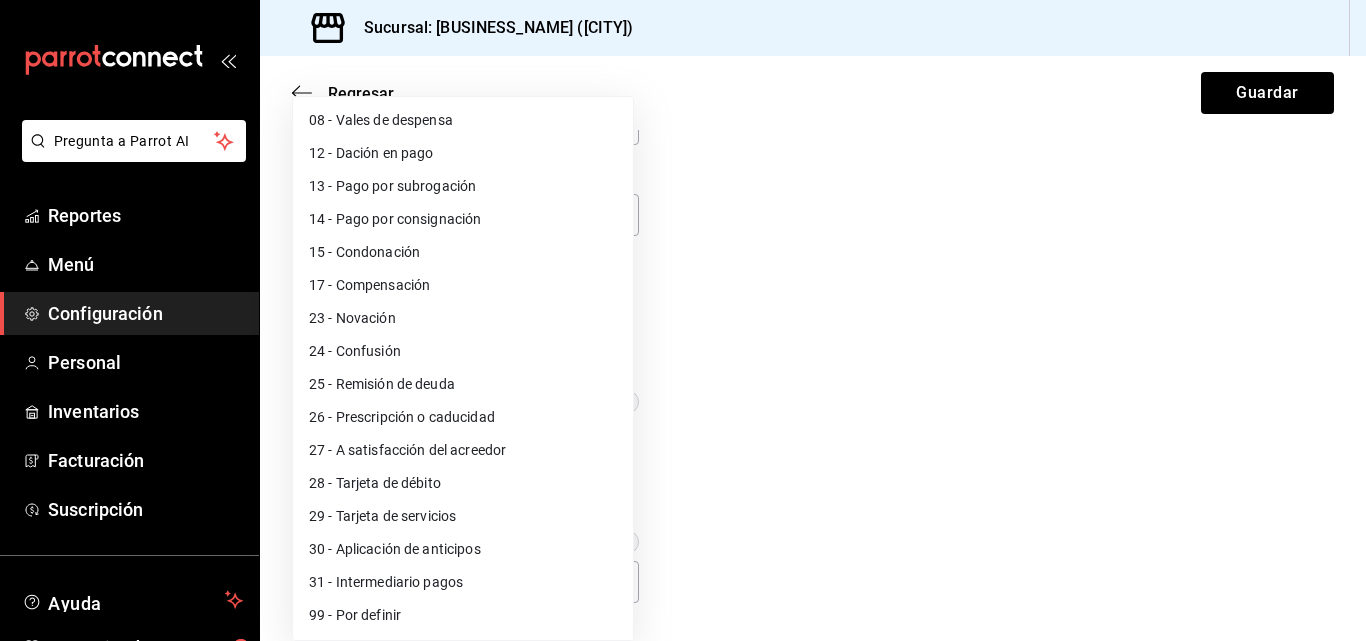 click on "28 - Tarjeta de débito" at bounding box center (463, 483) 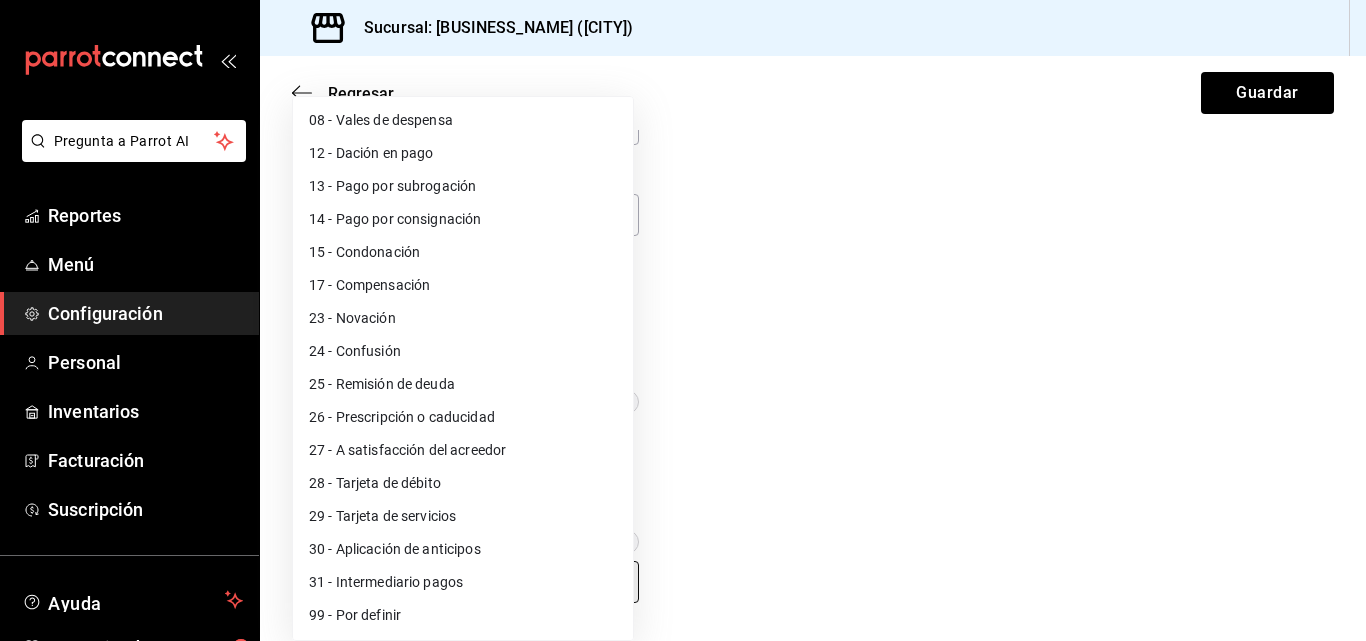 type on "28" 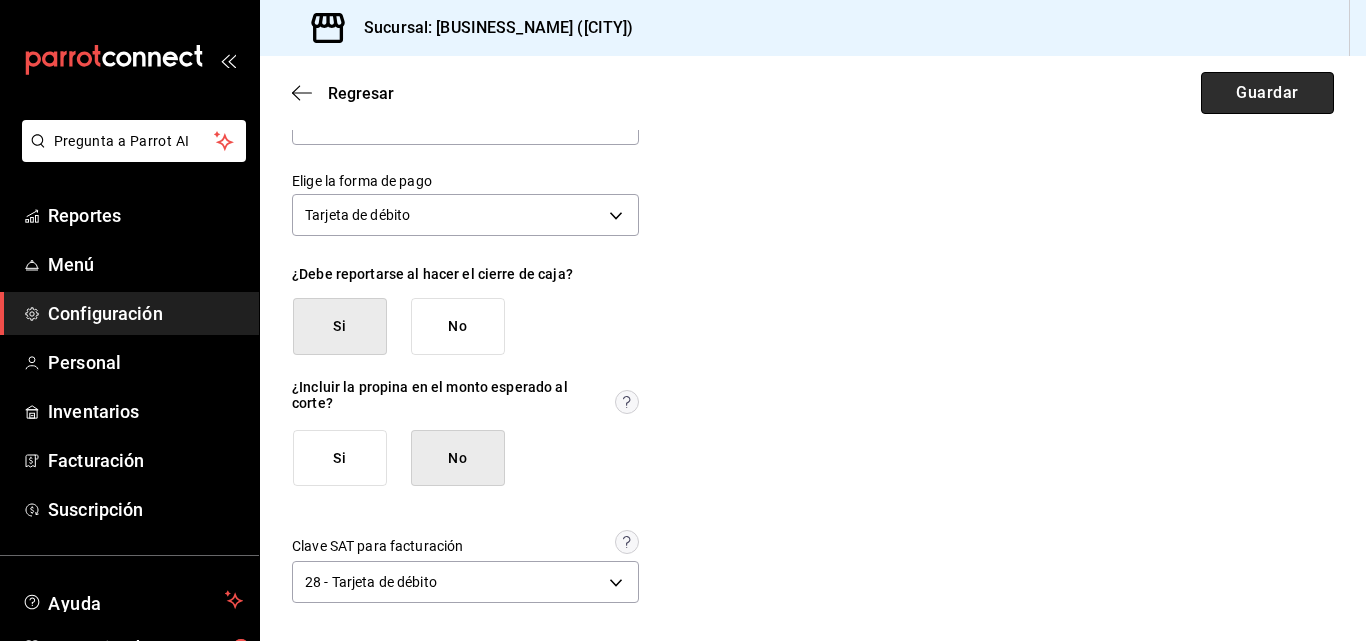 click on "Guardar" at bounding box center [1267, 93] 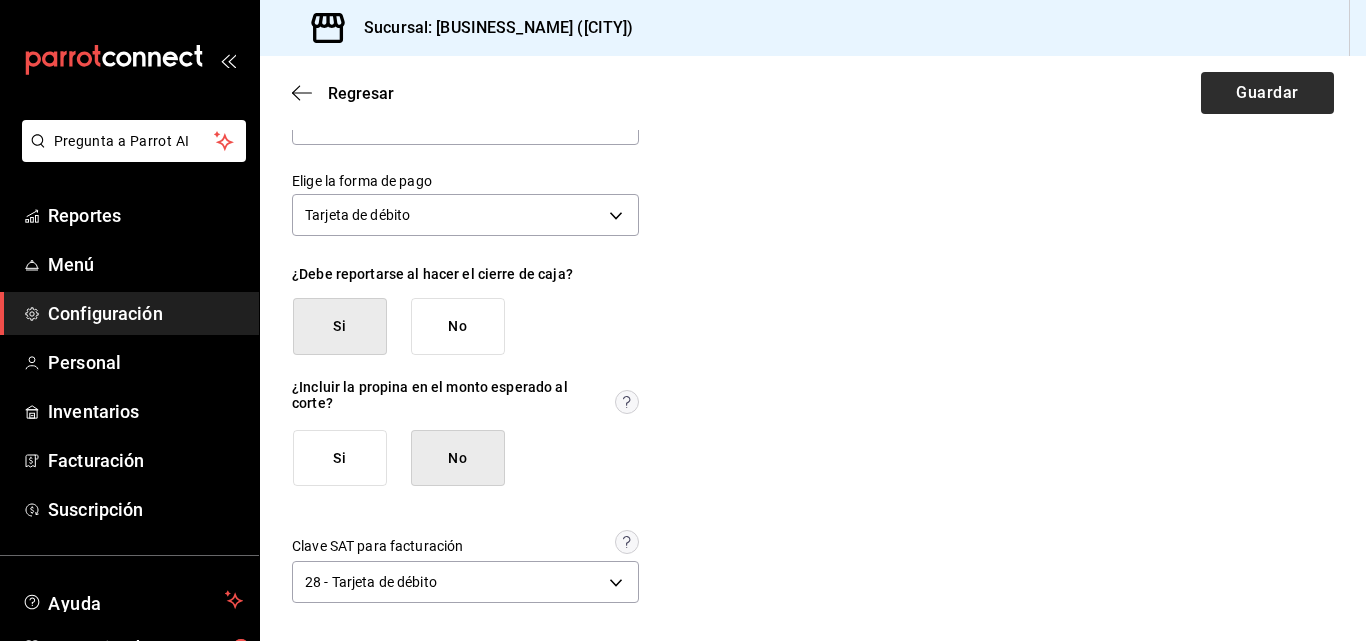 scroll, scrollTop: 0, scrollLeft: 0, axis: both 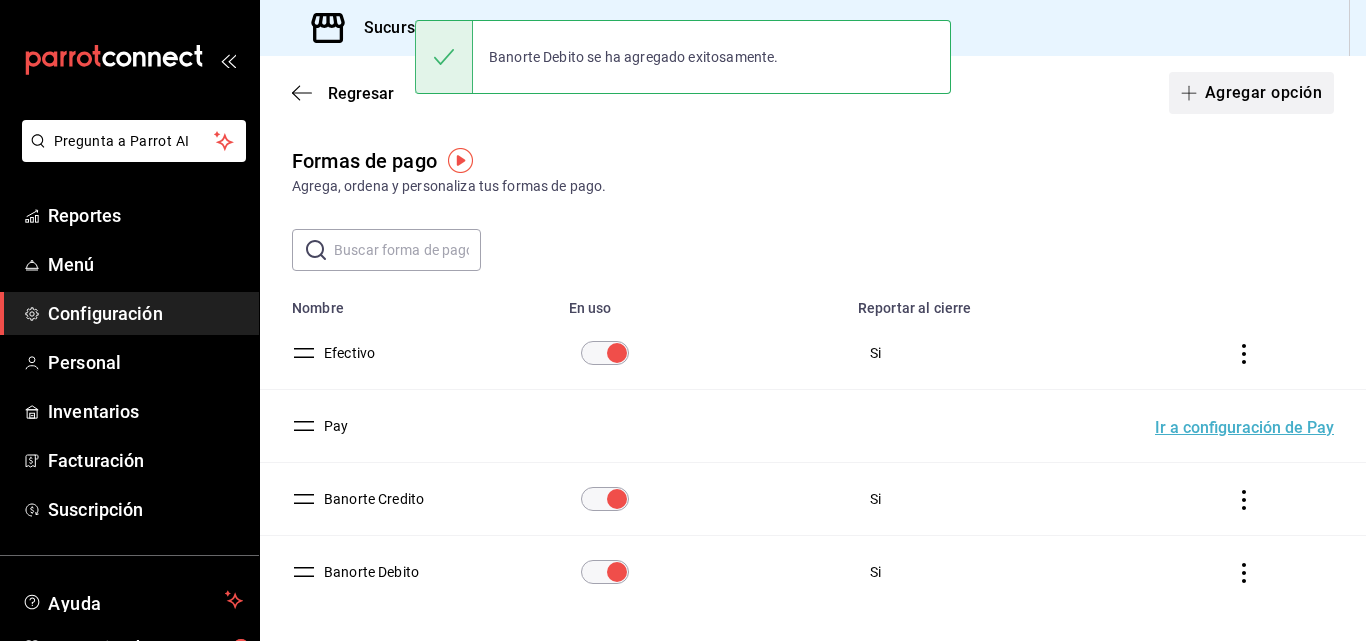 click on "Agregar opción" at bounding box center [1251, 93] 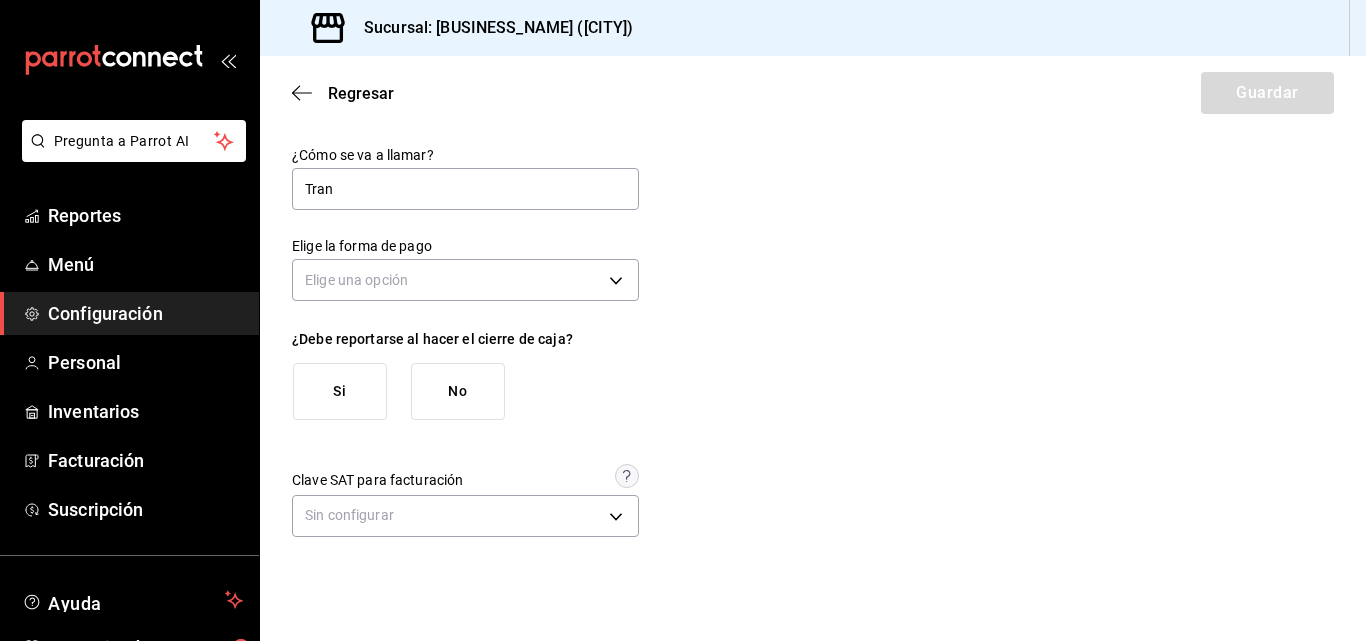 type on "Transferencia" 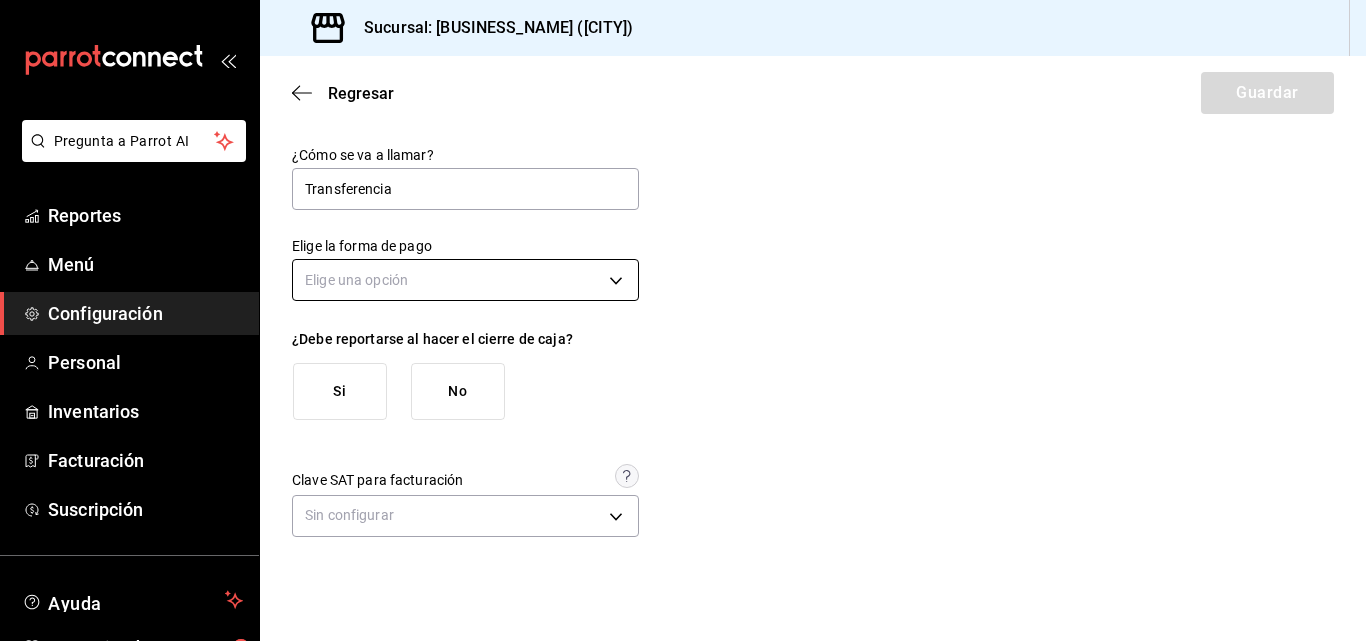click on "Pregunta a Parrot AI Reportes   Menú   Configuración   Personal   Inventarios   Facturación   Suscripción   Ayuda Recomienda Parrot   Superadmin Parrot   Sugerir nueva función   Sucursal: [BUSINESS_NAME] ([CITY]) Regresar Guardar ¿Cómo se va a llamar? Transferencia Elige la forma de pago Elige una opción ¿Debe reportarse al hacer el cierre de caja? Si No Clave SAT para facturación Sin configurar GANA 1 MES GRATIS EN TU SUSCRIPCIÓN AQUÍ ¿Recuerdas cómo empezó tu restaurante?
Hoy puedes ayudar a un colega a tener el mismo cambio que tú viviste.
Recomienda Parrot directamente desde tu Portal Administrador.
Es fácil y rápido.
🎁 Por cada restaurante que se una, ganas 1 mes gratis. Ver video tutorial Ir a video Ver video tutorial Ir a video Ver video tutorial Ir a video Pregunta a Parrot AI Reportes   Menú   Configuración   Personal   Inventarios   Facturación   Suscripción   Ayuda Recomienda Parrot   Superadmin Parrot   Sugerir nueva función   Visitar centro de ayuda ([PHONE])" at bounding box center (683, 320) 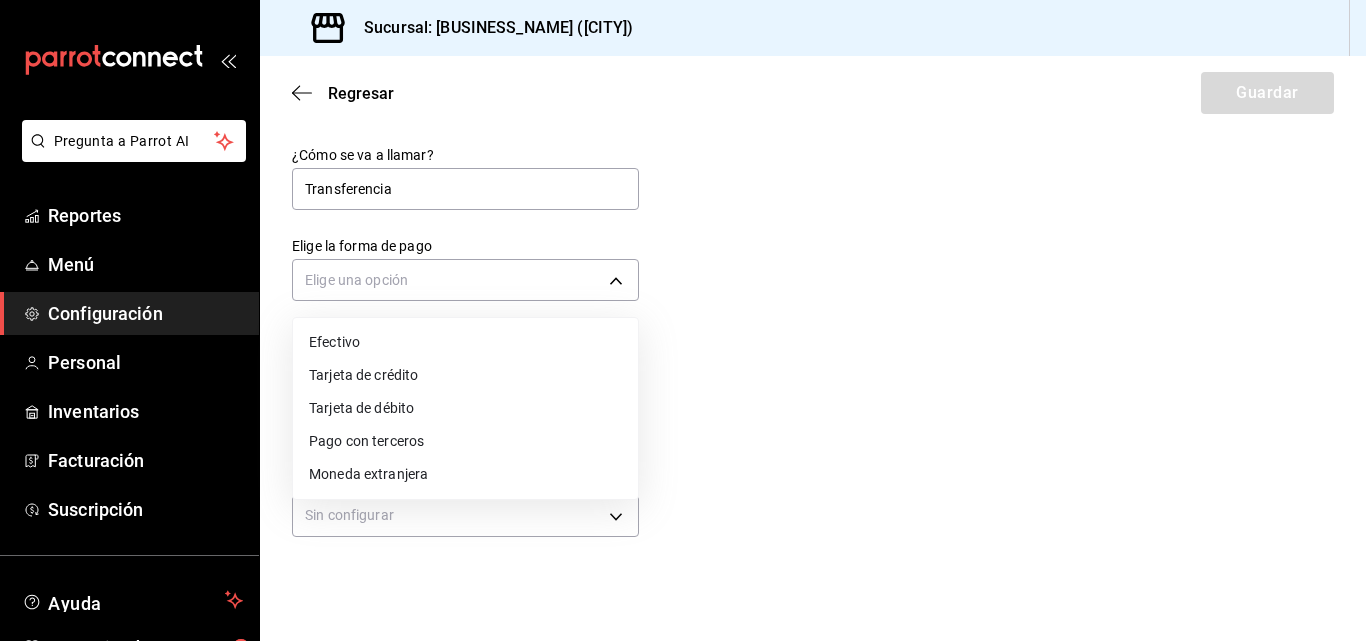click on "Pago con terceros" at bounding box center (465, 441) 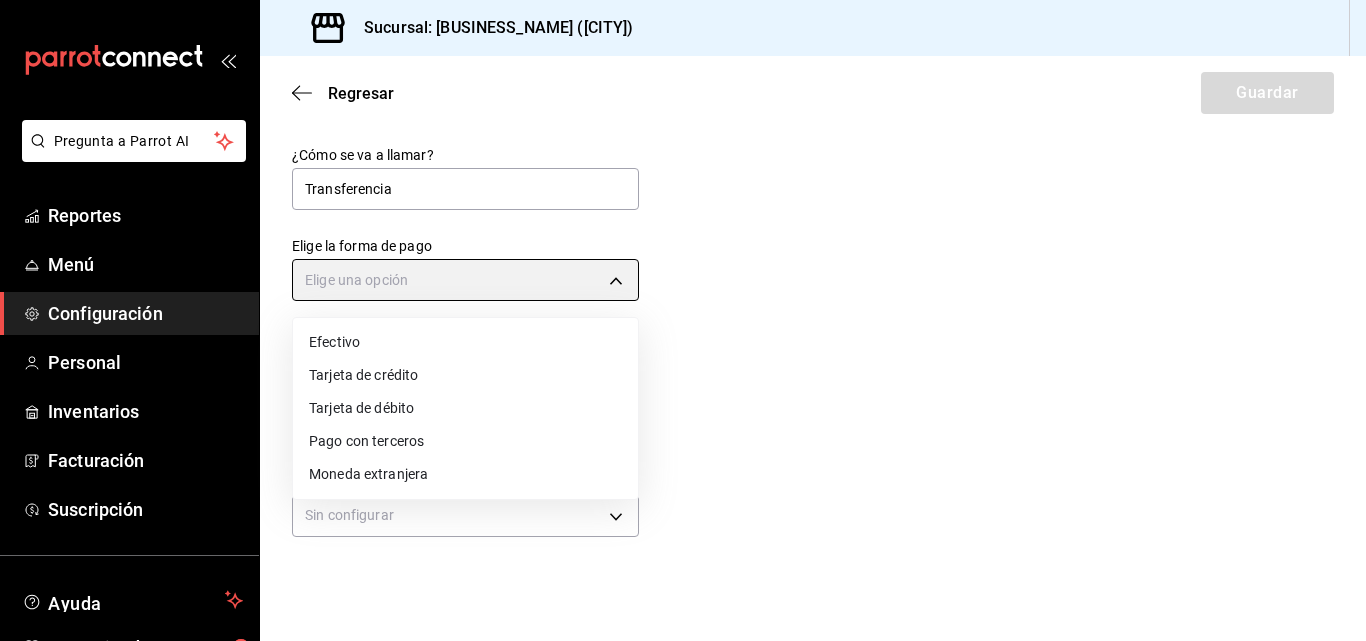 type on "THIRD_PARTY" 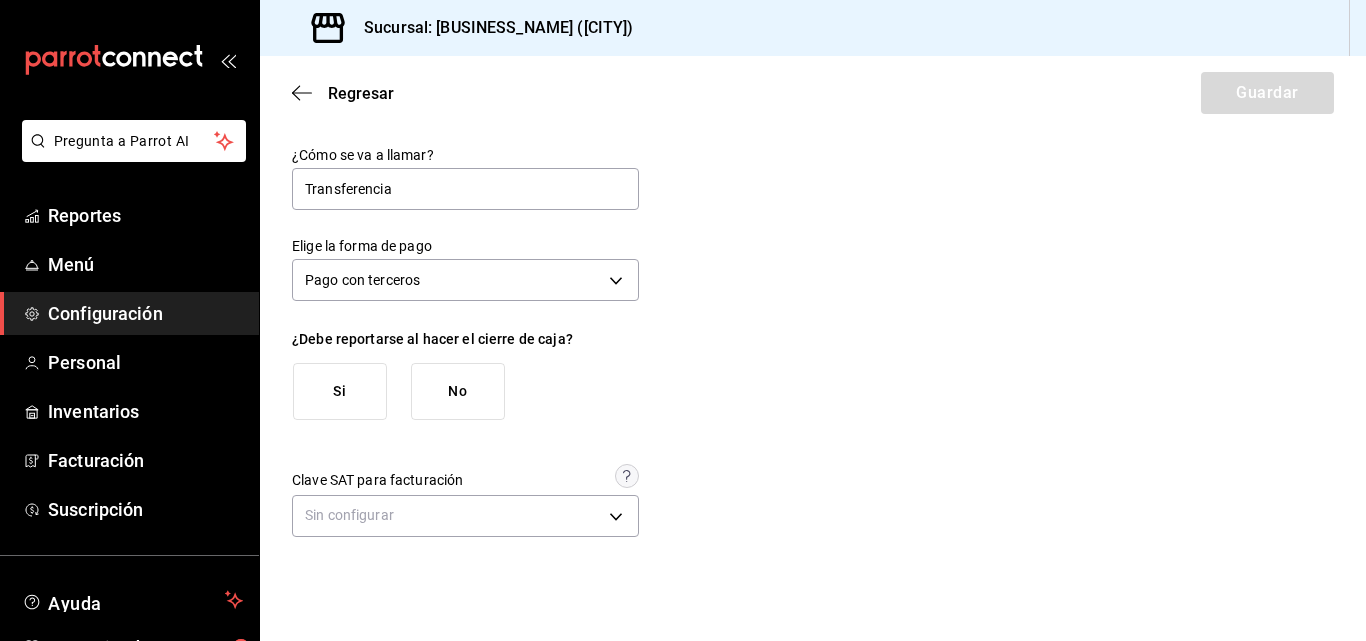 click on "Si" at bounding box center [340, 391] 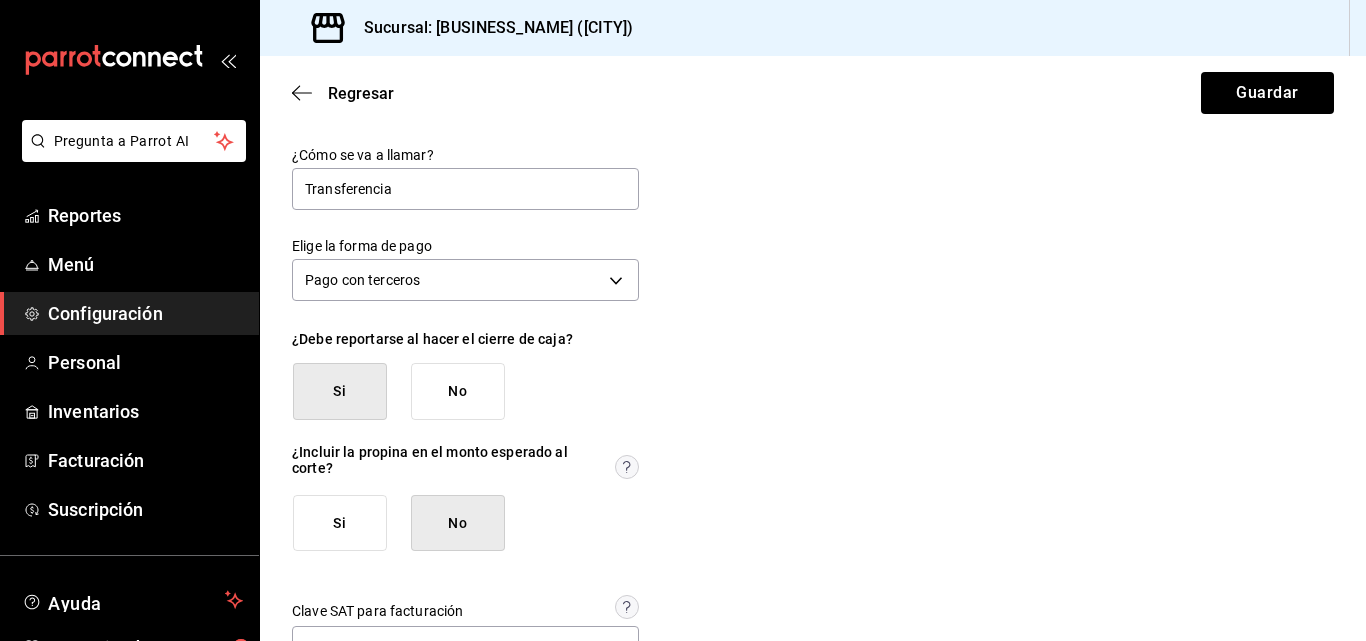 scroll, scrollTop: 68, scrollLeft: 0, axis: vertical 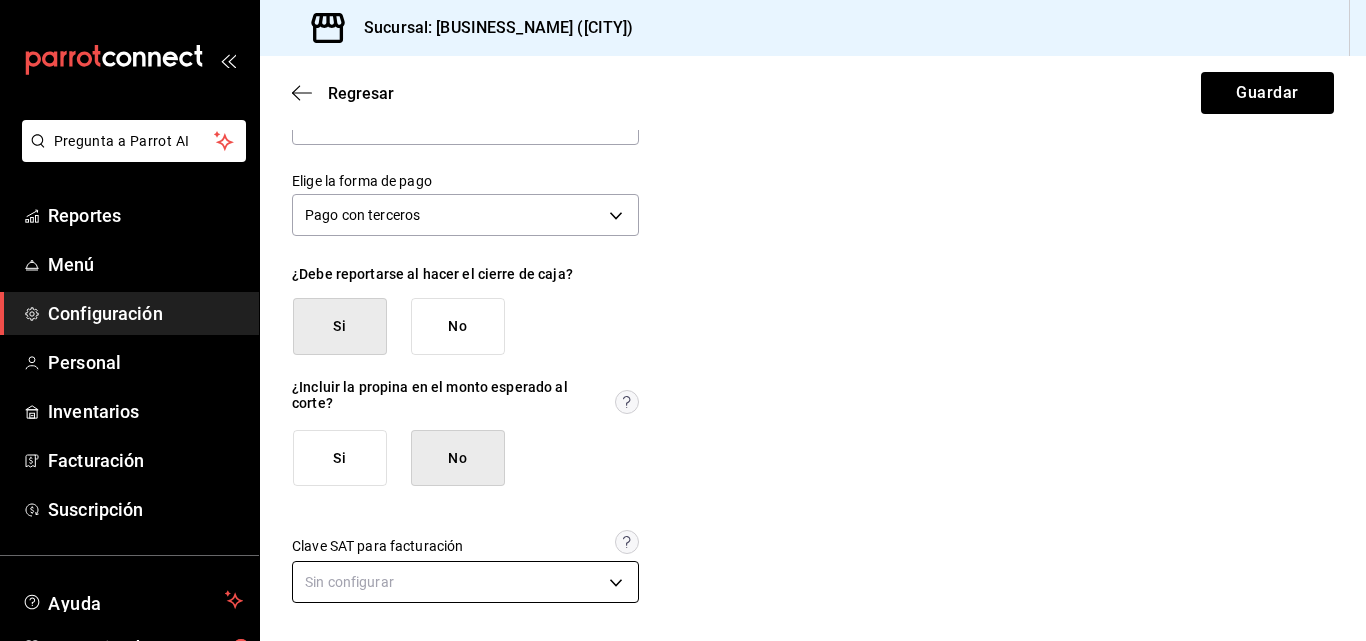 click on "Pregunta a Parrot AI Reportes   Menú   Configuración   Personal   Inventarios   Facturación   Suscripción   Ayuda Recomienda Parrot   Superadmin Parrot   Sugerir nueva función   Sucursal: [BUSINESS_NAME] ([CITY]) Regresar Guardar ¿Cómo se va a llamar? Transferencia Elige la forma de pago Pago con terceros THIRD_PARTY ¿Debe reportarse al hacer el cierre de caja? Si No ¿Incluir la propina en el monto esperado al corte? Si No Clave SAT para facturación Sin configurar GANA 1 MES GRATIS EN TU SUSCRIPCIÓN AQUÍ ¿Recuerdas cómo empezó tu restaurante?
Hoy puedes ayudar a un colega a tener el mismo cambio que tú viviste.
Recomienda Parrot directamente desde tu Portal Administrador.
Es fácil y rápido.
🎁 Por cada restaurante que se una, ganas 1 mes gratis. Ver video tutorial Ir a video Ver video tutorial Ir a video Ver video tutorial Ir a video Pregunta a Parrot AI Reportes   Menú   Configuración   Personal   Inventarios   Facturación   Suscripción   Ayuda Recomienda Parrot   Superadmin Parrot" at bounding box center [683, 320] 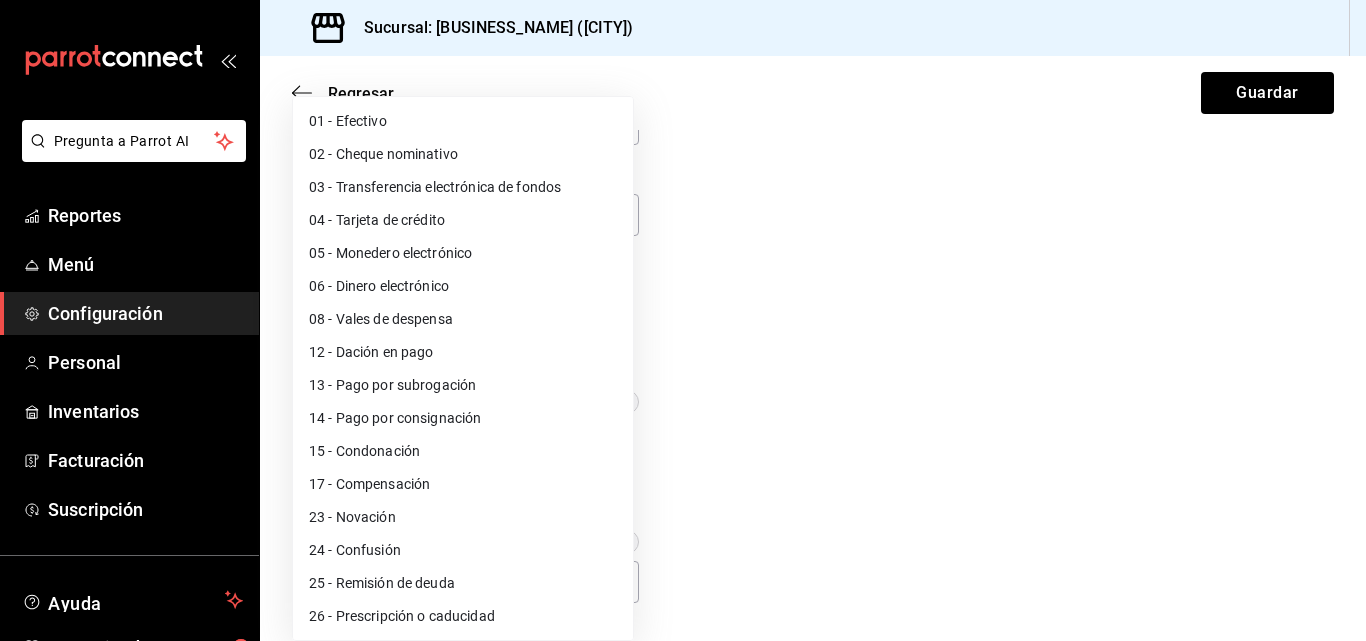 click on "03 - Transferencia electrónica de fondos" at bounding box center (463, 187) 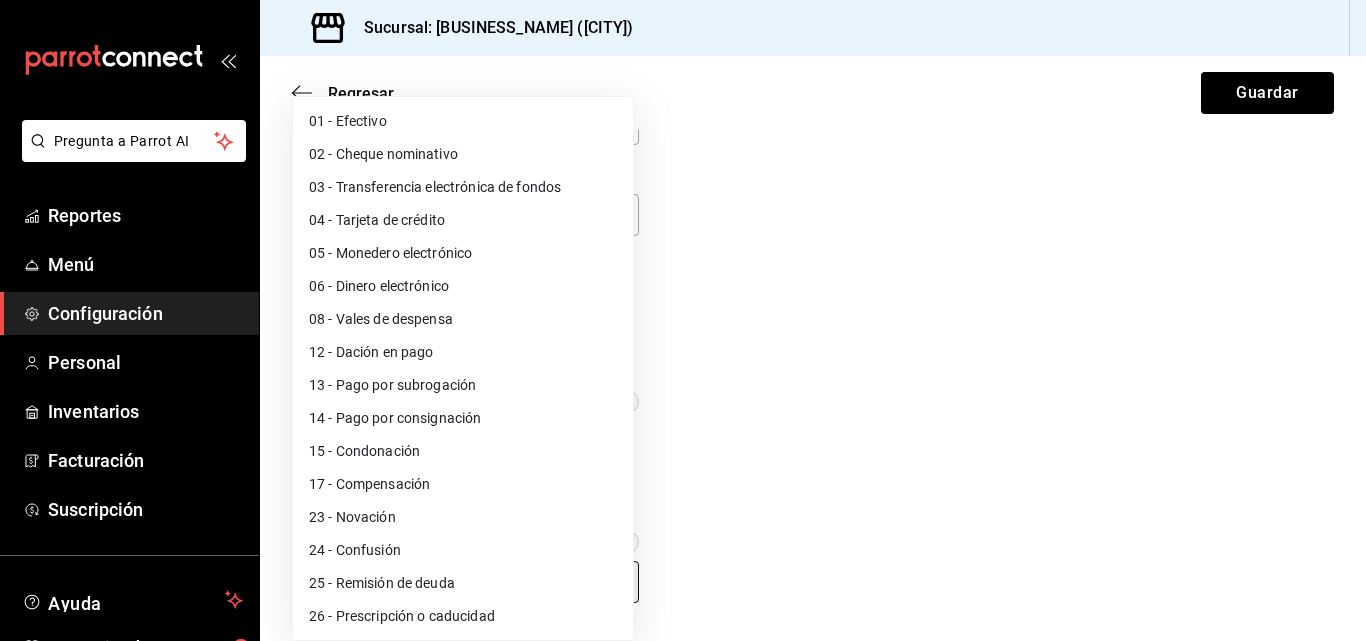 type on "03" 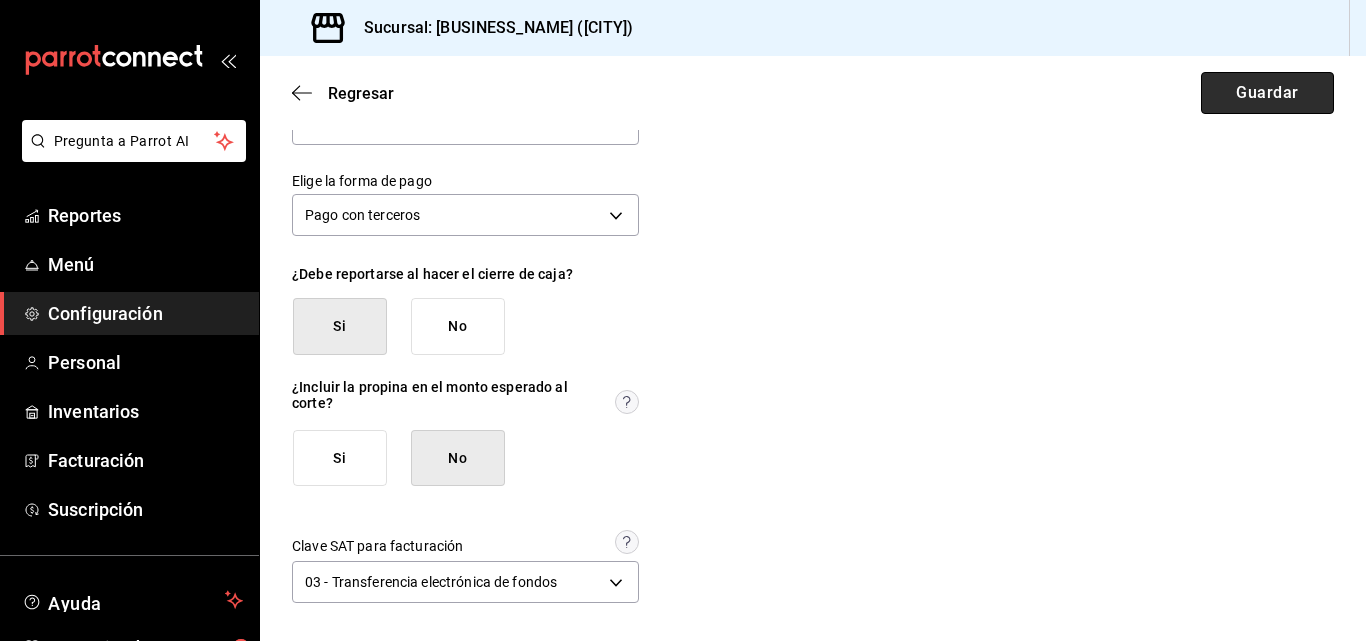 click on "Guardar" at bounding box center (1267, 93) 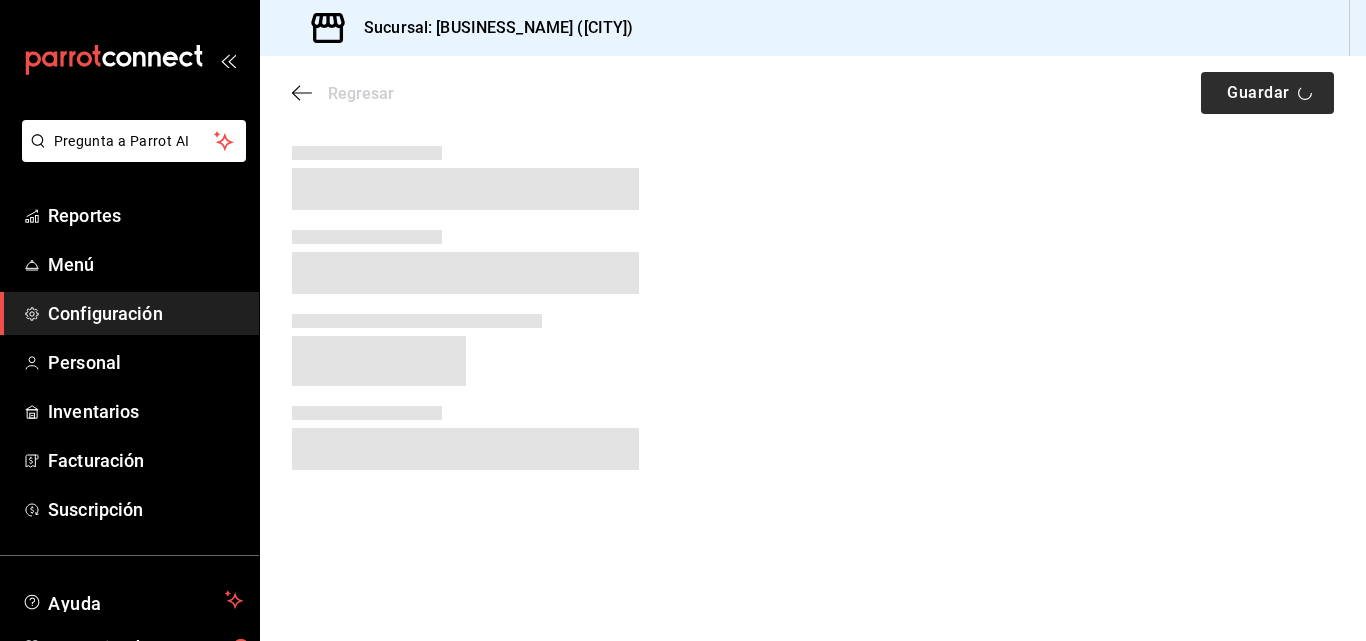 scroll, scrollTop: 0, scrollLeft: 0, axis: both 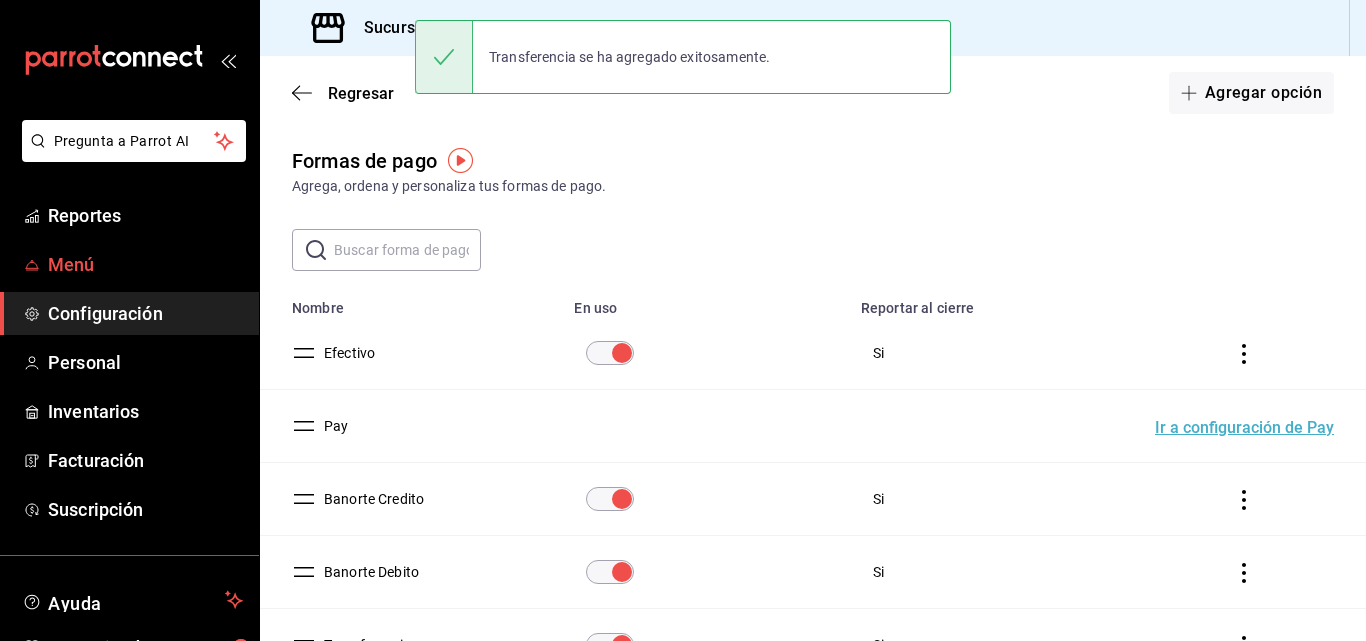 click on "Menú" at bounding box center (145, 264) 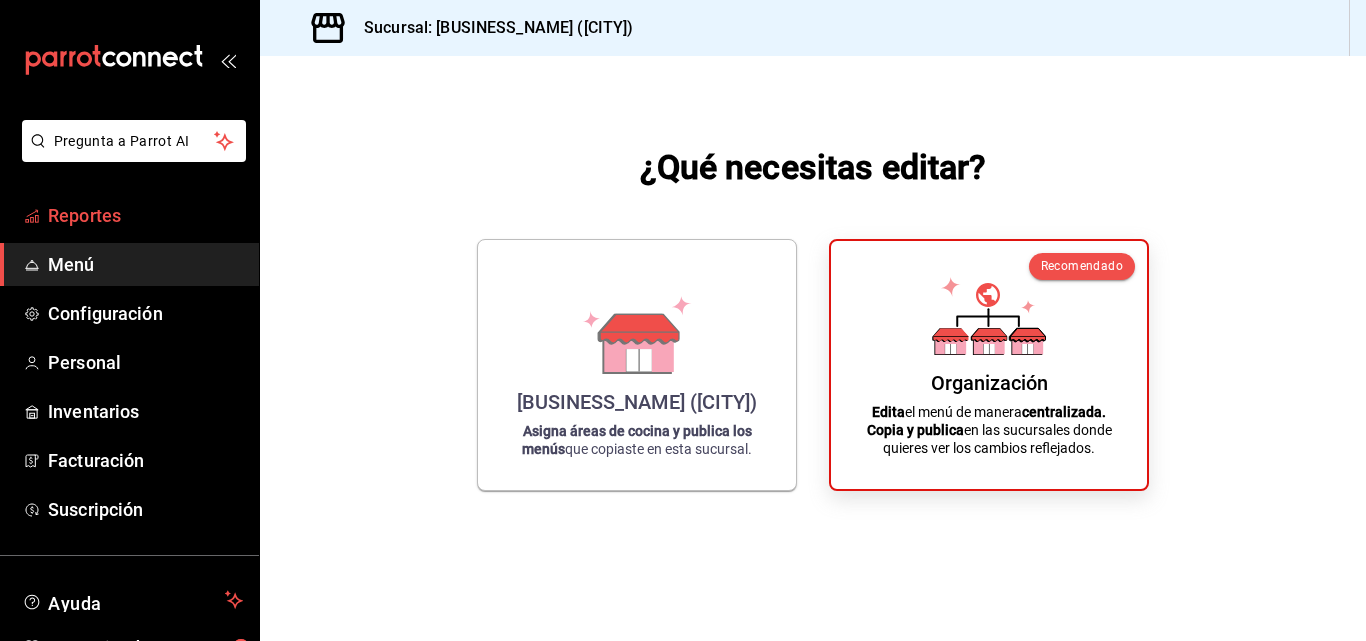 click on "Reportes" at bounding box center [145, 215] 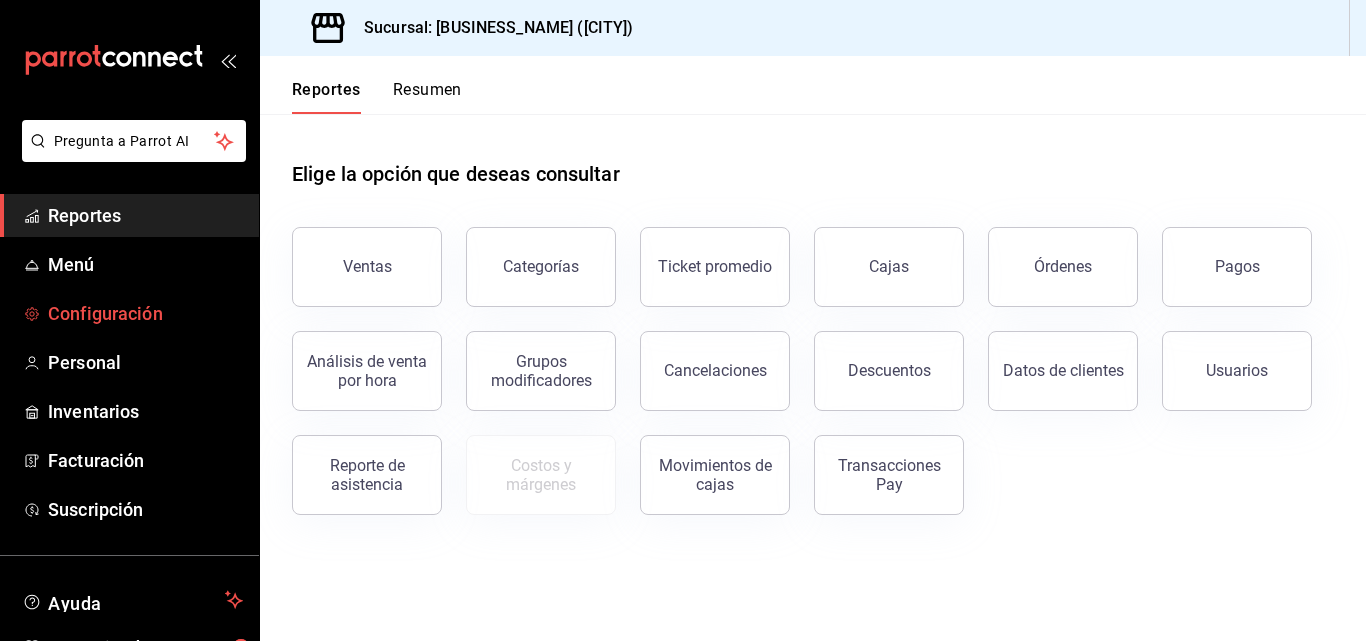 click on "Configuración" at bounding box center (145, 313) 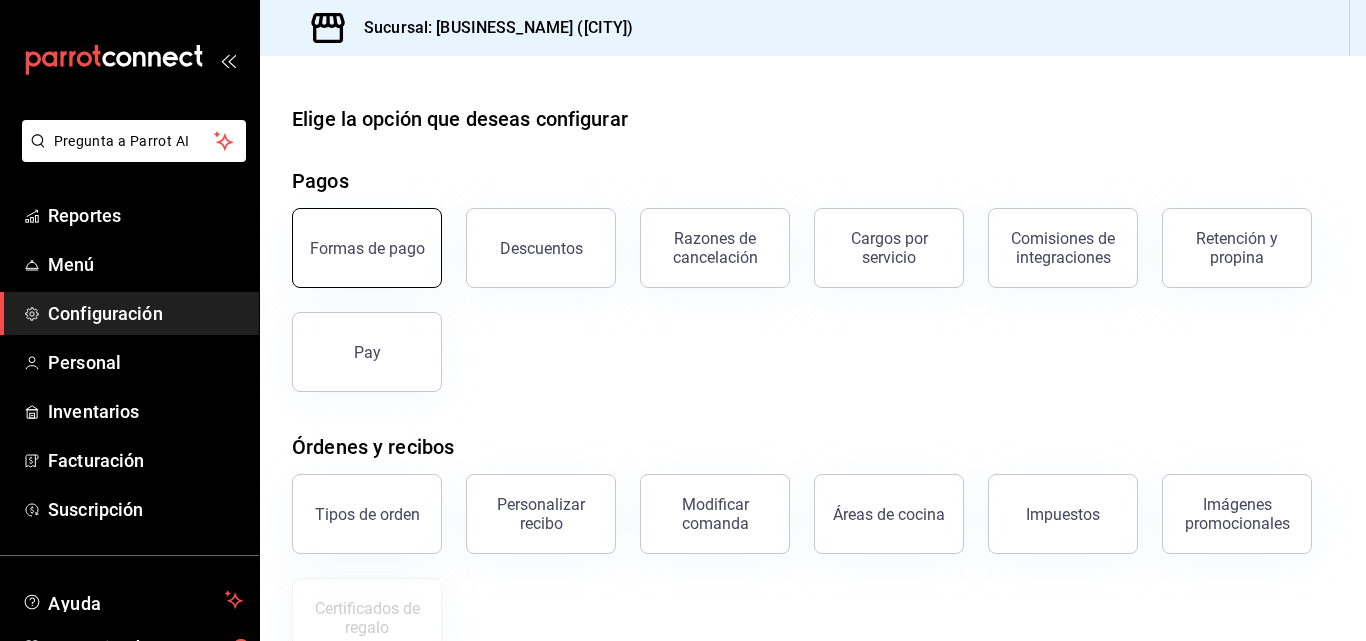 click on "Formas de pago" at bounding box center (367, 248) 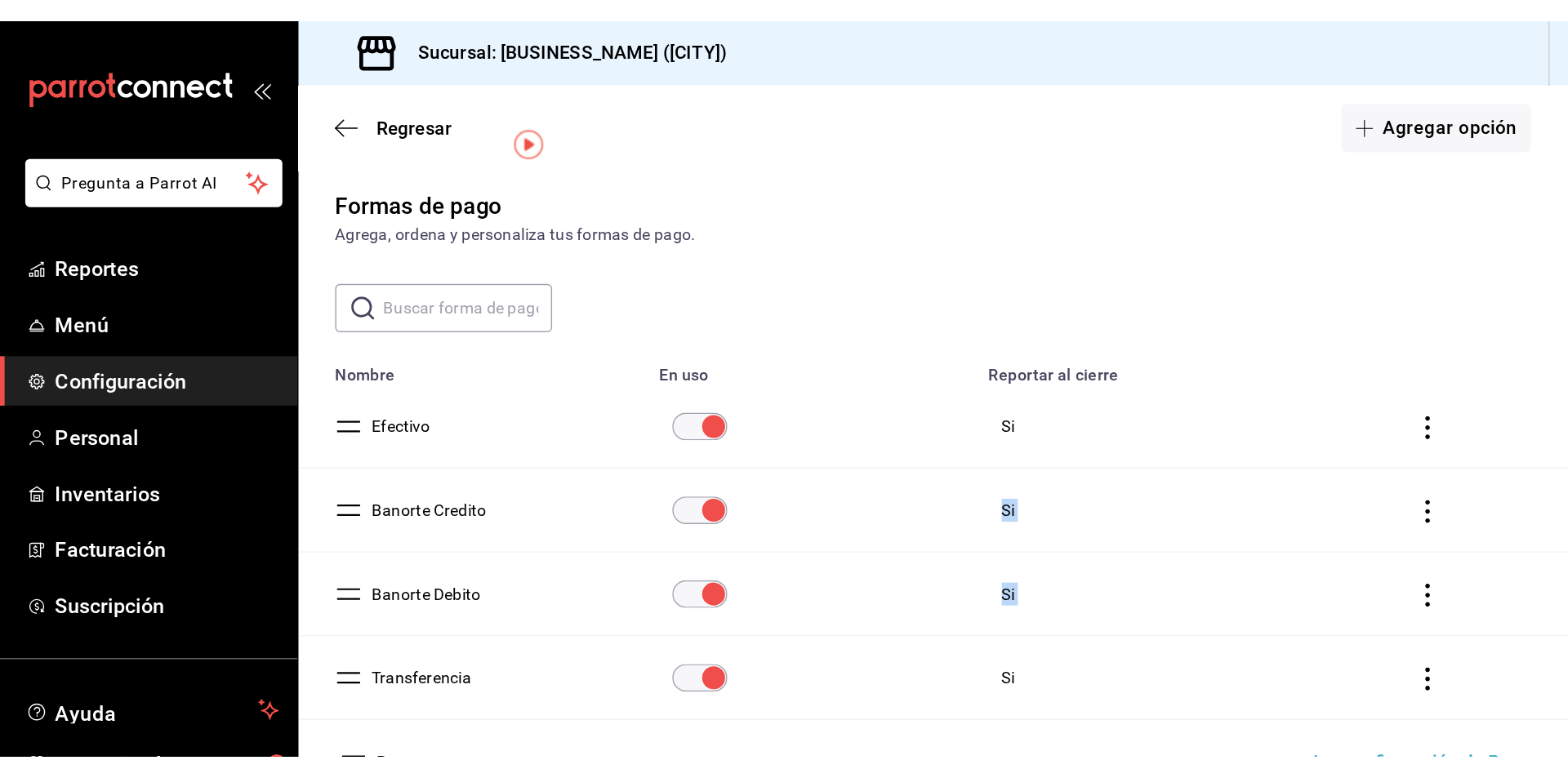 scroll, scrollTop: 118, scrollLeft: 0, axis: vertical 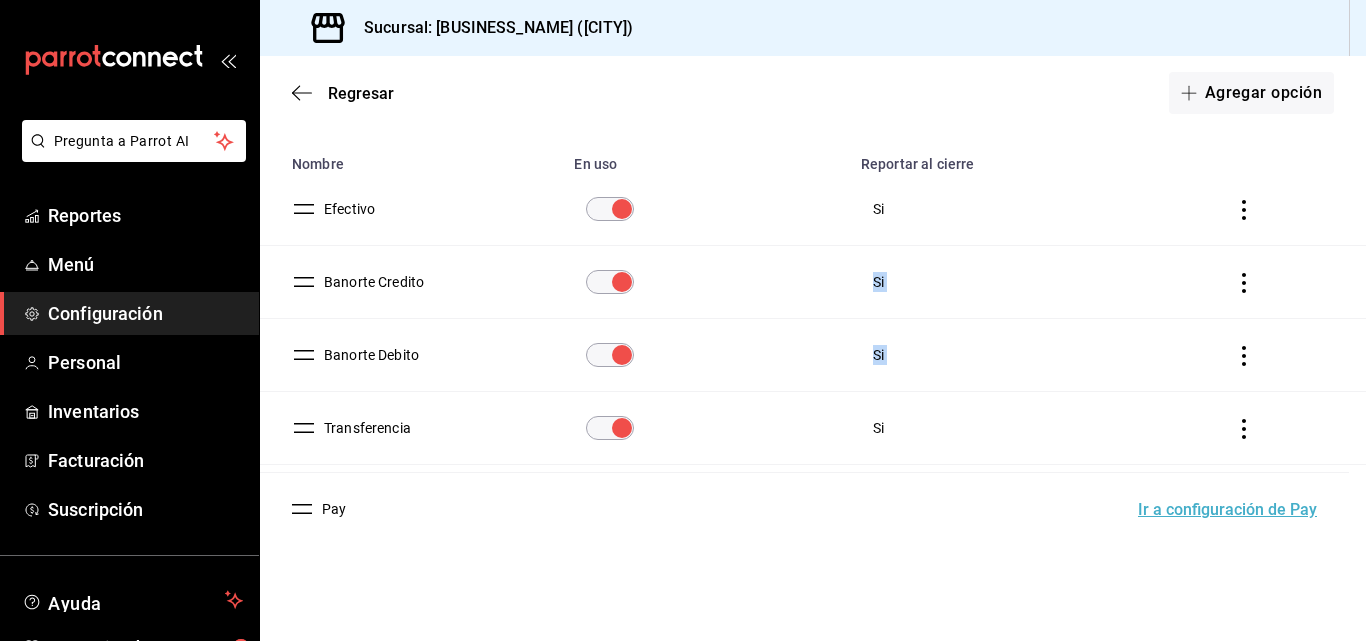drag, startPoint x: 303, startPoint y: 423, endPoint x: 301, endPoint y: 504, distance: 81.02469 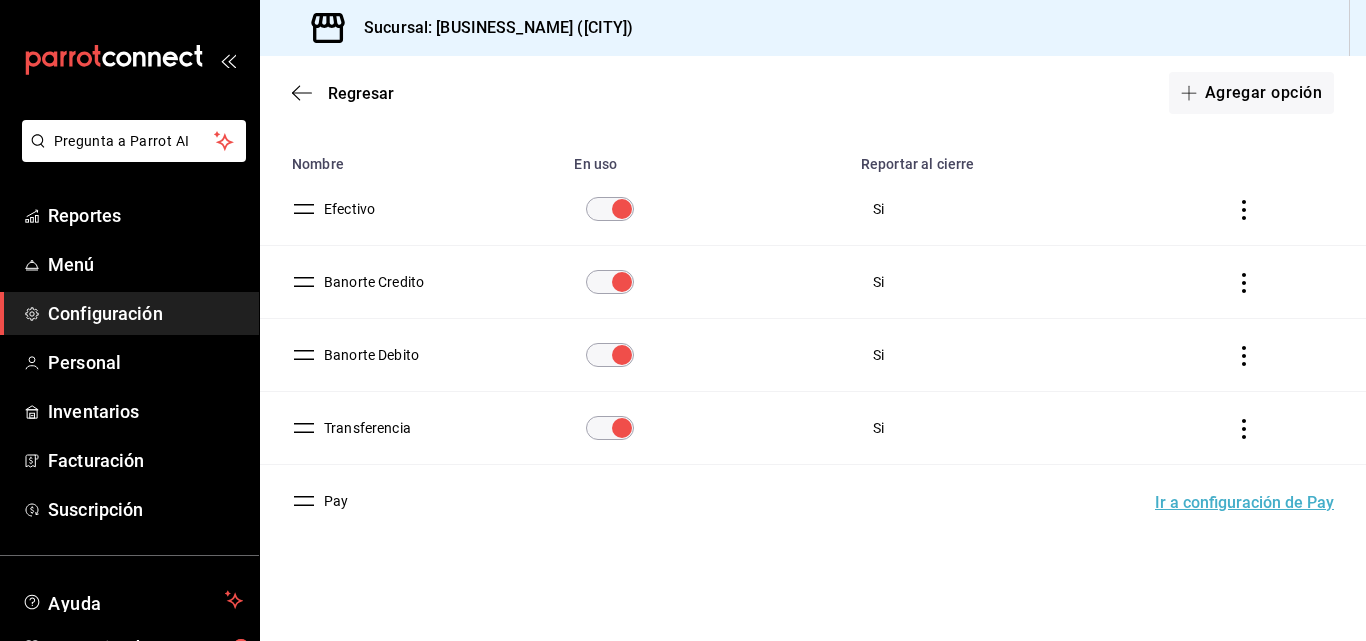 click on "Formas de pago Agrega, ordena y personaliza tus formas de pago. ​ ​ Lo sentimos, no pudimos cargar tu lista de métodos de pago. Reintentar Nombre En uso Reportar al cierre Efectivo Si Banorte Credito Si Banorte Debito Si Transferencia Si Pay Ir a configuración de Pay" at bounding box center [813, 305] 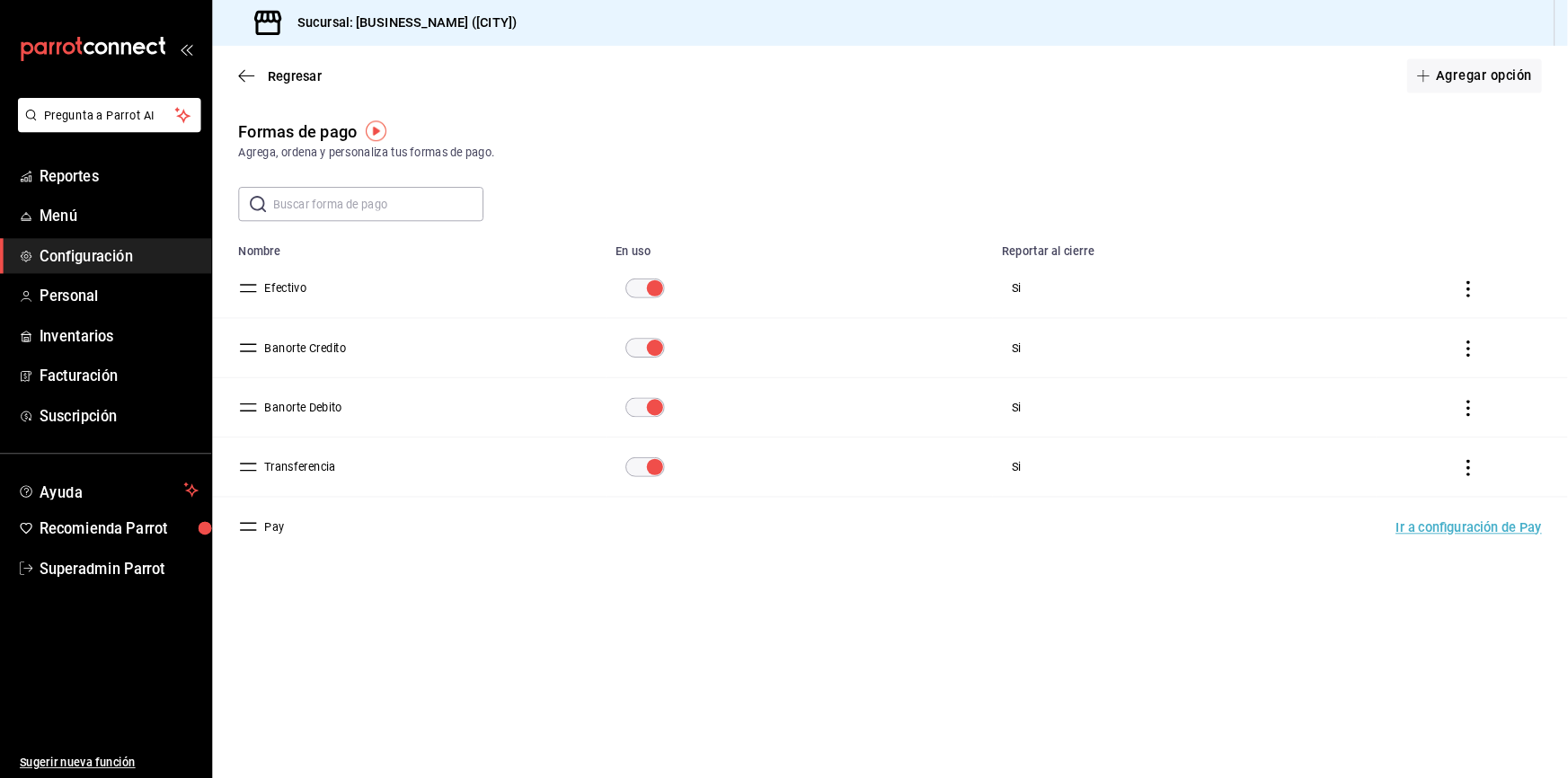 scroll, scrollTop: 0, scrollLeft: 0, axis: both 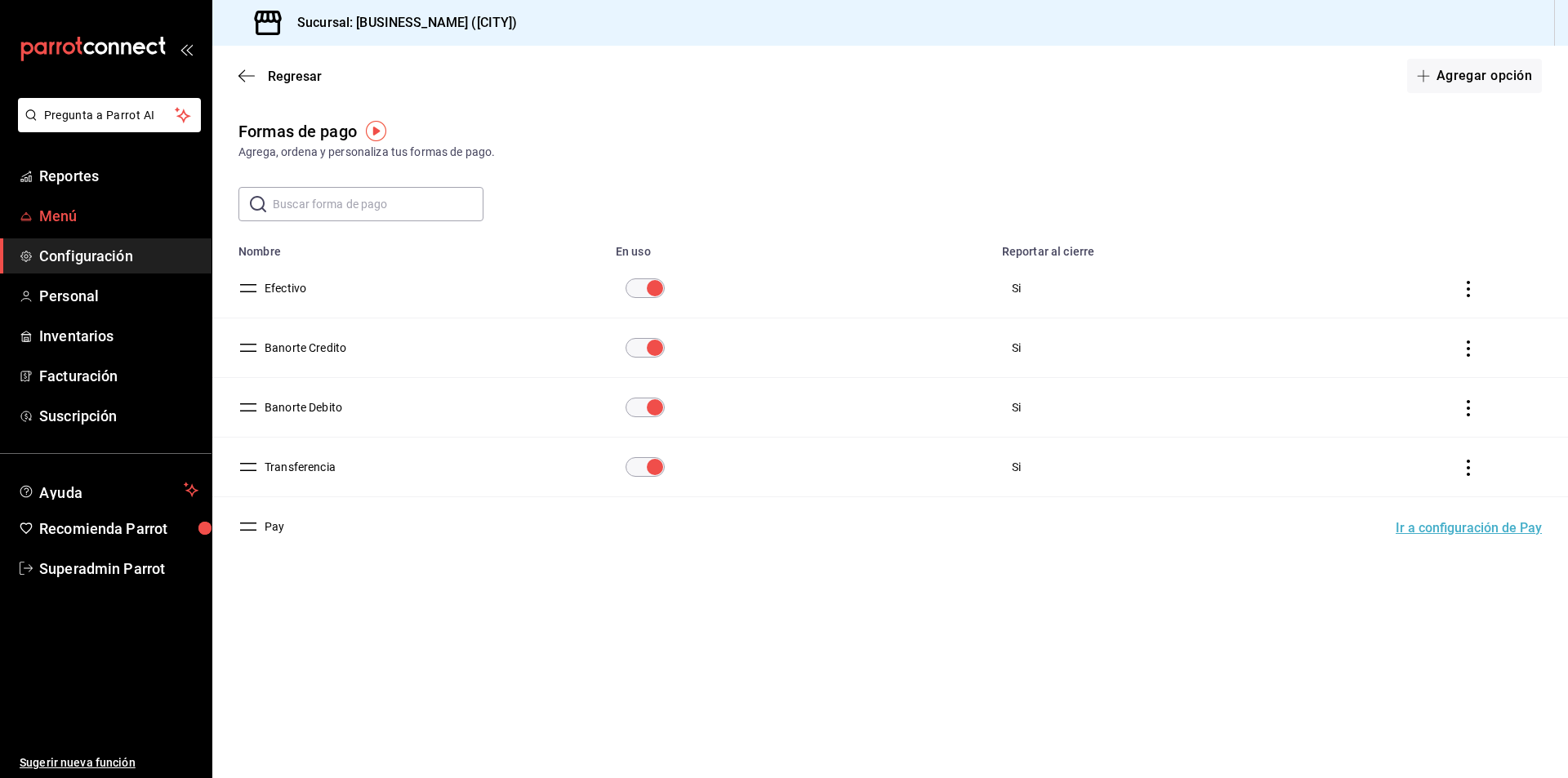 click on "Menú" at bounding box center [118, 216] 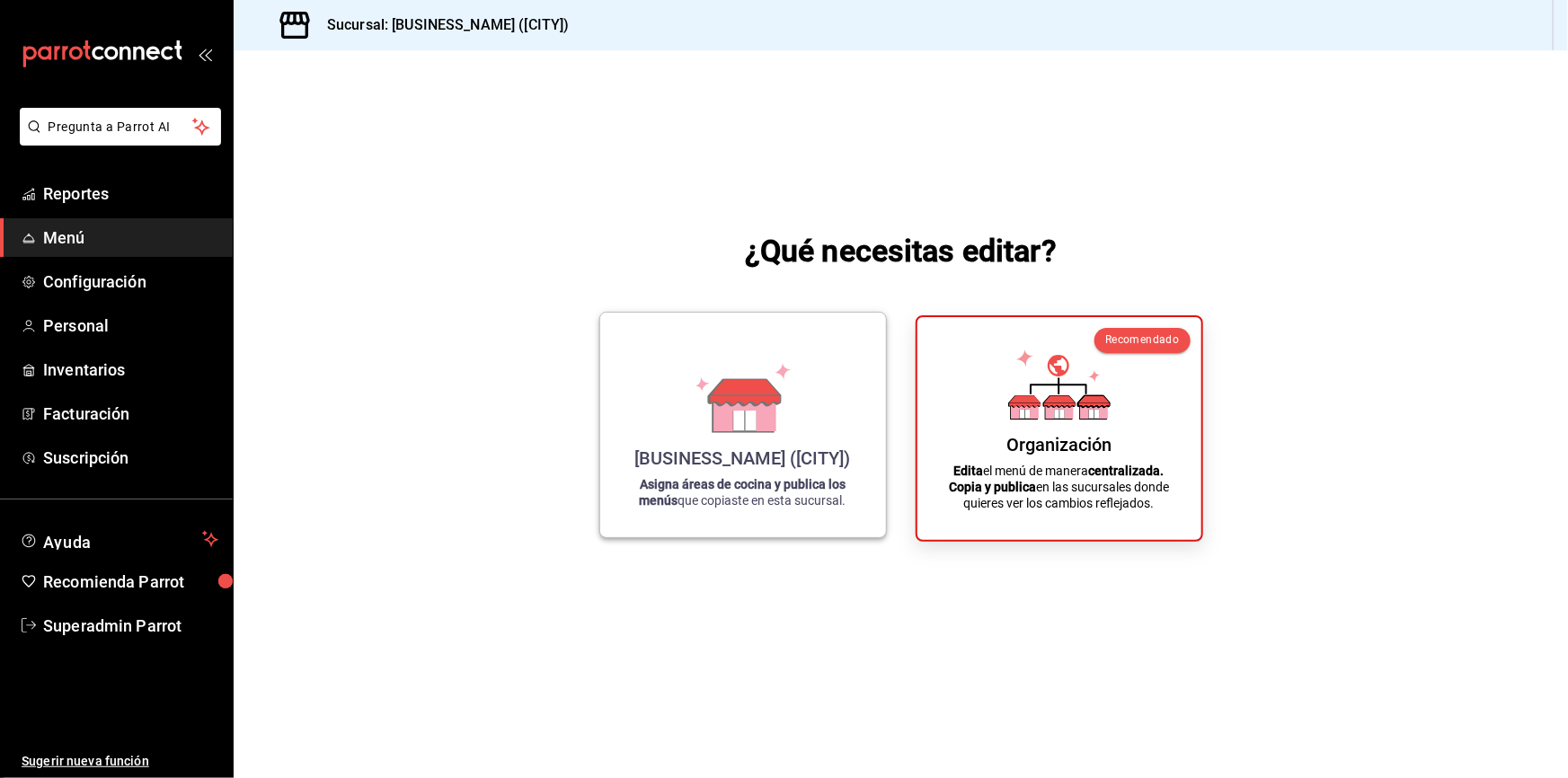 click 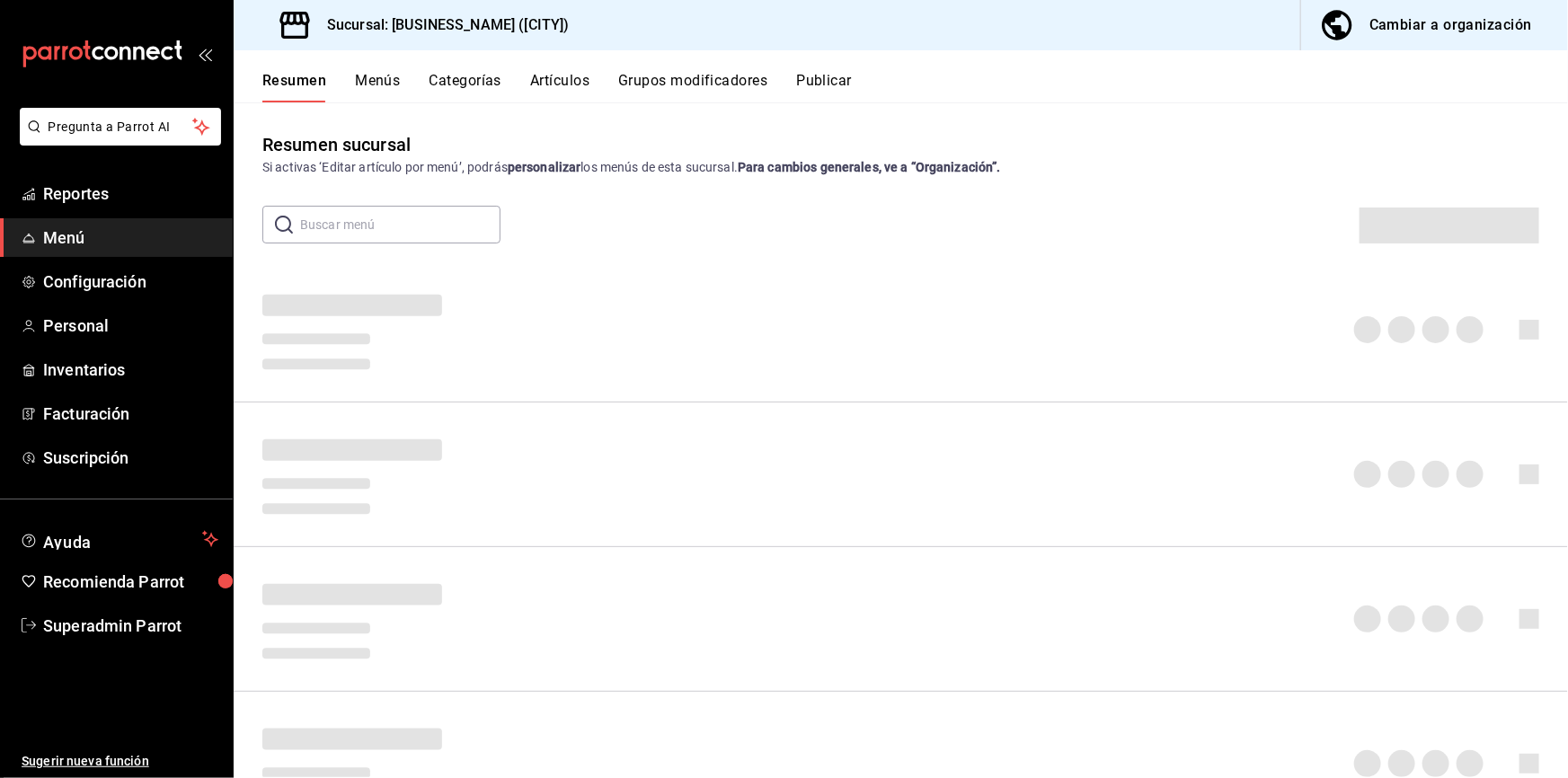 click on "Cambiar a organización" at bounding box center [1450, 25] 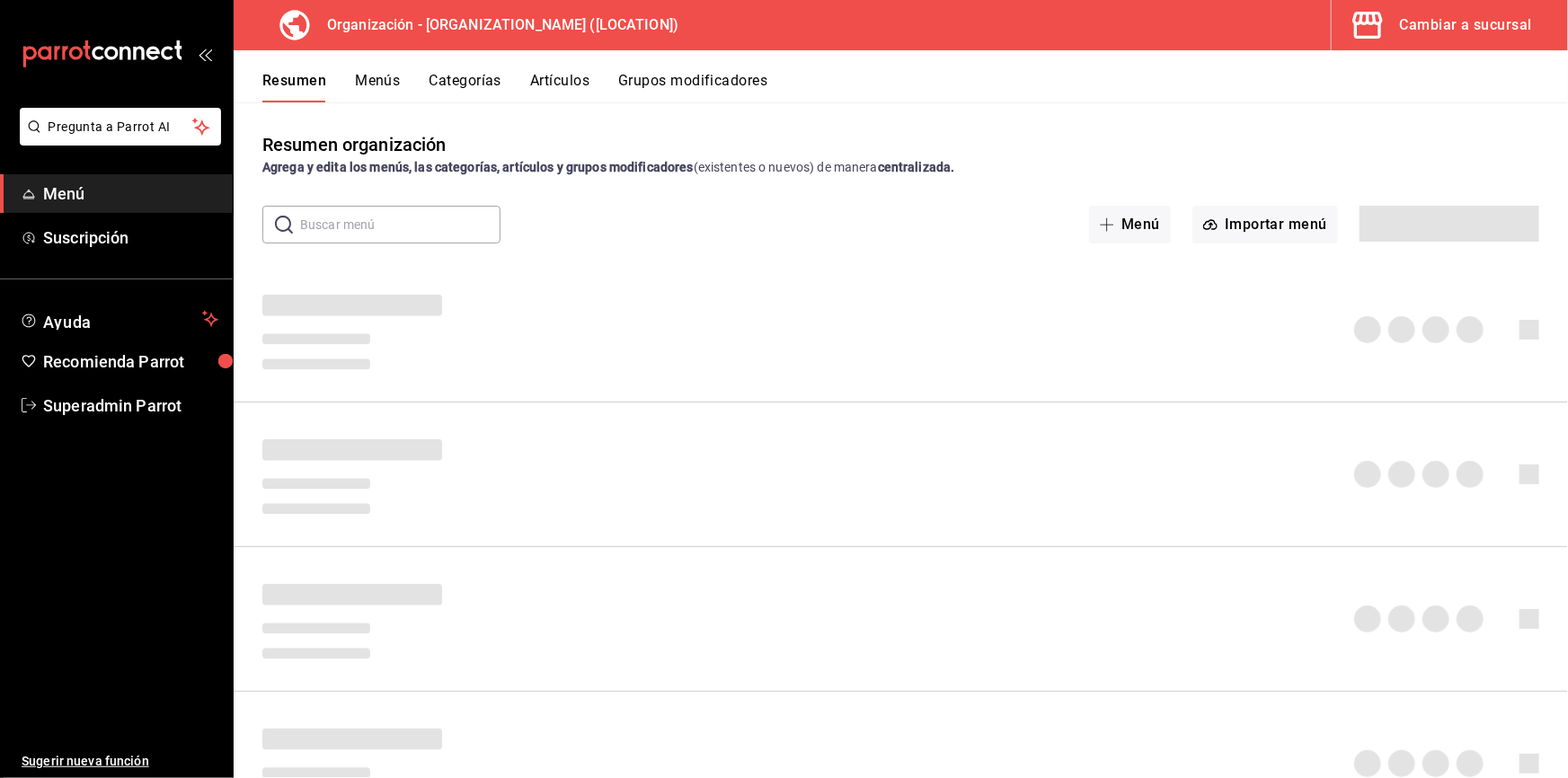 click on "Artículos" at bounding box center [560, 87] 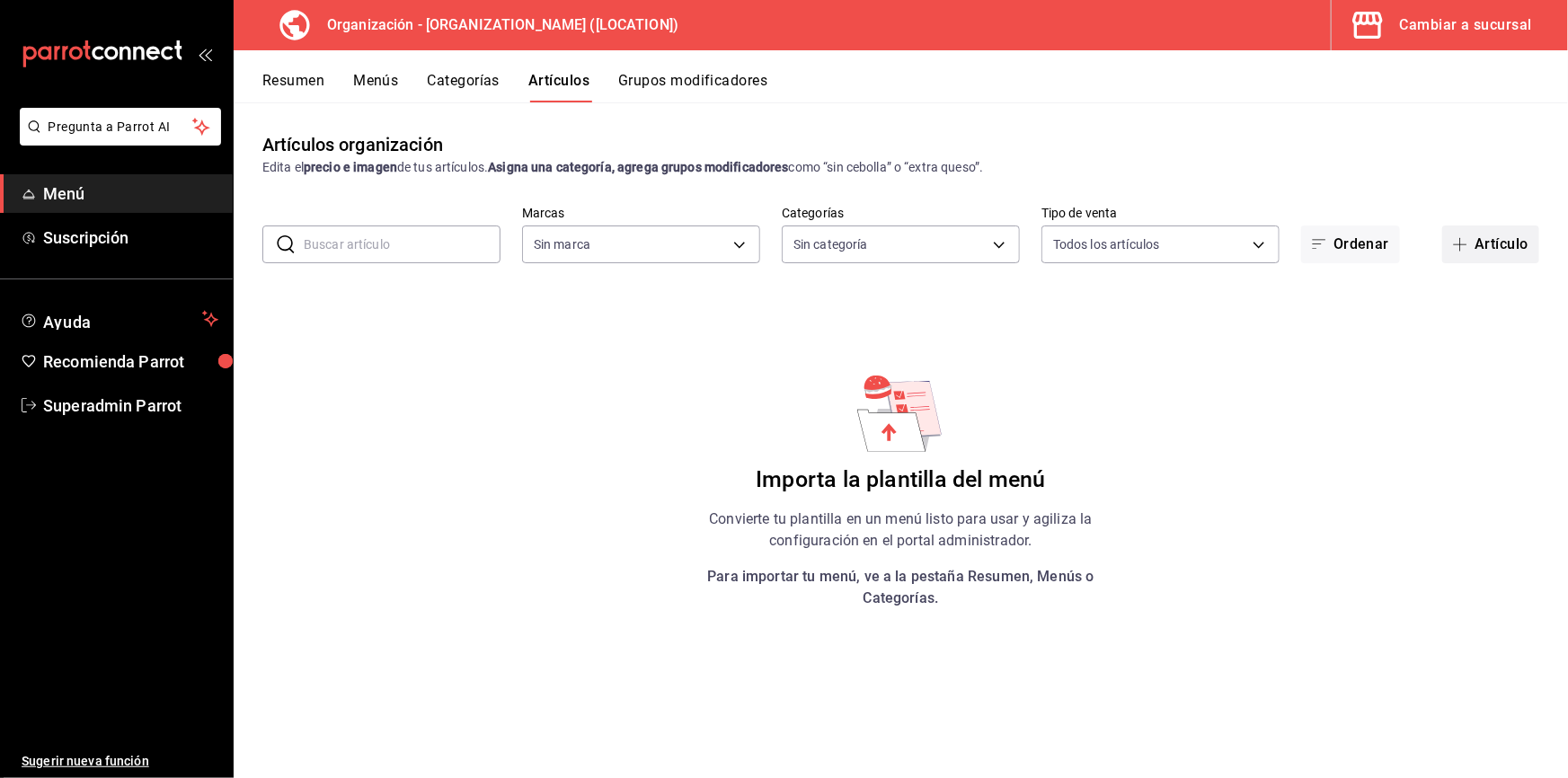 type on "[UUID]" 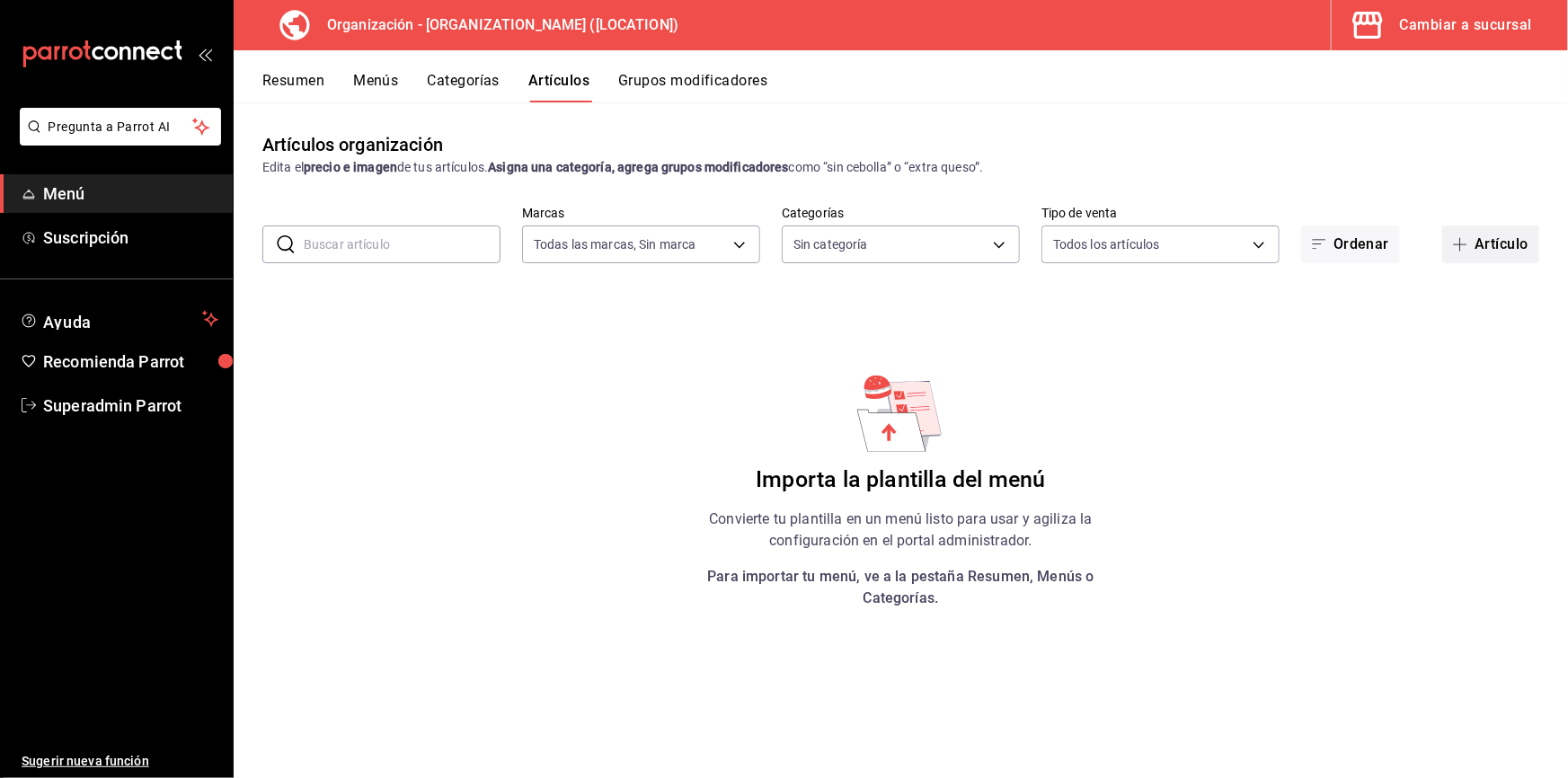 click on "Artículo" at bounding box center (1491, 244) 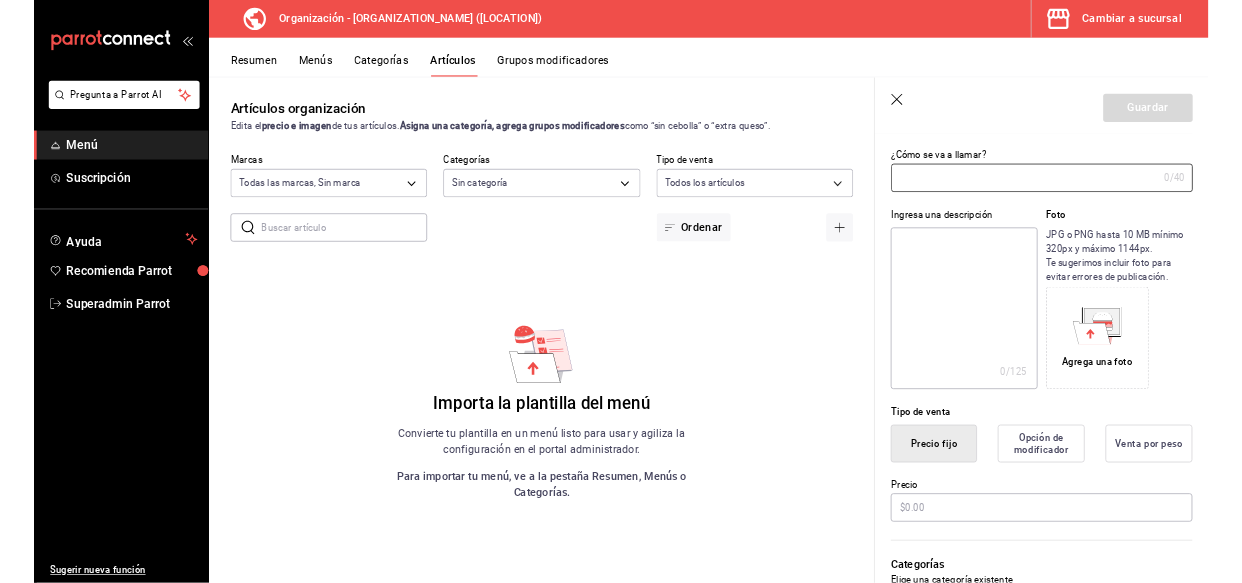 scroll, scrollTop: 0, scrollLeft: 0, axis: both 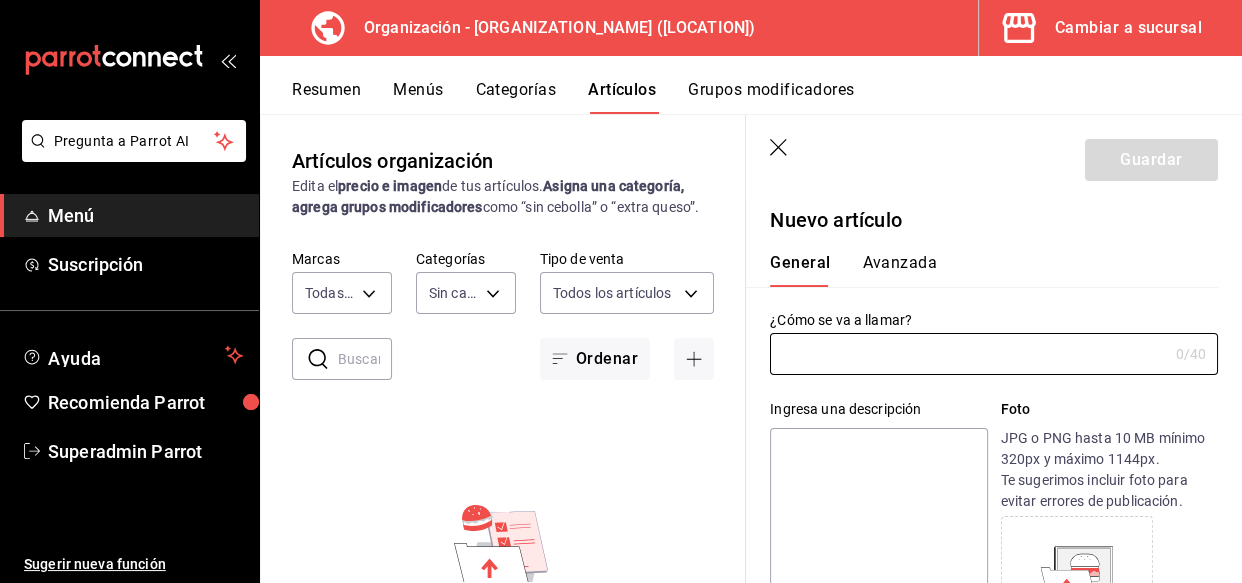 click on "Cambiar a sucursal" at bounding box center (1102, 28) 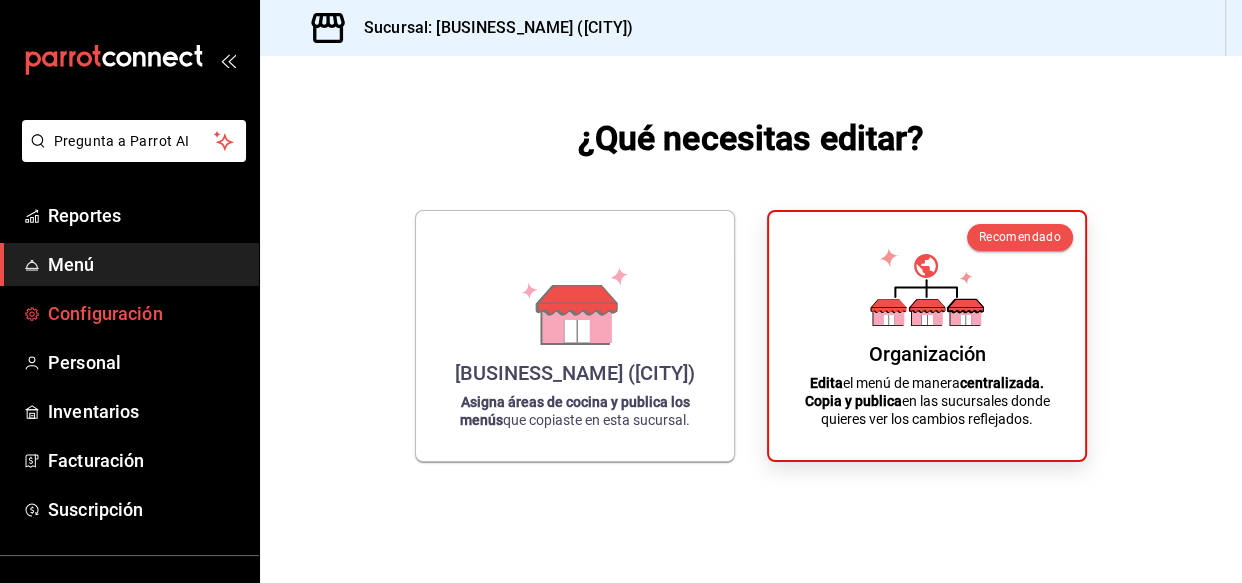 click on "Configuración" at bounding box center (145, 313) 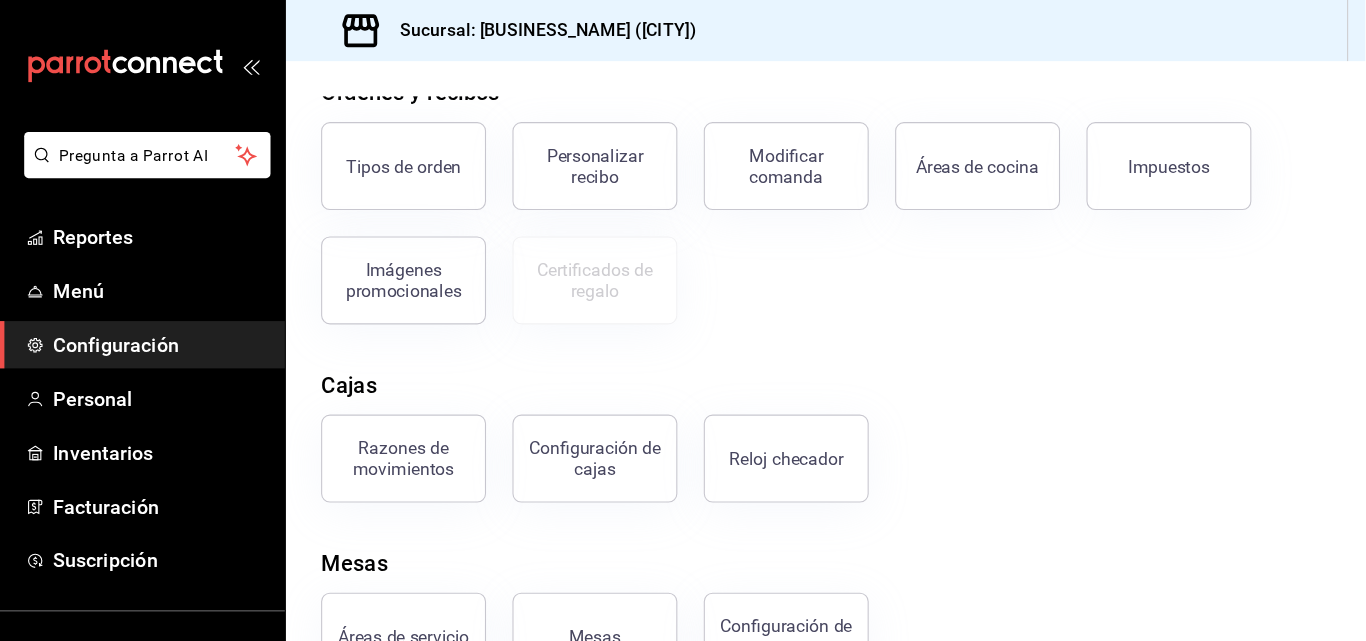 scroll, scrollTop: 430, scrollLeft: 0, axis: vertical 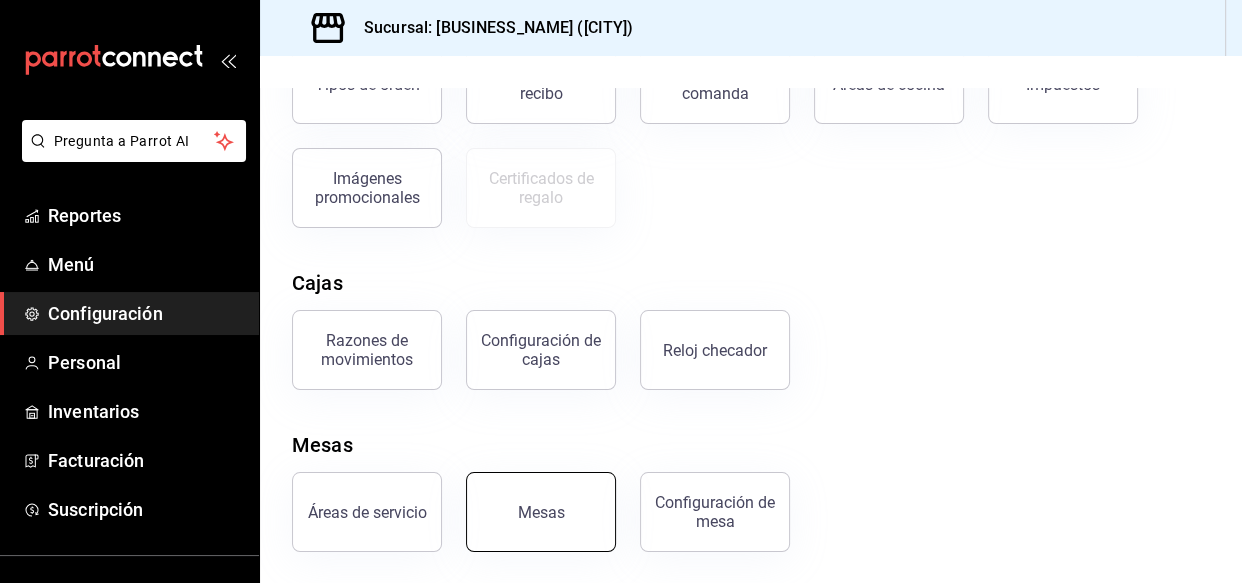 click on "Mesas" at bounding box center [541, 512] 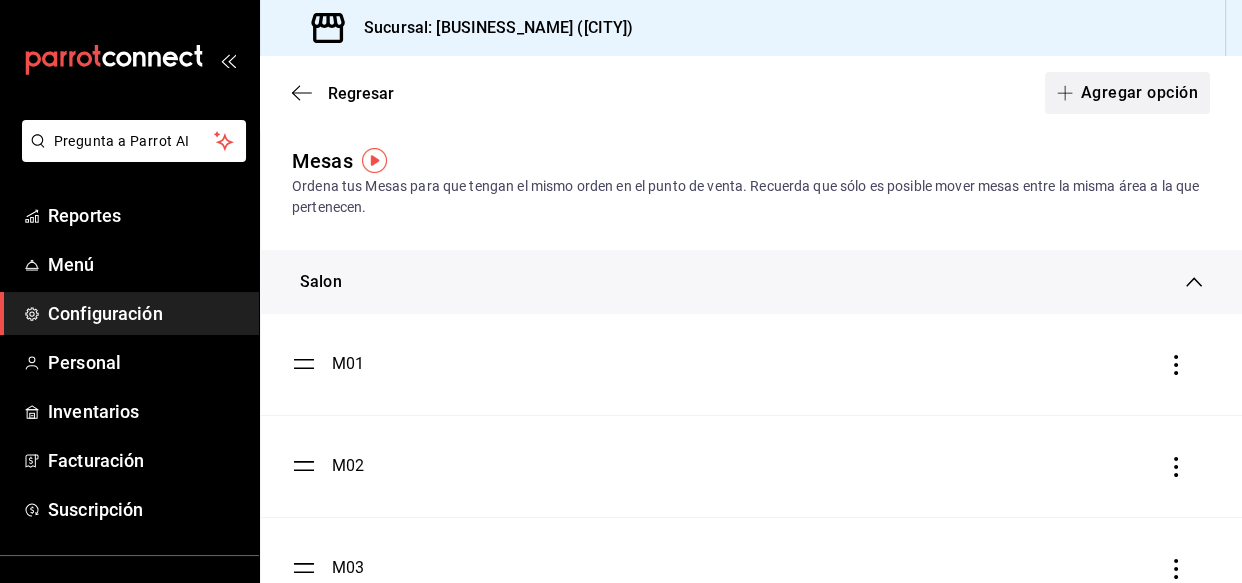click on "Agregar opción" at bounding box center [1127, 93] 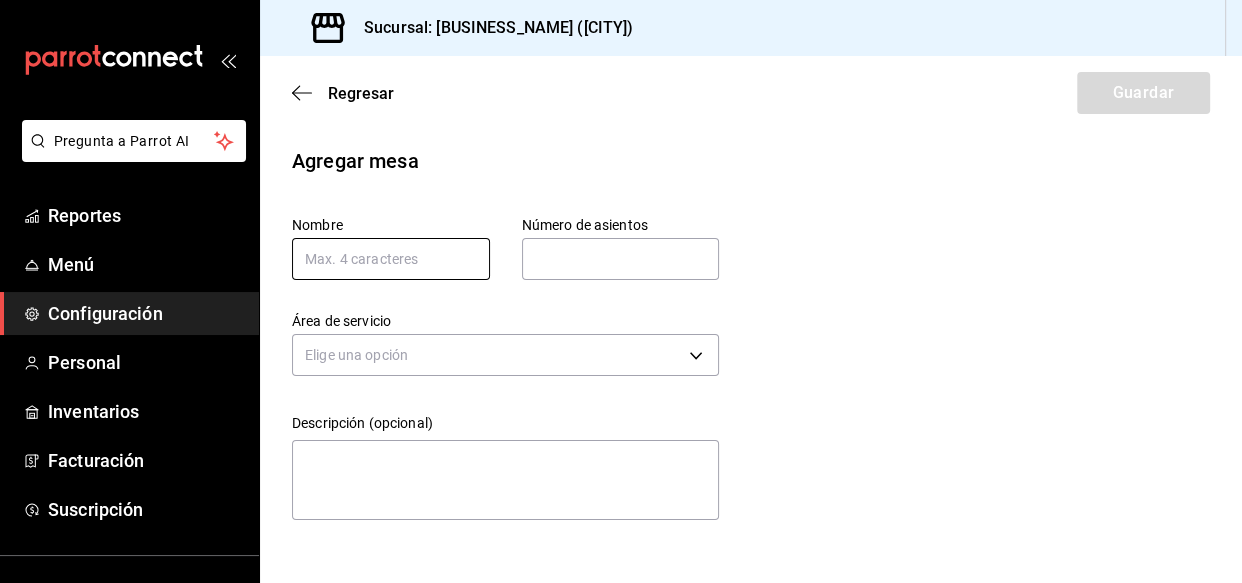 click at bounding box center [391, 259] 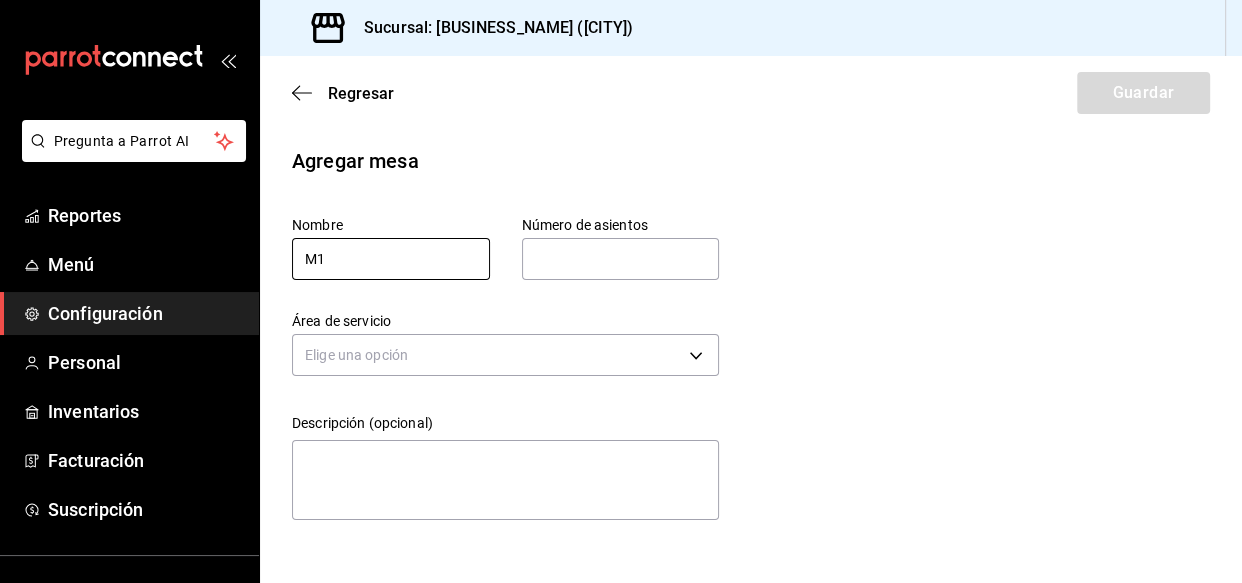 type on "M1" 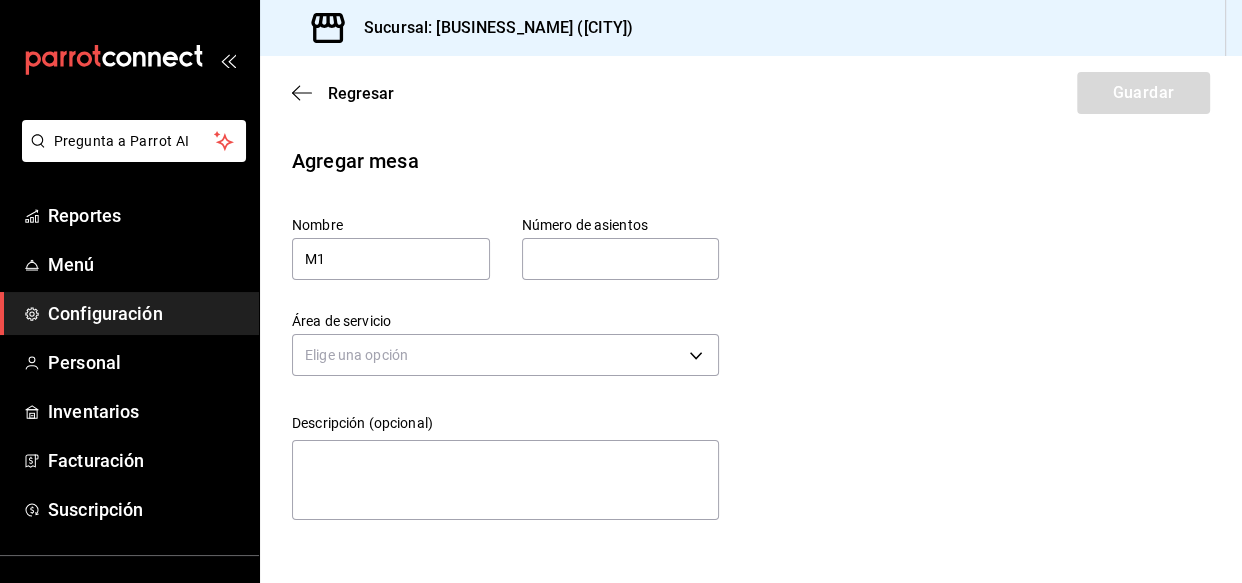 click at bounding box center (621, 259) 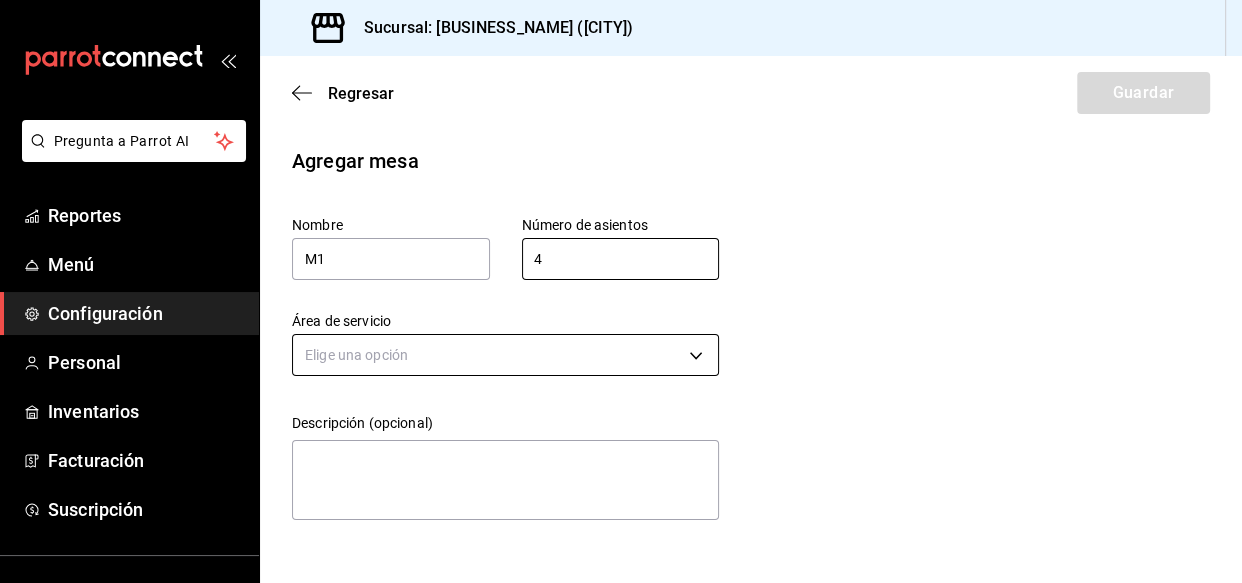 click on "Pregunta a Parrot AI Reportes   Menú   Configuración   Personal   Inventarios   Facturación   Suscripción   Ayuda Recomienda Parrot   Superadmin Parrot   Sugerir nueva función   Sucursal: [BUSINESS_NAME] ([CITY]) Regresar Guardar Agregar mesa Nombre M1 Número de asientos 4 Número de asientos Área de servicio Elige una opción Descripción (opcional) x GANA 1 MES GRATIS EN TU SUSCRIPCIÓN AQUÍ ¿Recuerdas cómo empezó tu restaurante?
Hoy puedes ayudar a un colega a tener el mismo cambio que tú viviste.
Recomienda Parrot directamente desde tu Portal Administrador.
Es fácil y rápido.
🎁 Por cada restaurante que se una, ganas 1 mes gratis. Ver video tutorial Ir a video Pregunta a Parrot AI Reportes   Menú   Configuración   Personal   Inventarios   Facturación   Suscripción   Ayuda Recomienda Parrot   Superadmin Parrot   Sugerir nueva función   Visitar centro de ayuda ([PHONE]) [EMAIL] Visitar centro de ayuda ([PHONE]) [EMAIL]" at bounding box center [621, 291] 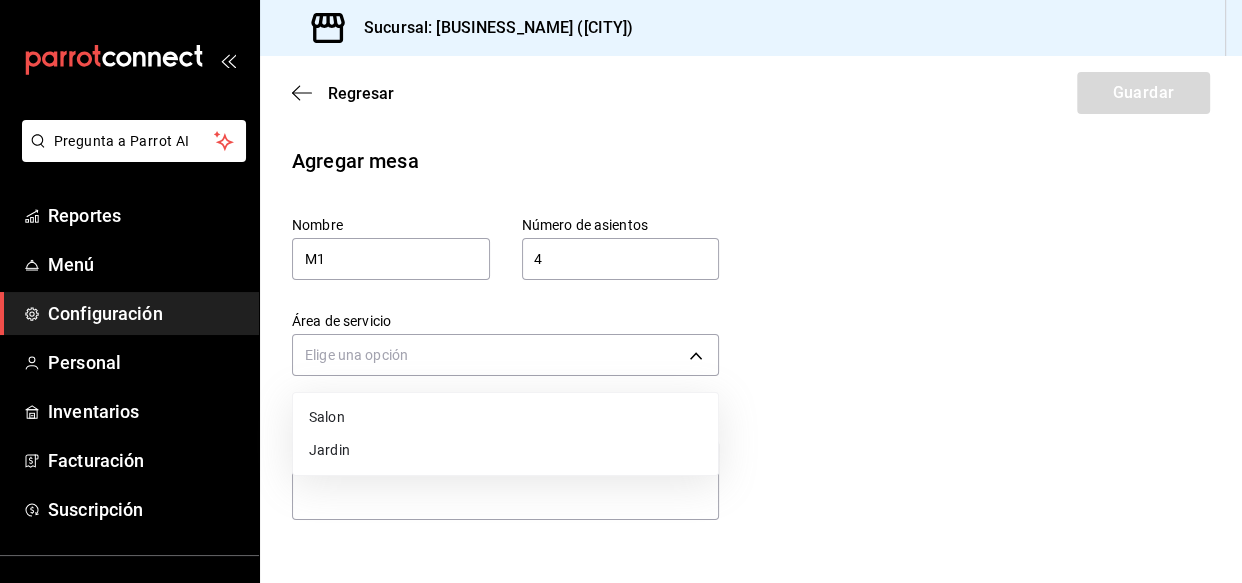 drag, startPoint x: 432, startPoint y: 439, endPoint x: 472, endPoint y: 419, distance: 44.72136 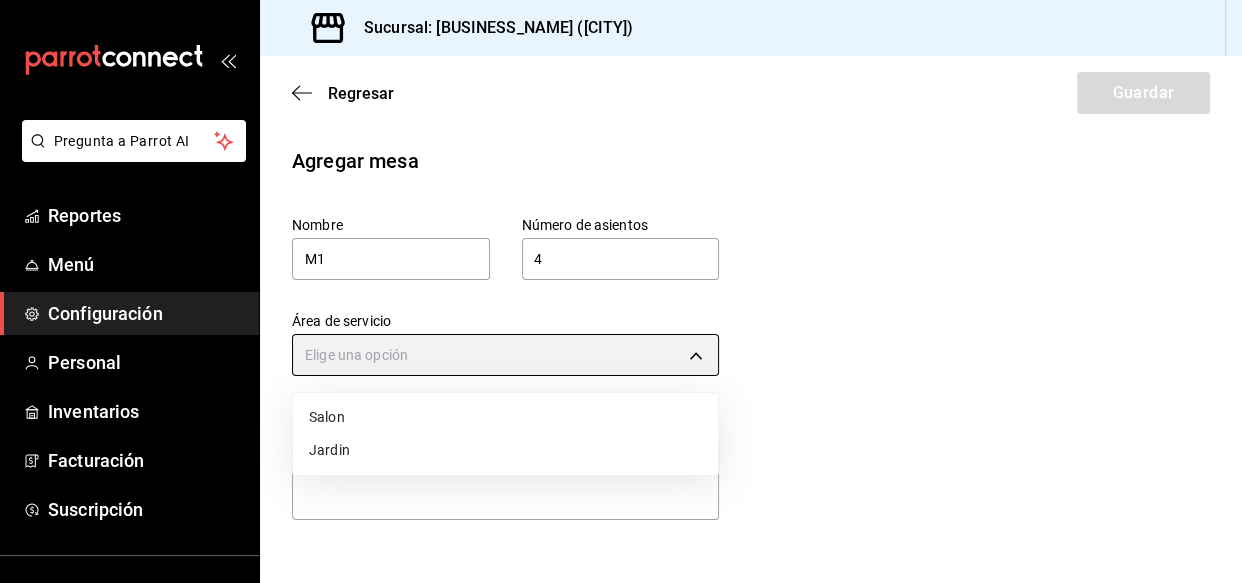 type on "[UUID]" 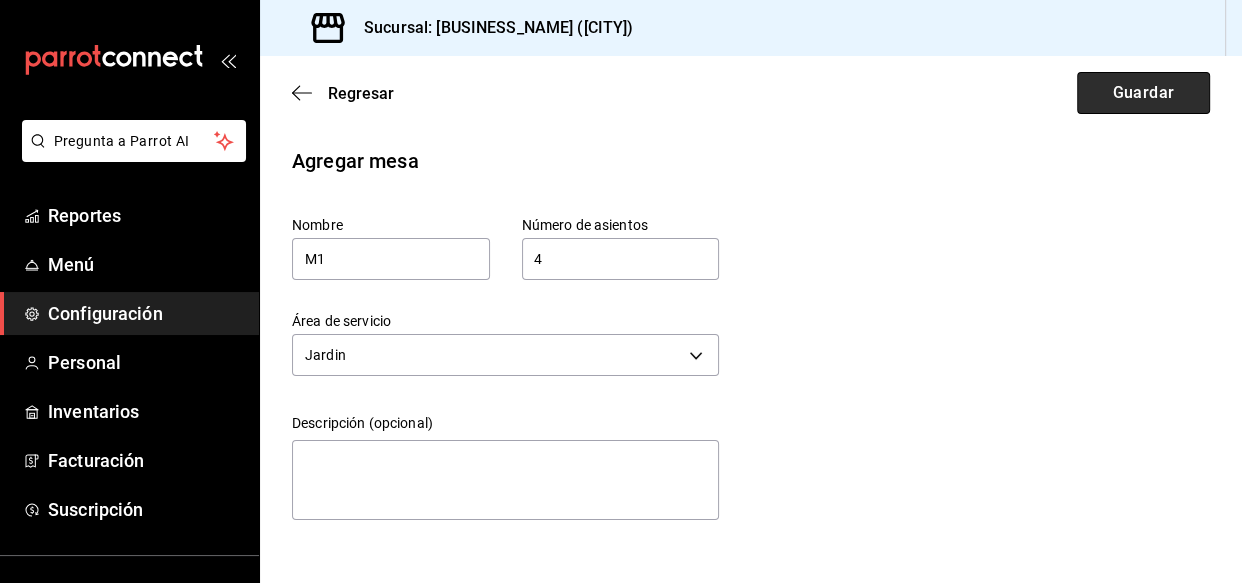 click on "Guardar" at bounding box center [1143, 93] 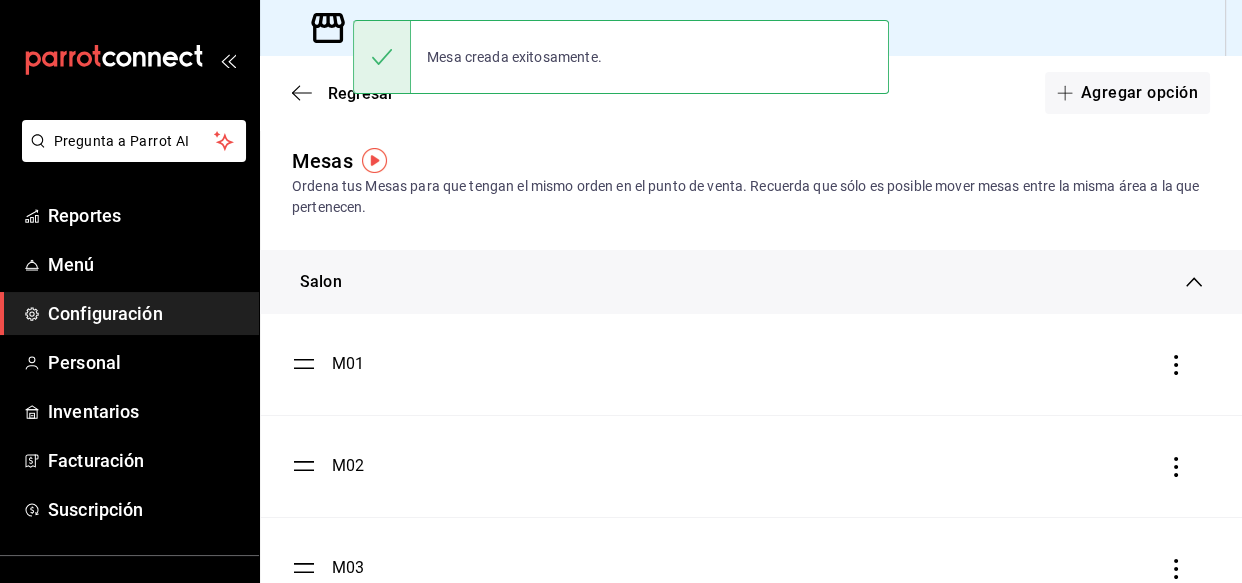 click on "Salon" at bounding box center (743, 282) 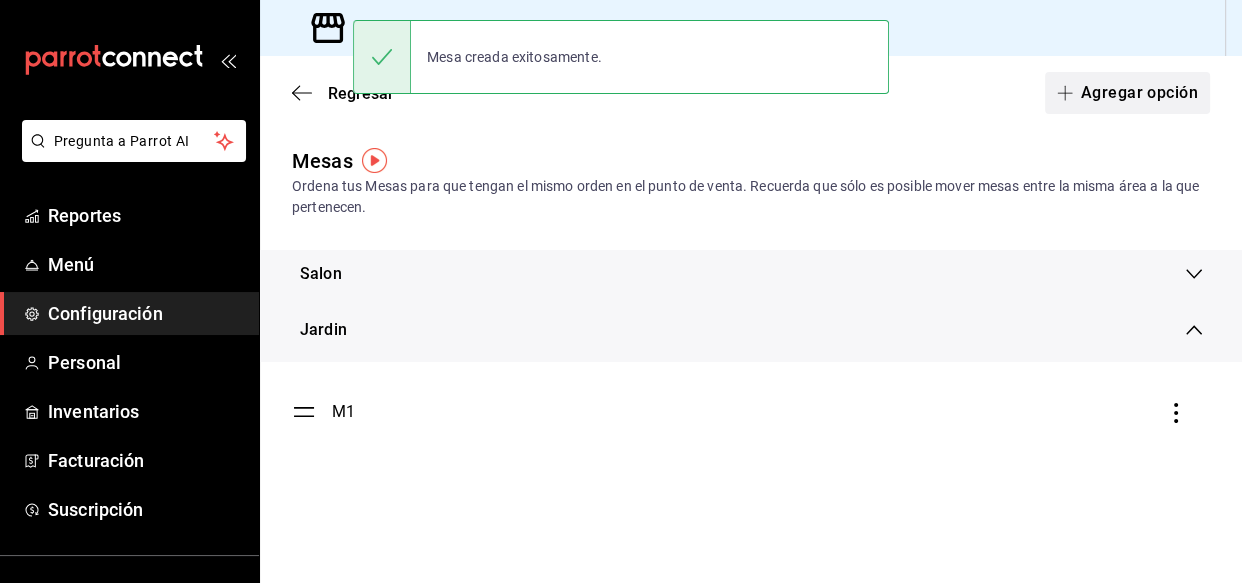 click on "Agregar opción" at bounding box center [1127, 93] 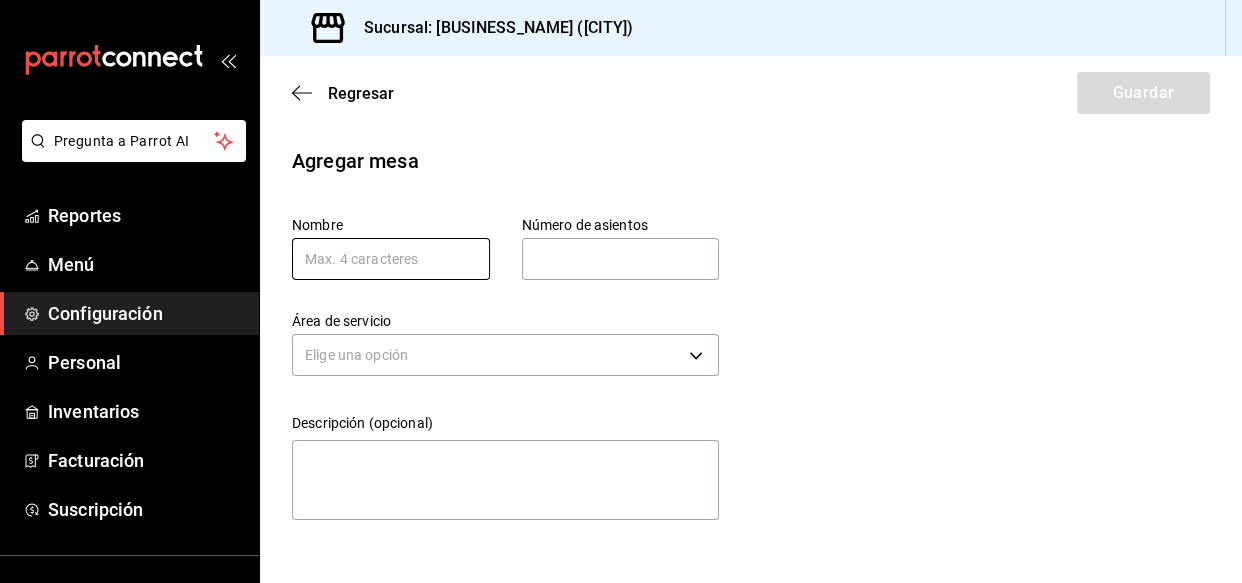 click at bounding box center [391, 259] 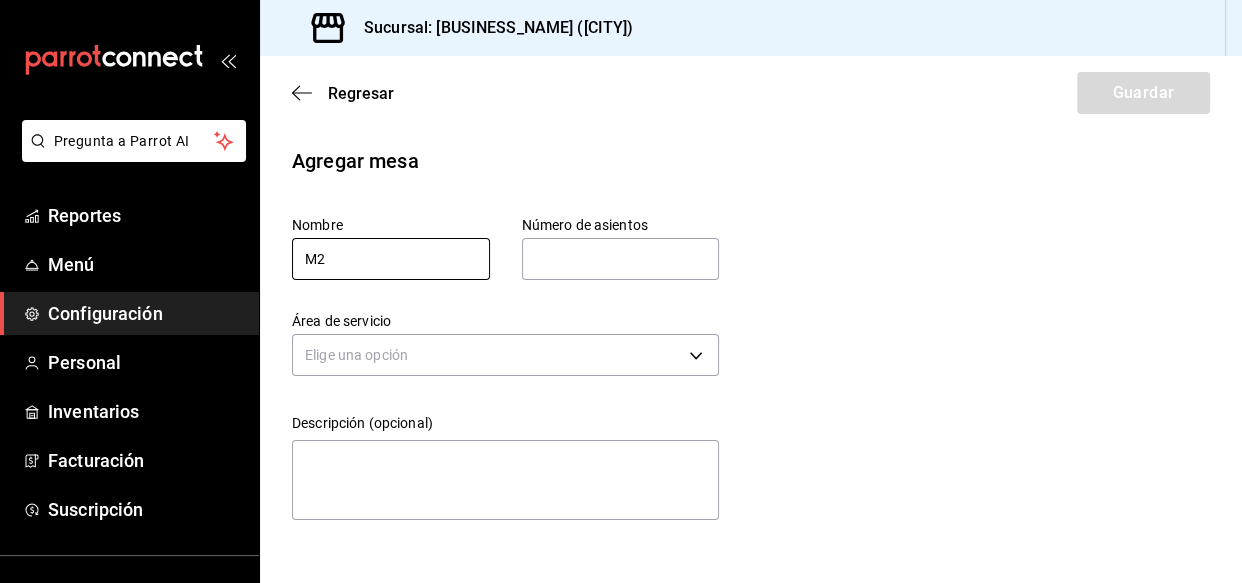 type on "M2" 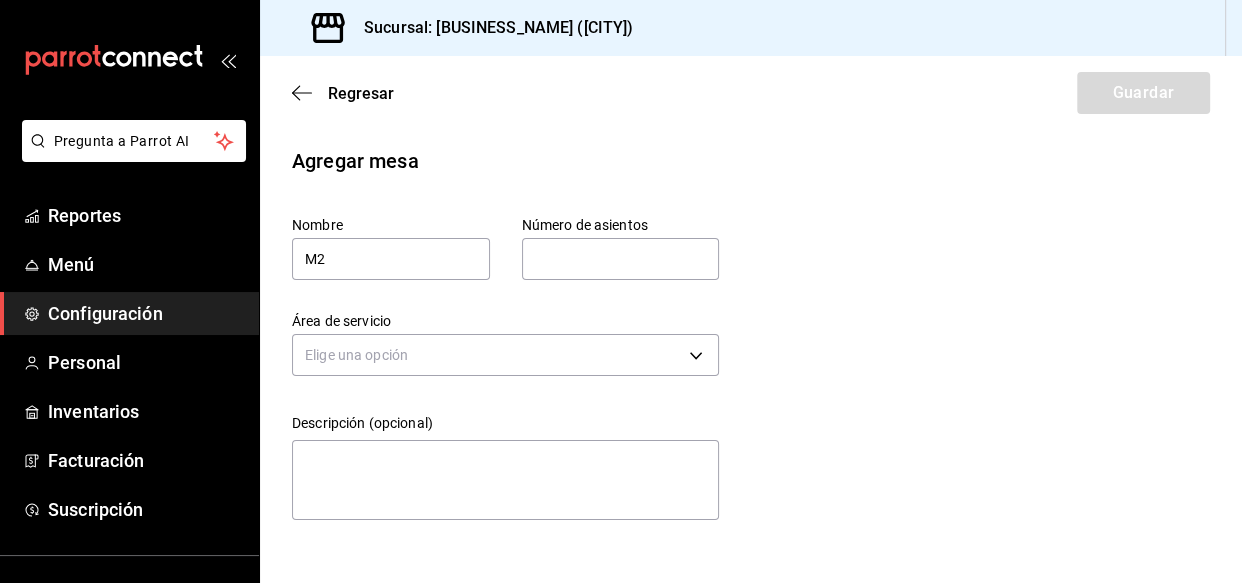 click at bounding box center [621, 259] 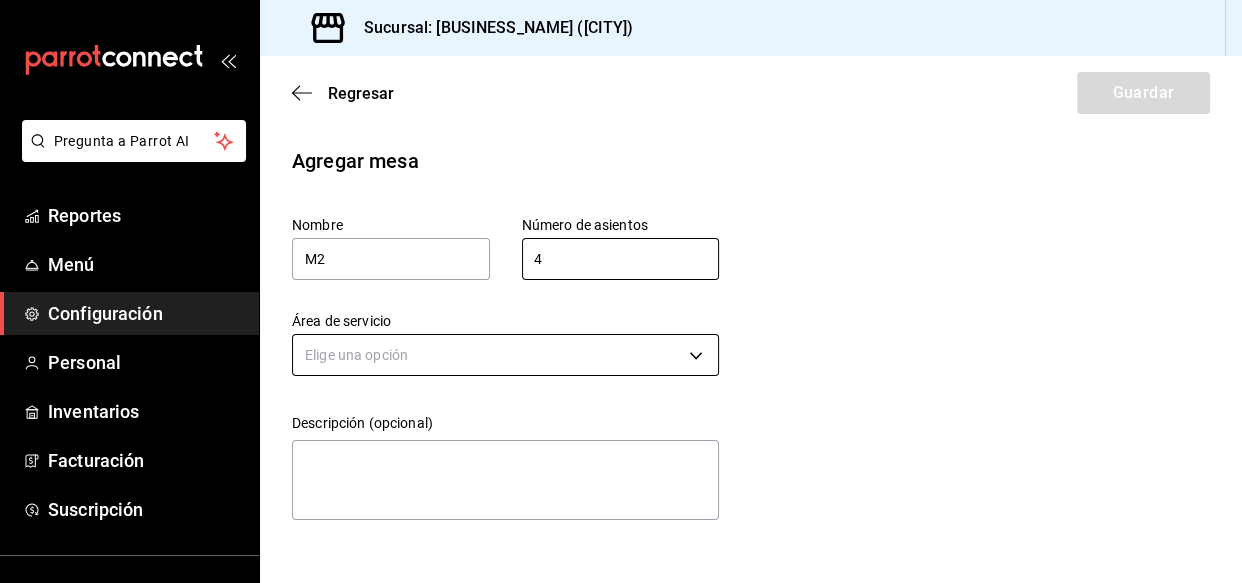 click on "Pregunta a Parrot AI Reportes   Menú   Configuración   Personal   Inventarios   Facturación   Suscripción   Ayuda Recomienda Parrot   Superadmin Parrot   Sugerir nueva función   Sucursal: [BUSINESS_NAME] ([CITY]) Regresar Guardar Agregar mesa Nombre M2 Número de asientos 4 Número de asientos Área de servicio Elige una opción Descripción (opcional) x GANA 1 MES GRATIS EN TU SUSCRIPCIÓN AQUÍ ¿Recuerdas cómo empezó tu restaurante?
Hoy puedes ayudar a un colega a tener el mismo cambio que tú viviste.
Recomienda Parrot directamente desde tu Portal Administrador.
Es fácil y rápido.
🎁 Por cada restaurante que se una, ganas 1 mes gratis. Ver video tutorial Ir a video Pregunta a Parrot AI Reportes   Menú   Configuración   Personal   Inventarios   Facturación   Suscripción   Ayuda Recomienda Parrot   Superadmin Parrot   Sugerir nueva función   Visitar centro de ayuda ([PHONE]) [EMAIL] Visitar centro de ayuda ([PHONE]) [EMAIL]" at bounding box center [621, 291] 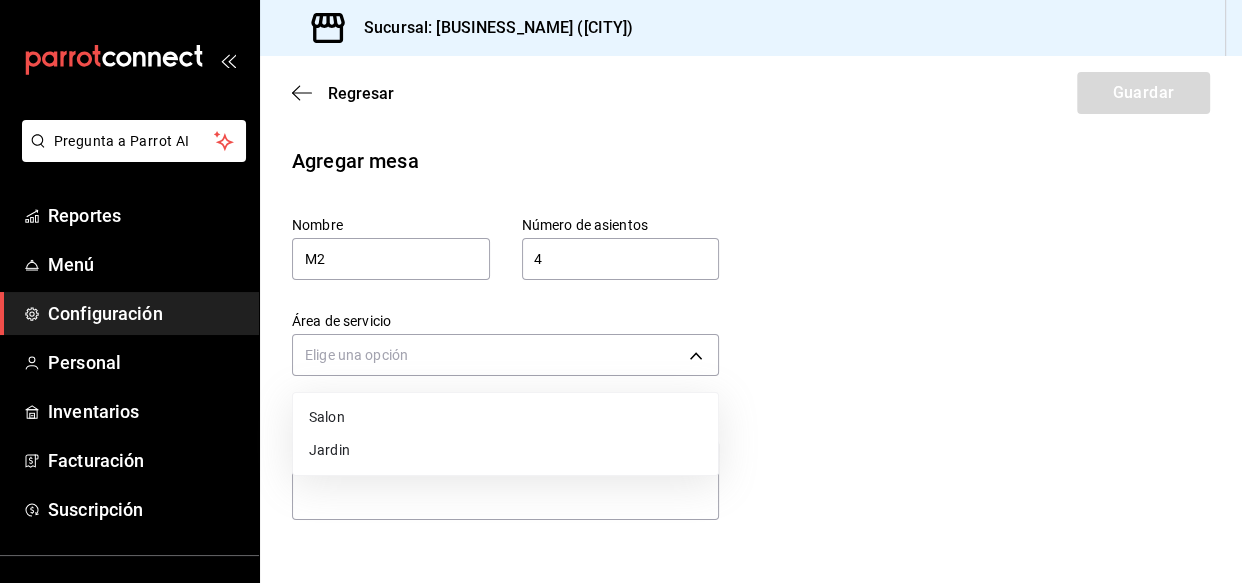 click on "Jardin" at bounding box center [505, 450] 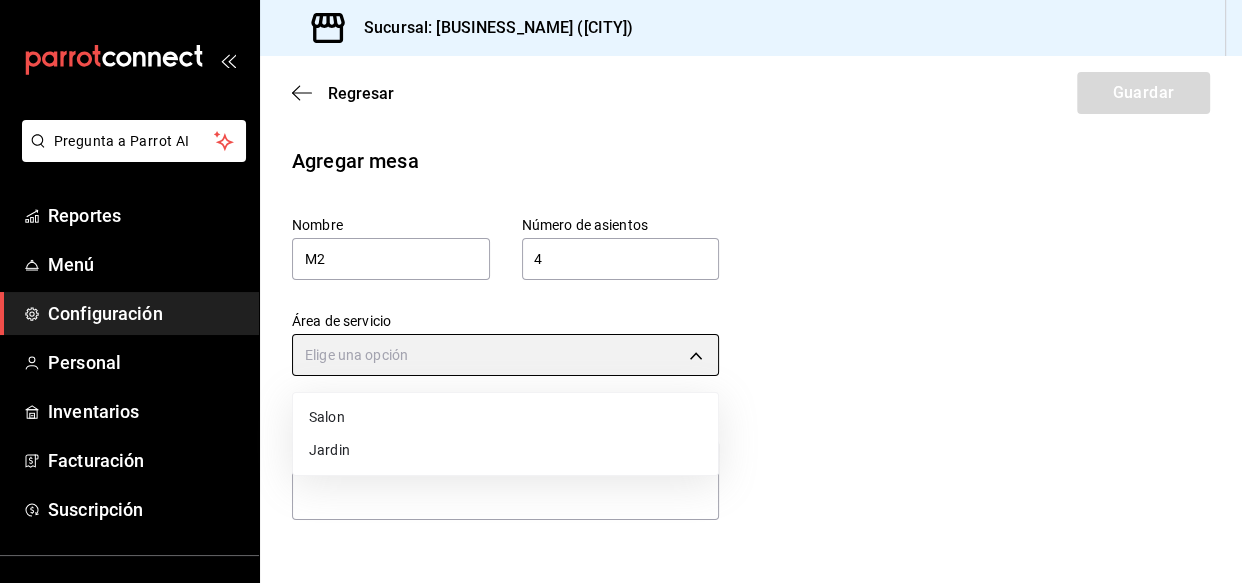 type on "[UUID]" 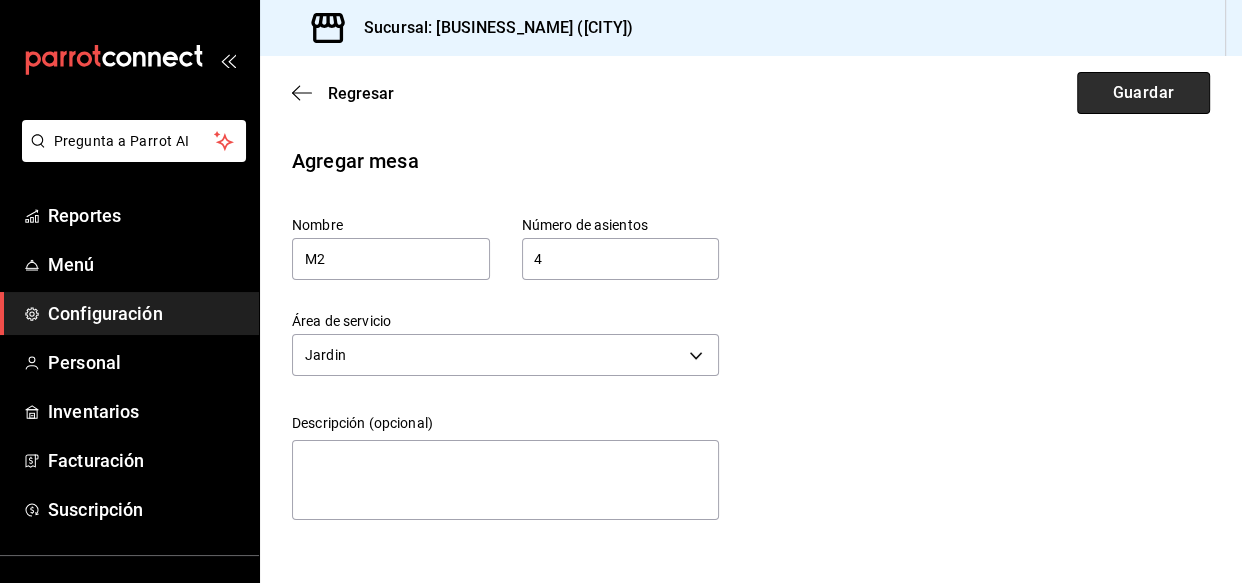 click on "Guardar" at bounding box center (1143, 93) 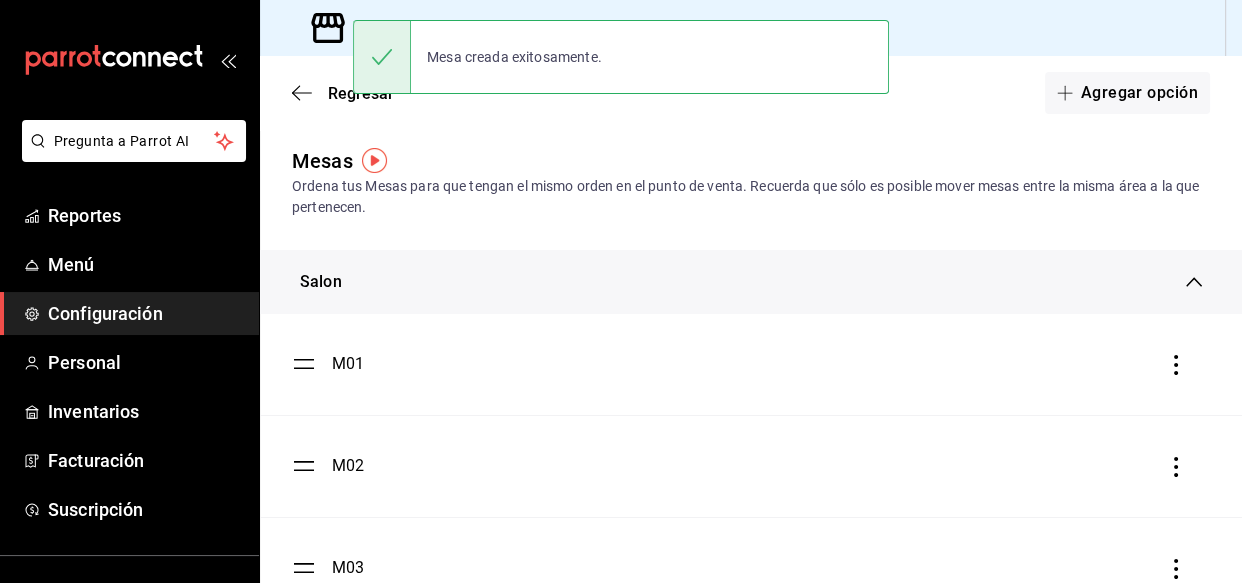 click on "Salon" at bounding box center [743, 282] 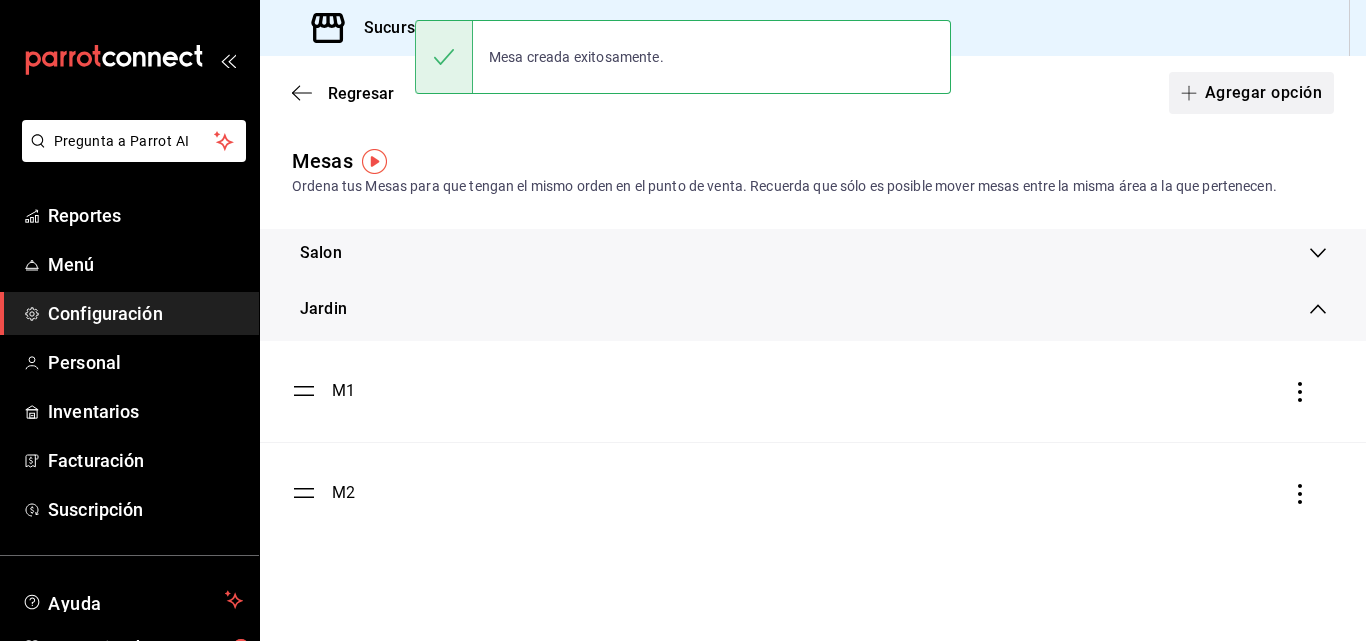 click on "Agregar opción" at bounding box center (1251, 93) 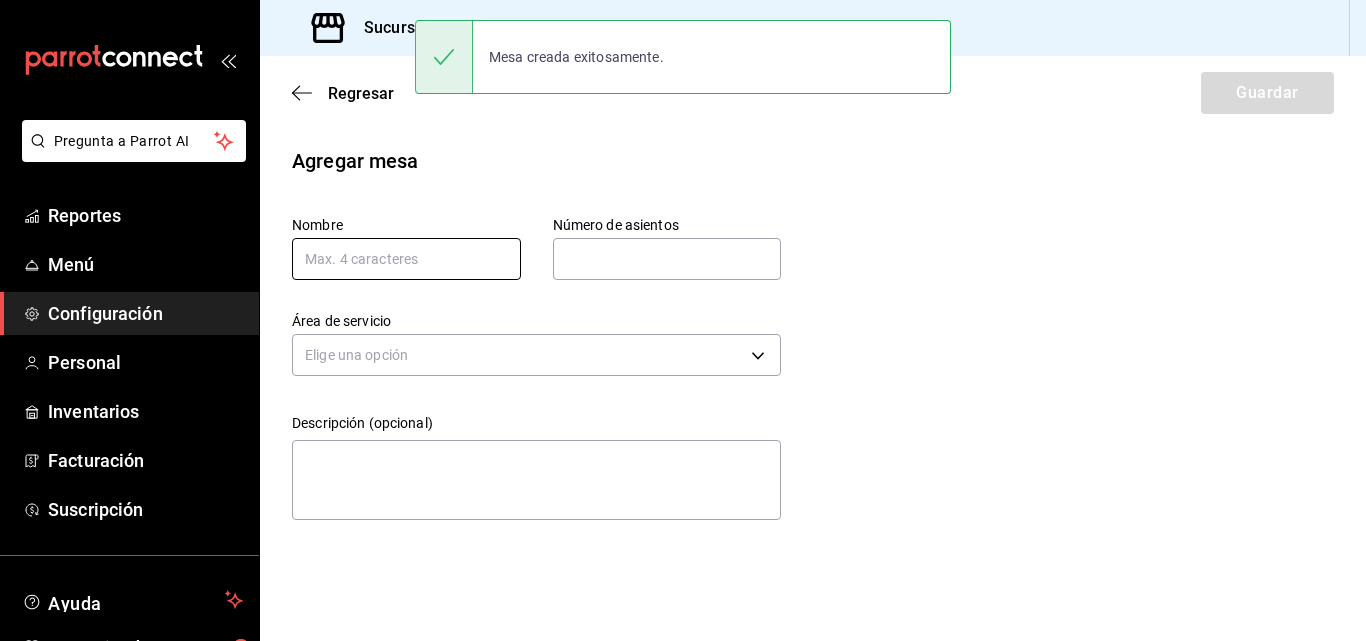 click at bounding box center [406, 259] 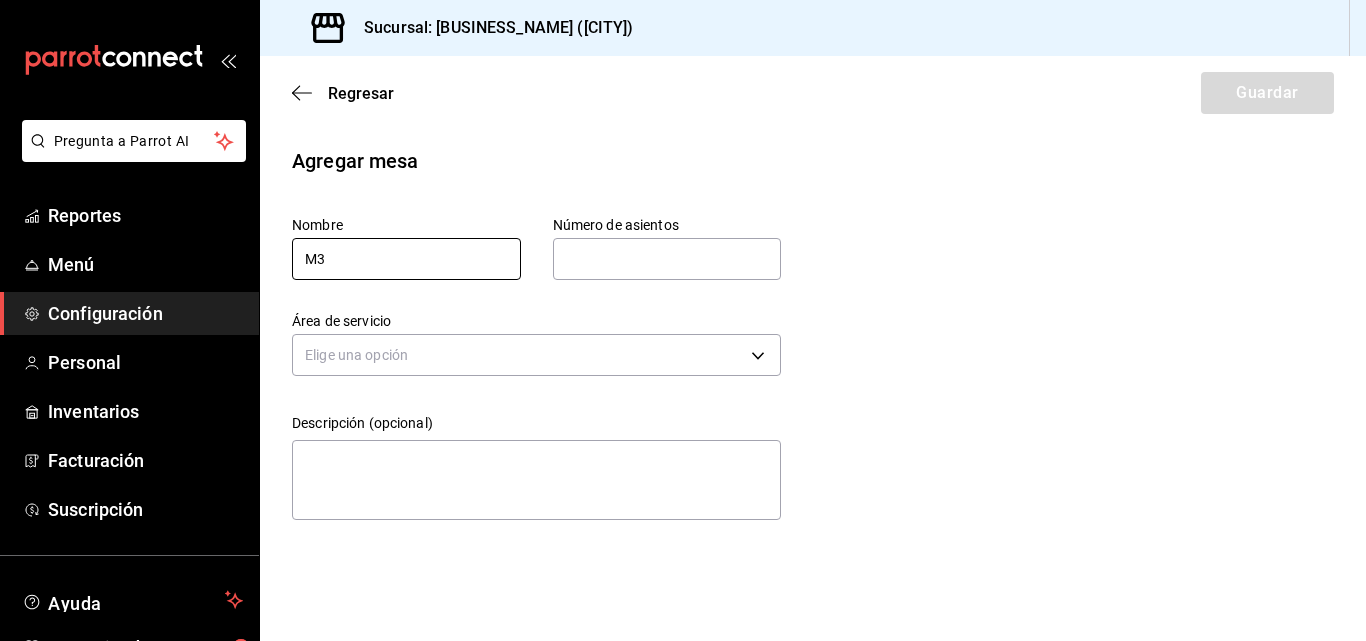 type on "M3" 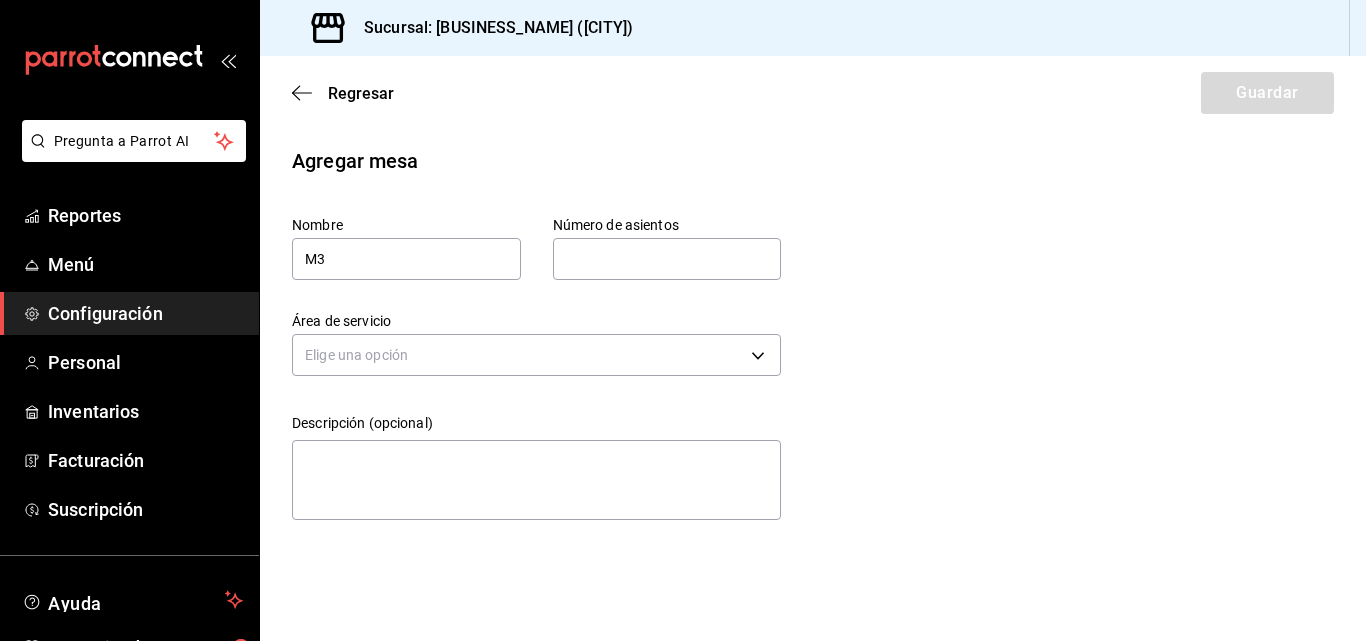 click on "Área de servicio Elige una opción" at bounding box center (520, 331) 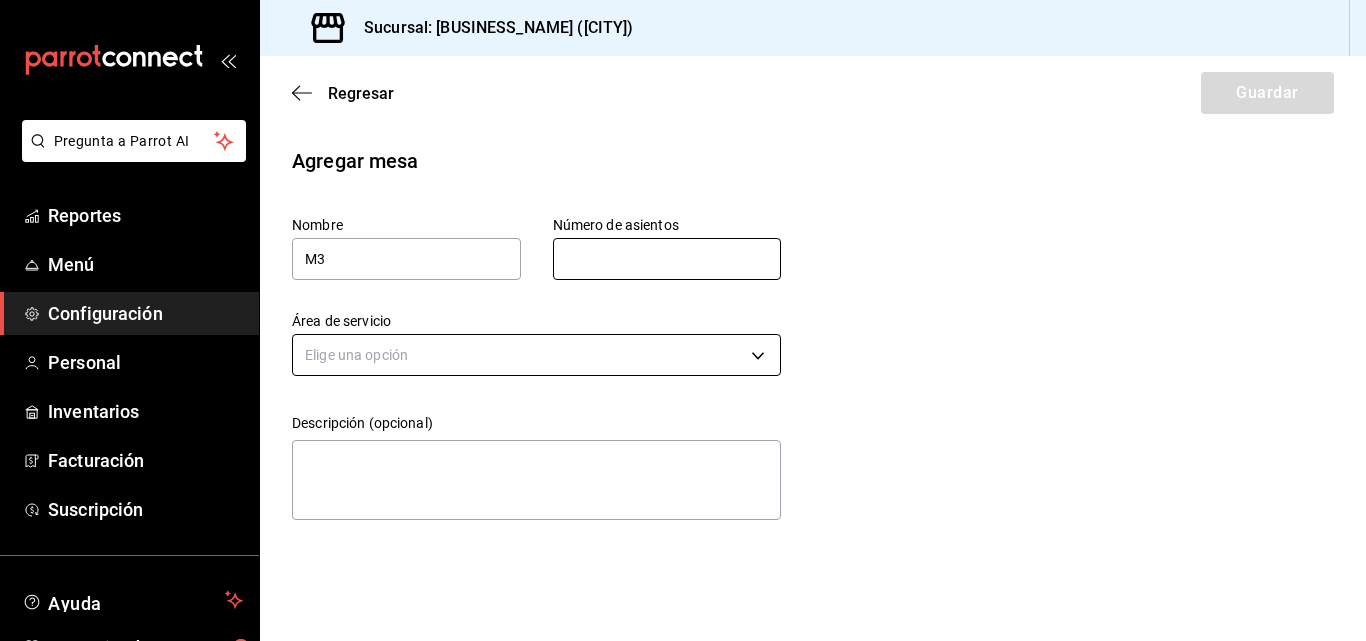type on "4" 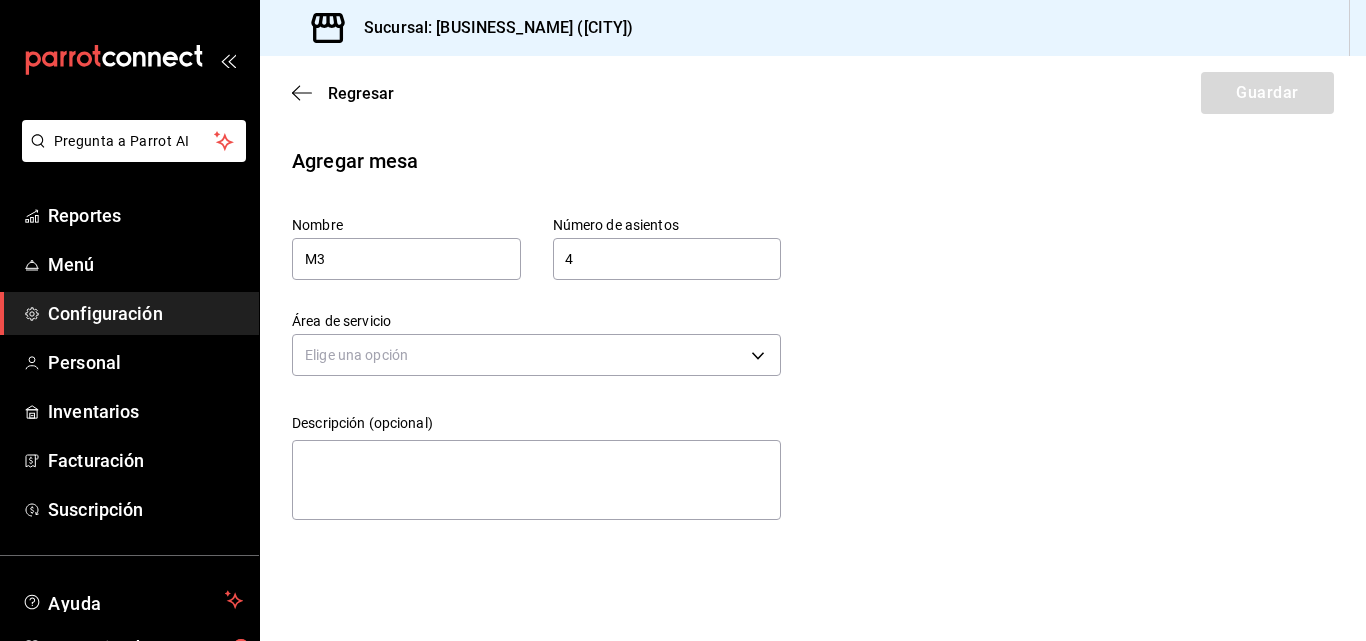 click on "Área de servicio Elige una opción" at bounding box center (536, 347) 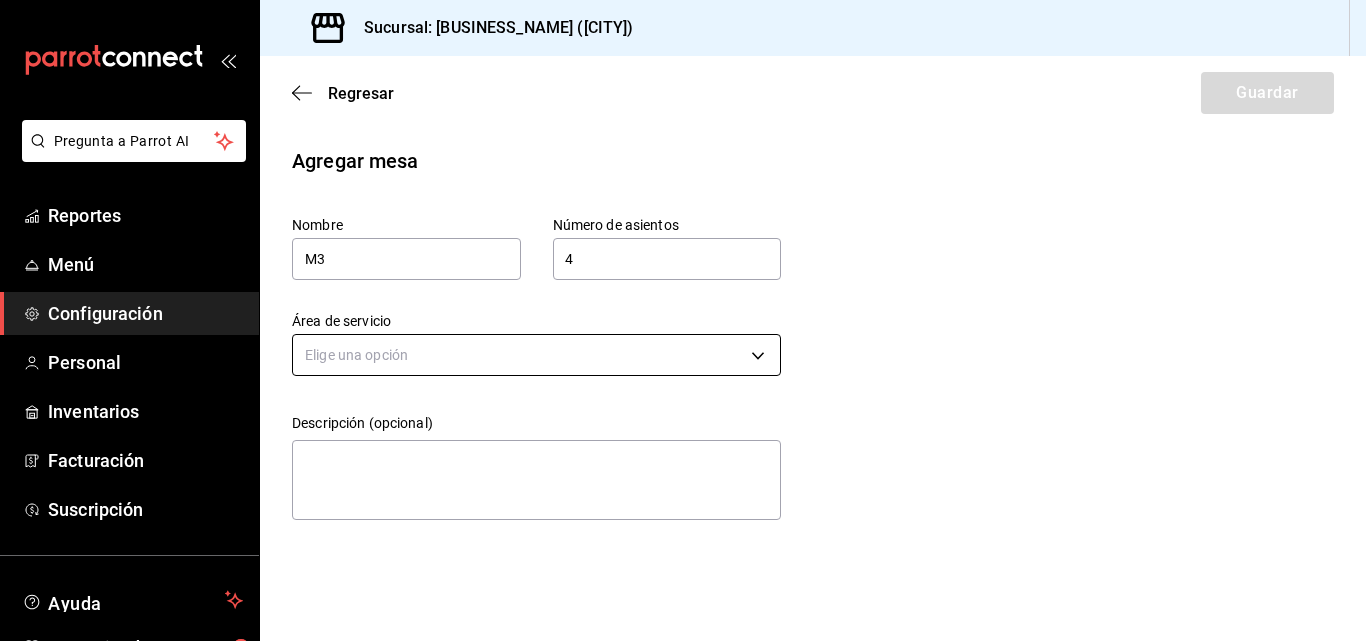 click on "Pregunta a Parrot AI Reportes   Menú   Configuración   Personal   Inventarios   Facturación   Suscripción   Ayuda Recomienda Parrot   Superadmin Parrot   Sugerir nueva función   Sucursal: [BUSINESS_NAME] ([CITY]) Regresar Guardar Agregar mesa Nombre M3 Número de asientos 4 Número de asientos Área de servicio Elige una opción Descripción (opcional) x GANA 1 MES GRATIS EN TU SUSCRIPCIÓN AQUÍ ¿Recuerdas cómo empezó tu restaurante?
Hoy puedes ayudar a un colega a tener el mismo cambio que tú viviste.
Recomienda Parrot directamente desde tu Portal Administrador.
Es fácil y rápido.
🎁 Por cada restaurante que se una, ganas 1 mes gratis. Ver video tutorial Ir a video Pregunta a Parrot AI Reportes   Menú   Configuración   Personal   Inventarios   Facturación   Suscripción   Ayuda Recomienda Parrot   Superadmin Parrot   Sugerir nueva función   Visitar centro de ayuda ([PHONE]) [EMAIL] Visitar centro de ayuda ([PHONE]) [EMAIL]" at bounding box center (683, 320) 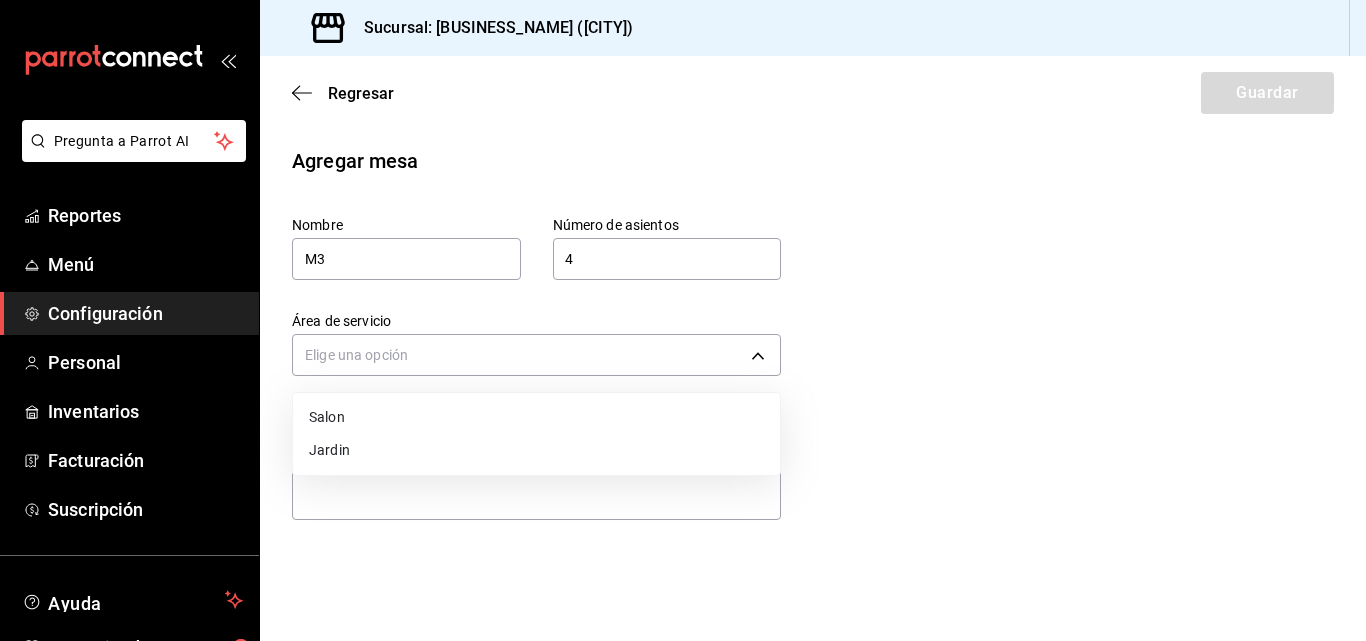 click on "Jardin" at bounding box center (536, 450) 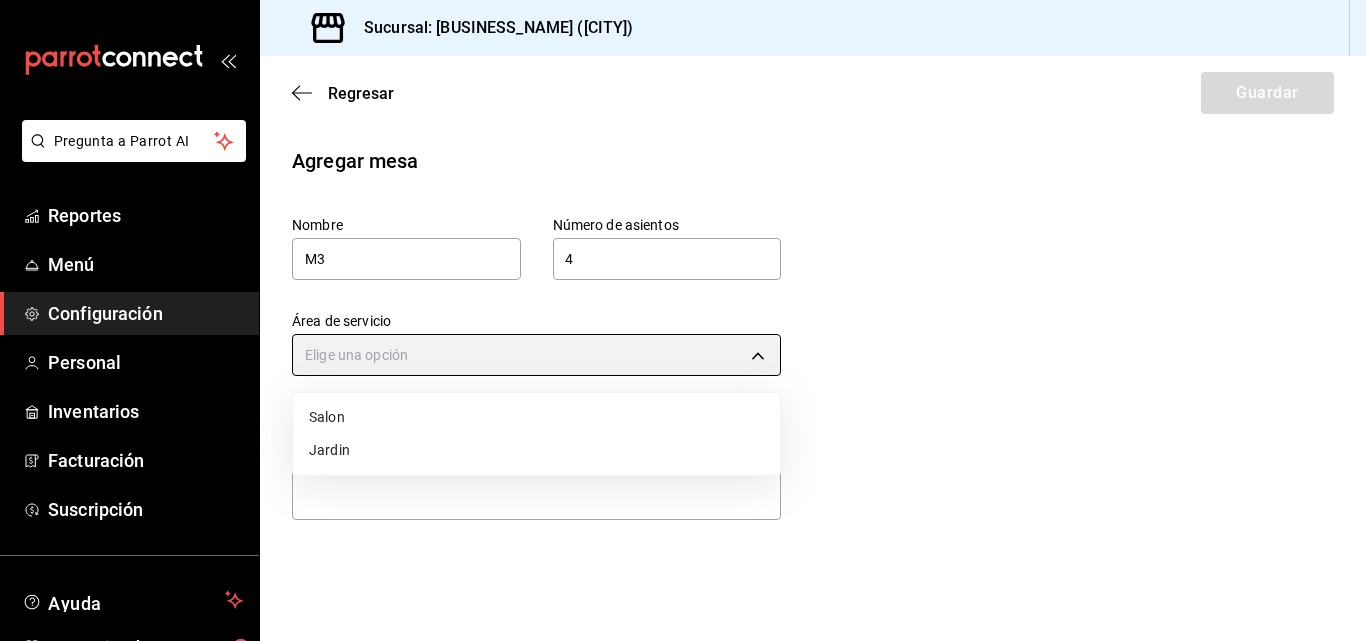 type on "[UUID]" 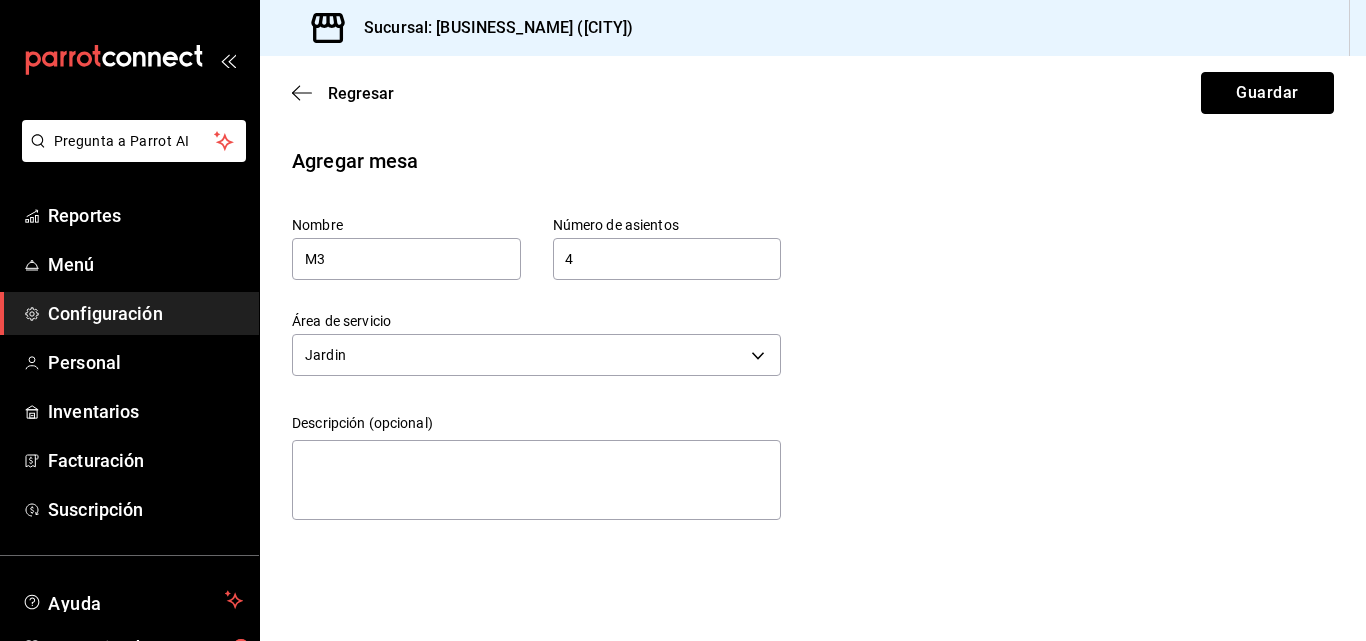 click on "Guardar" at bounding box center [1267, 93] 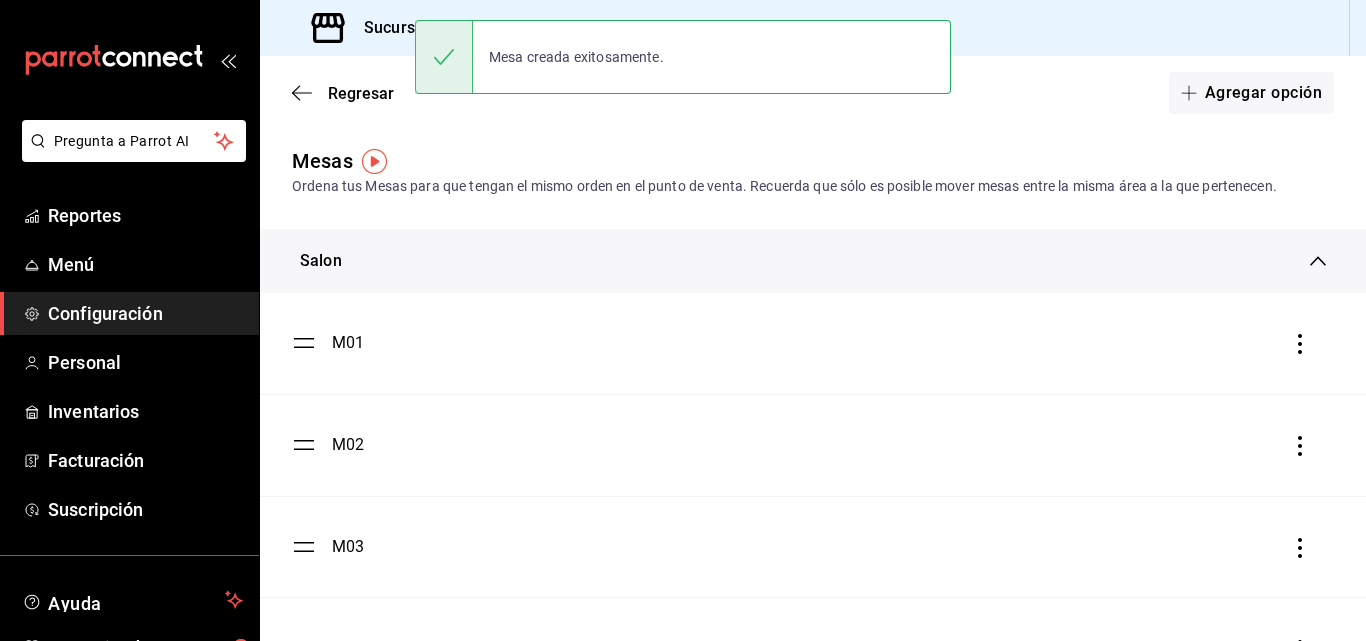 click on "Salon" at bounding box center (813, 261) 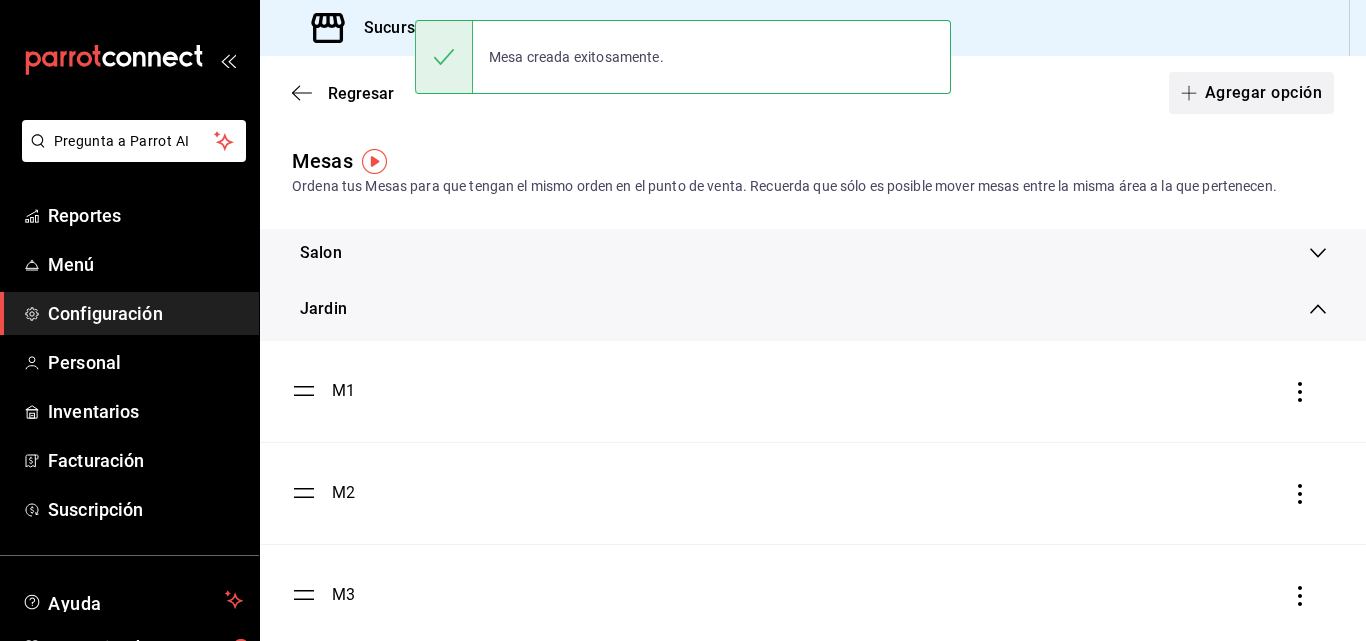 click on "Agregar opción" at bounding box center [1251, 93] 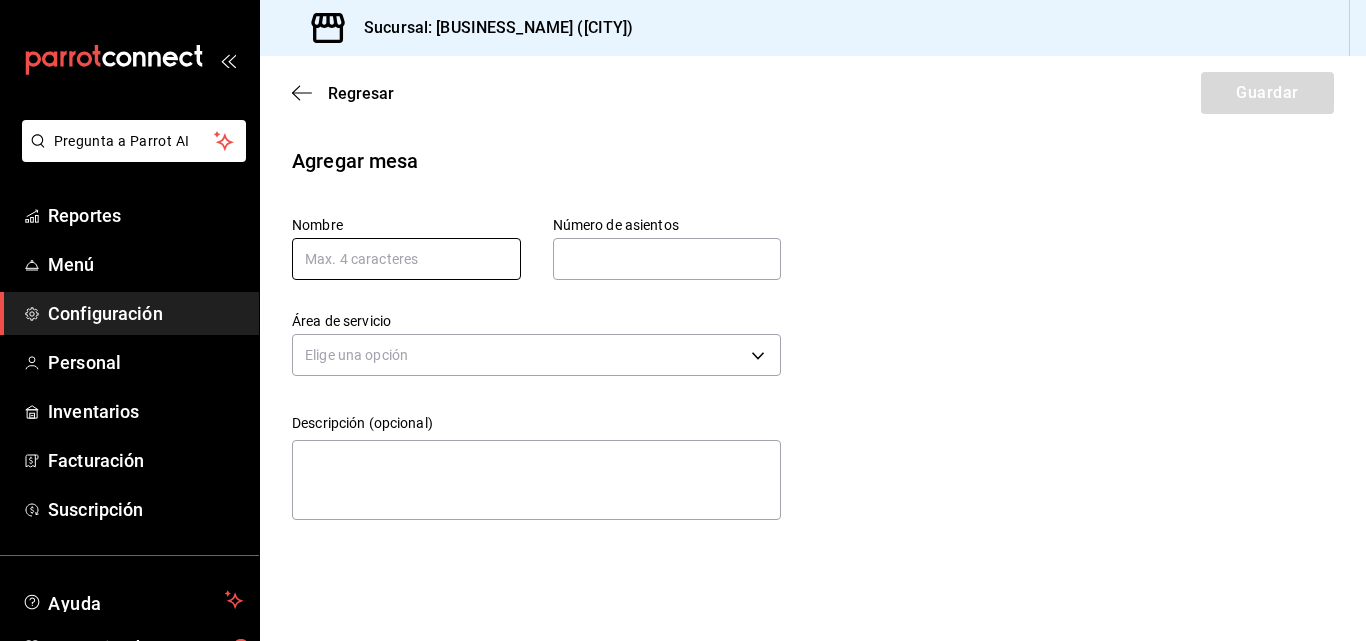 click at bounding box center (406, 259) 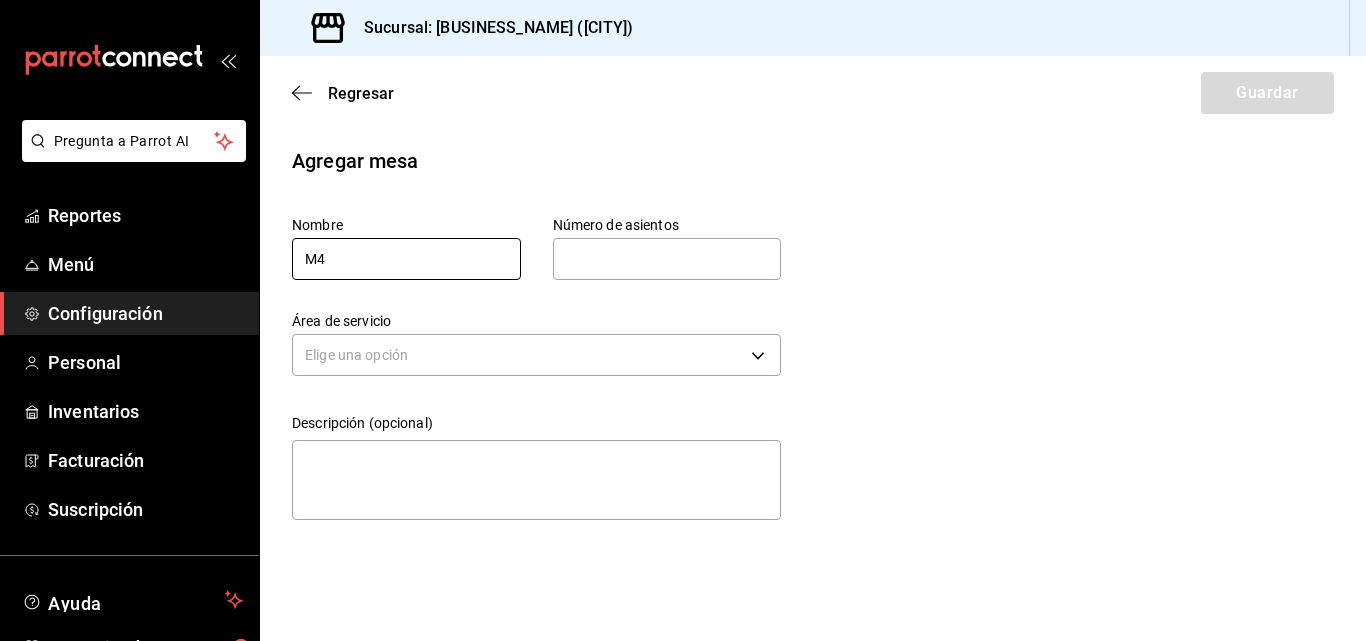 type on "M4" 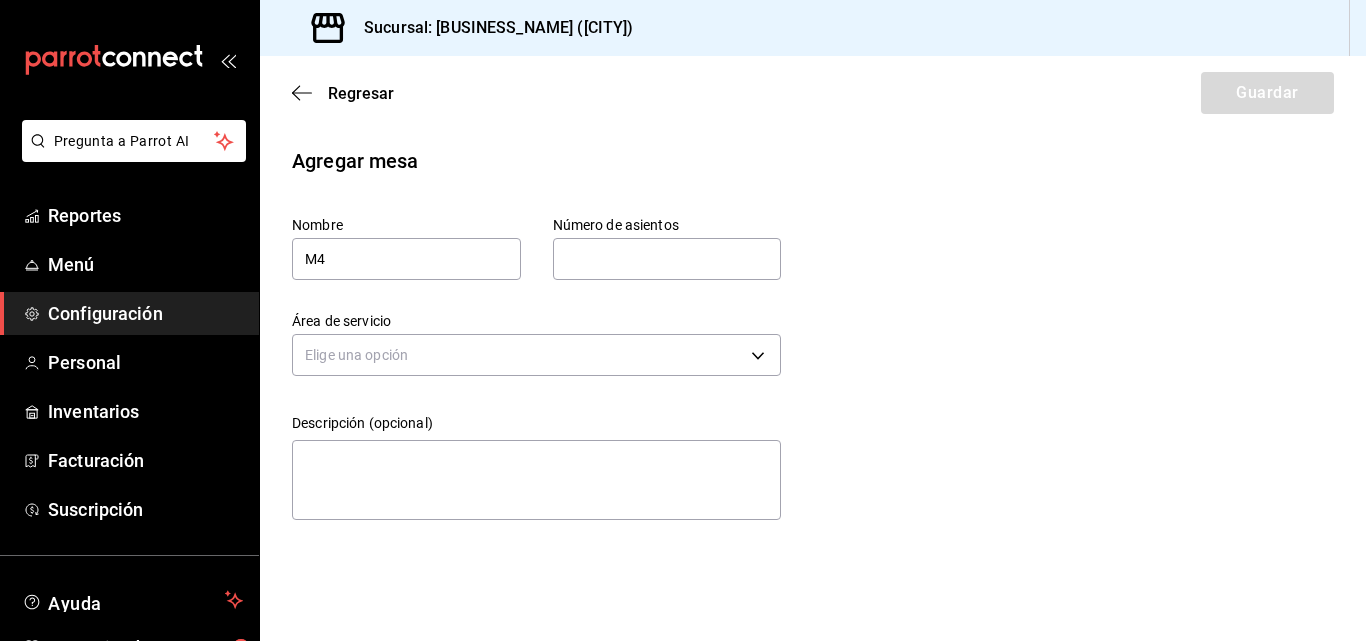 click at bounding box center [667, 259] 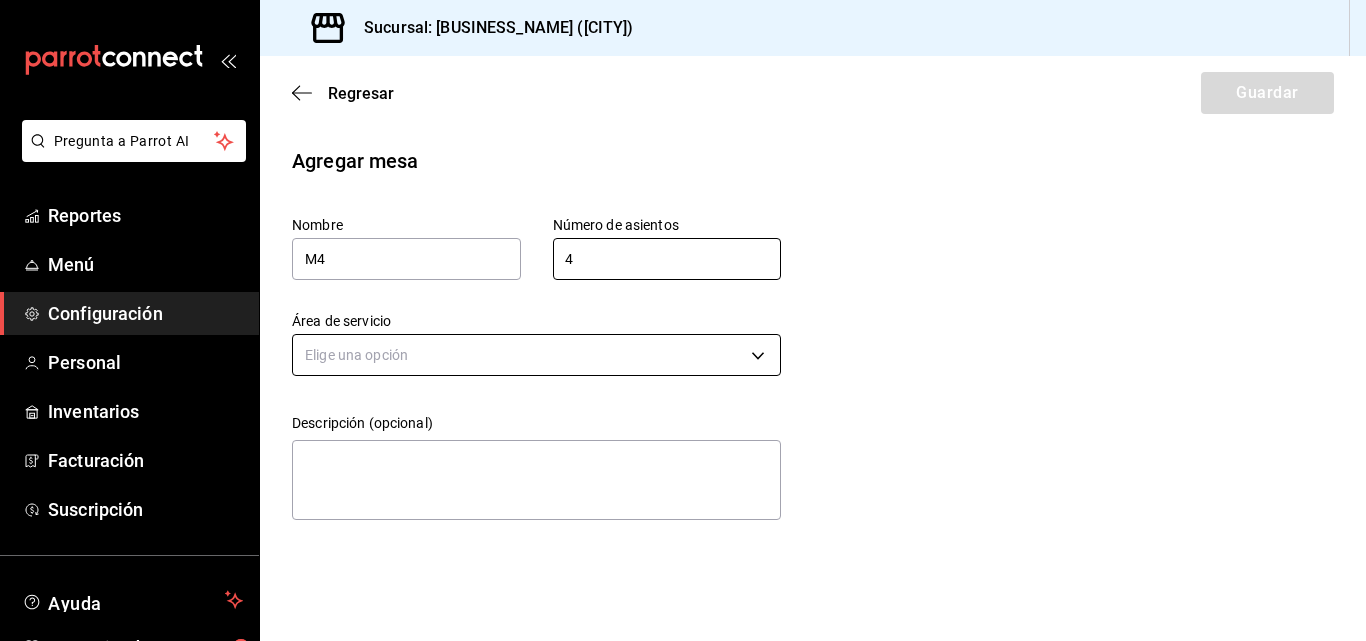 click on "Pregunta a Parrot AI Reportes   Menú   Configuración   Personal   Inventarios   Facturación   Suscripción   Ayuda Recomienda Parrot   Superadmin Parrot   Sugerir nueva función   Sucursal: [BUSINESS_NAME] ([CITY]) Regresar Guardar Agregar mesa Nombre M4 Número de asientos 4 Número de asientos Área de servicio Elige una opción Descripción (opcional) x GANA 1 MES GRATIS EN TU SUSCRIPCIÓN AQUÍ ¿Recuerdas cómo empezó tu restaurante?
Hoy puedes ayudar a un colega a tener el mismo cambio que tú viviste.
Recomienda Parrot directamente desde tu Portal Administrador.
Es fácil y rápido.
🎁 Por cada restaurante que se una, ganas 1 mes gratis. Ver video tutorial Ir a video Pregunta a Parrot AI Reportes   Menú   Configuración   Personal   Inventarios   Facturación   Suscripción   Ayuda Recomienda Parrot   Superadmin Parrot   Sugerir nueva función   Visitar centro de ayuda ([PHONE]) [EMAIL] Visitar centro de ayuda ([PHONE]) [EMAIL]" at bounding box center [683, 320] 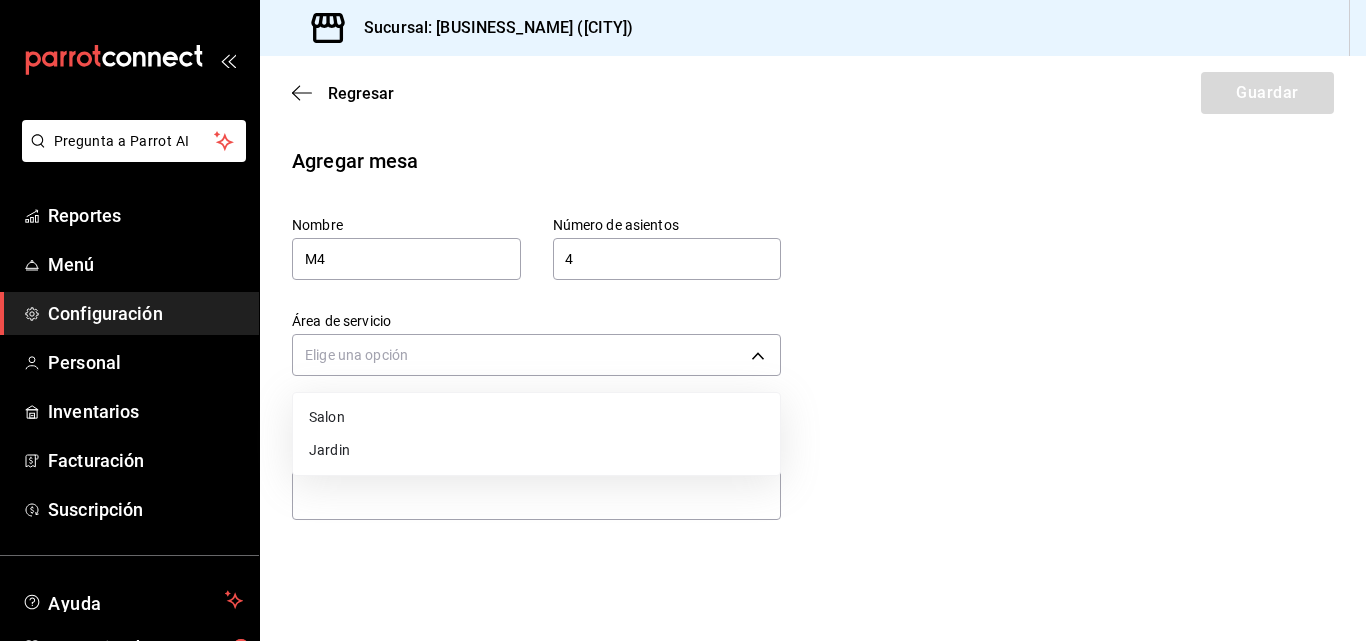 drag, startPoint x: 429, startPoint y: 451, endPoint x: 949, endPoint y: 225, distance: 566.9885 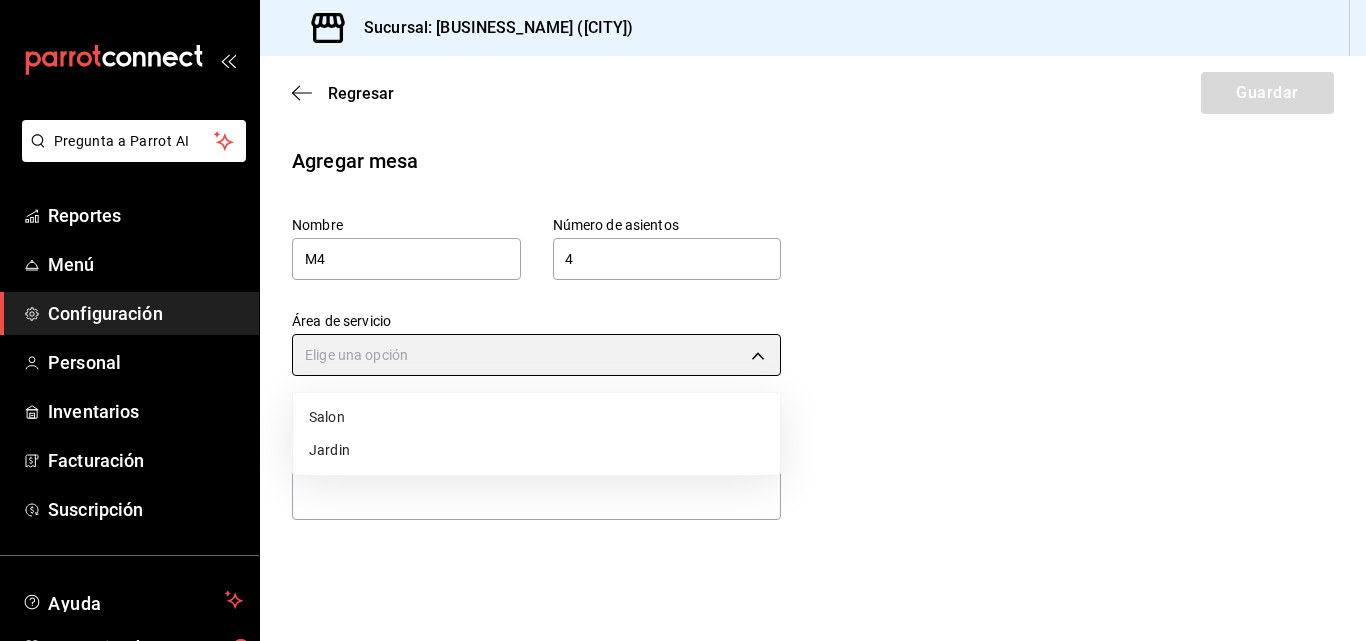 type on "[UUID]" 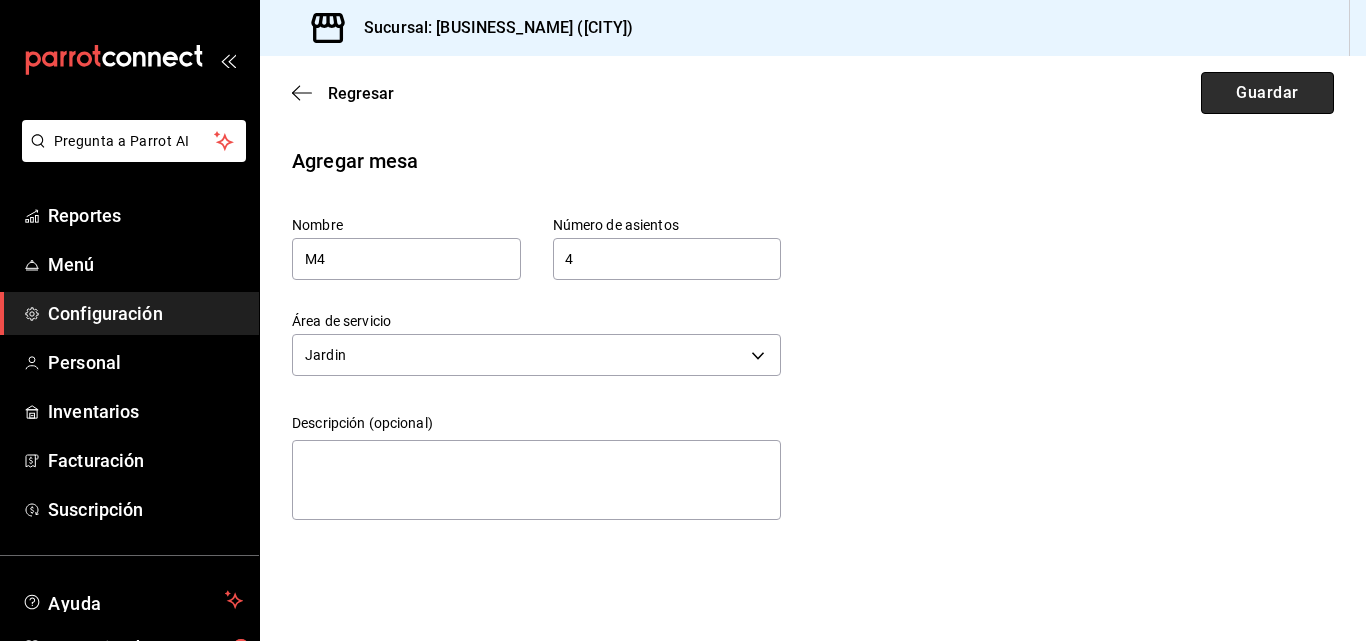 click on "Guardar" at bounding box center [1267, 93] 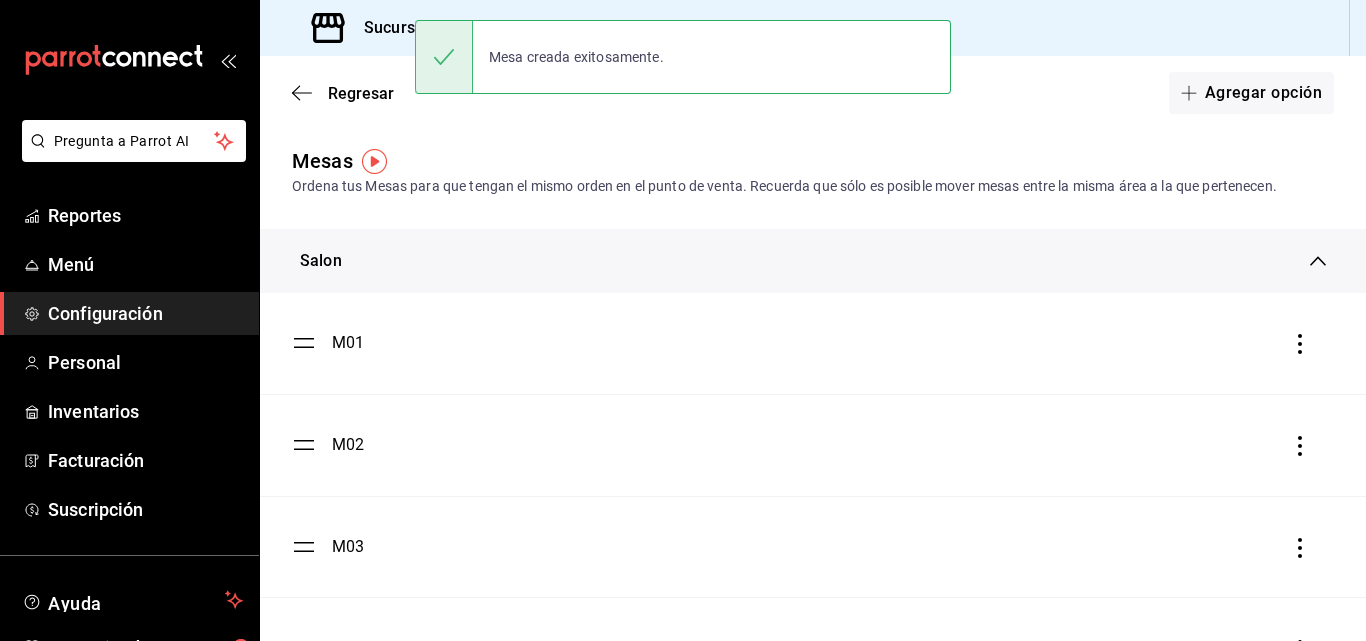 click on "Salon" at bounding box center [813, 261] 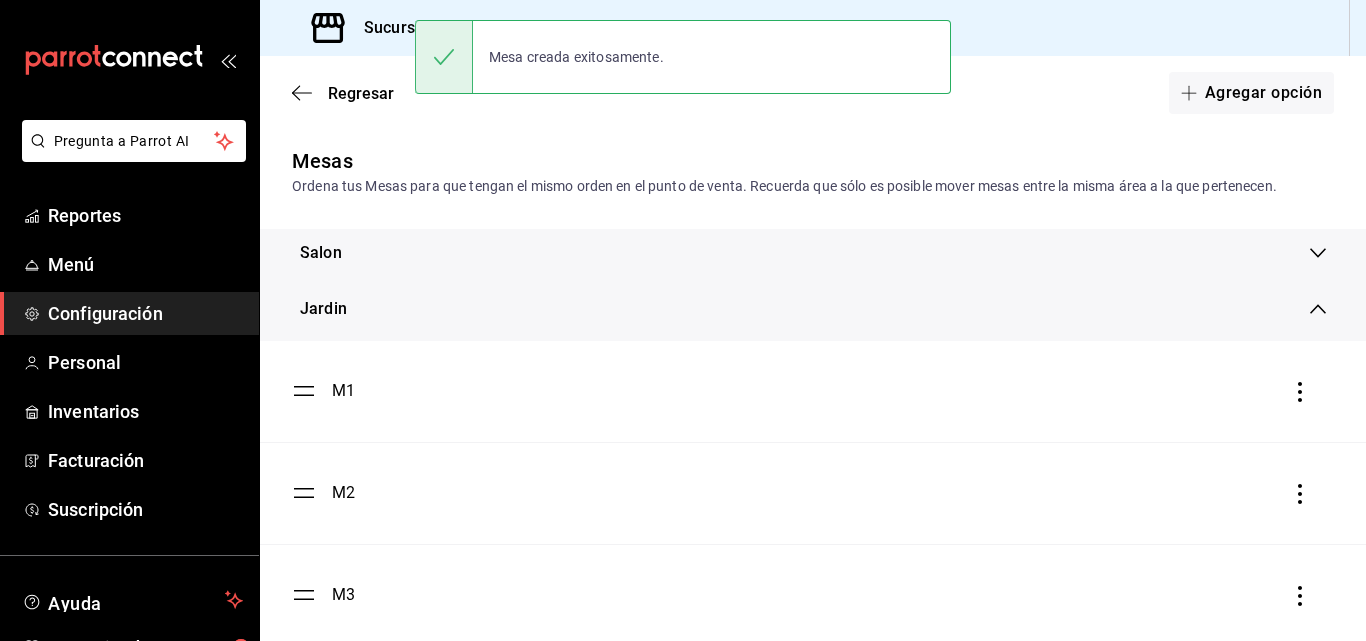 scroll, scrollTop: 138, scrollLeft: 0, axis: vertical 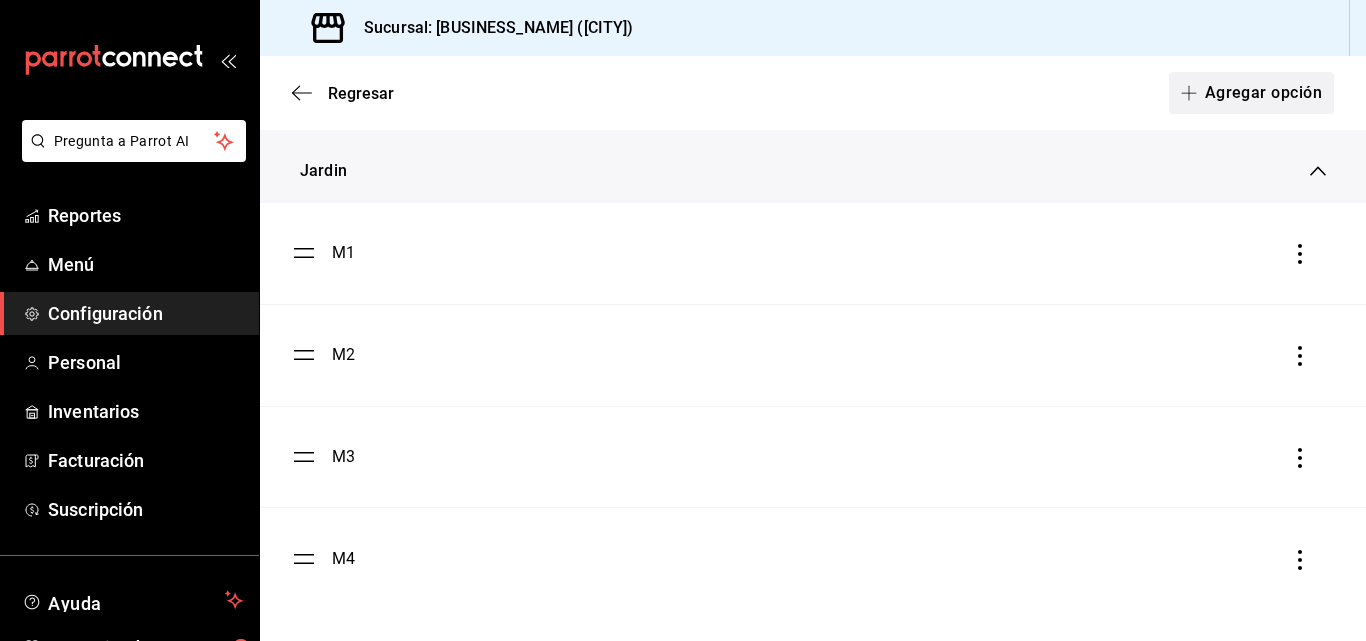 click on "Agregar opción" at bounding box center (1251, 93) 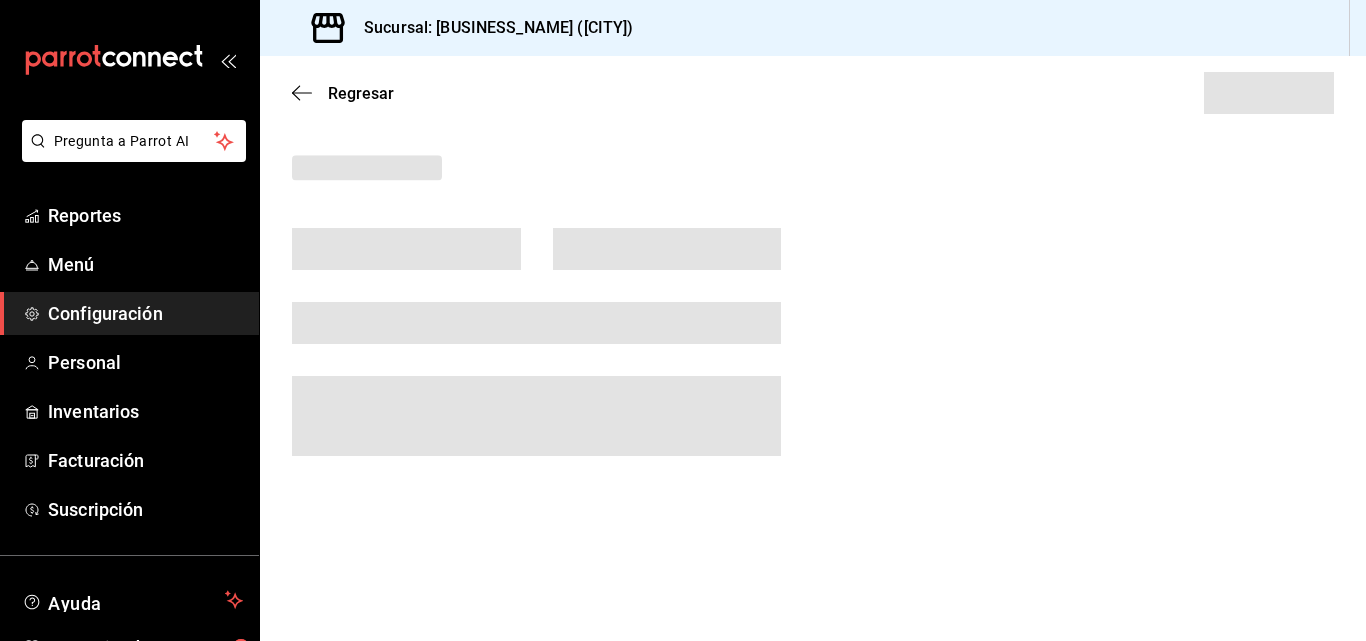 scroll, scrollTop: 0, scrollLeft: 0, axis: both 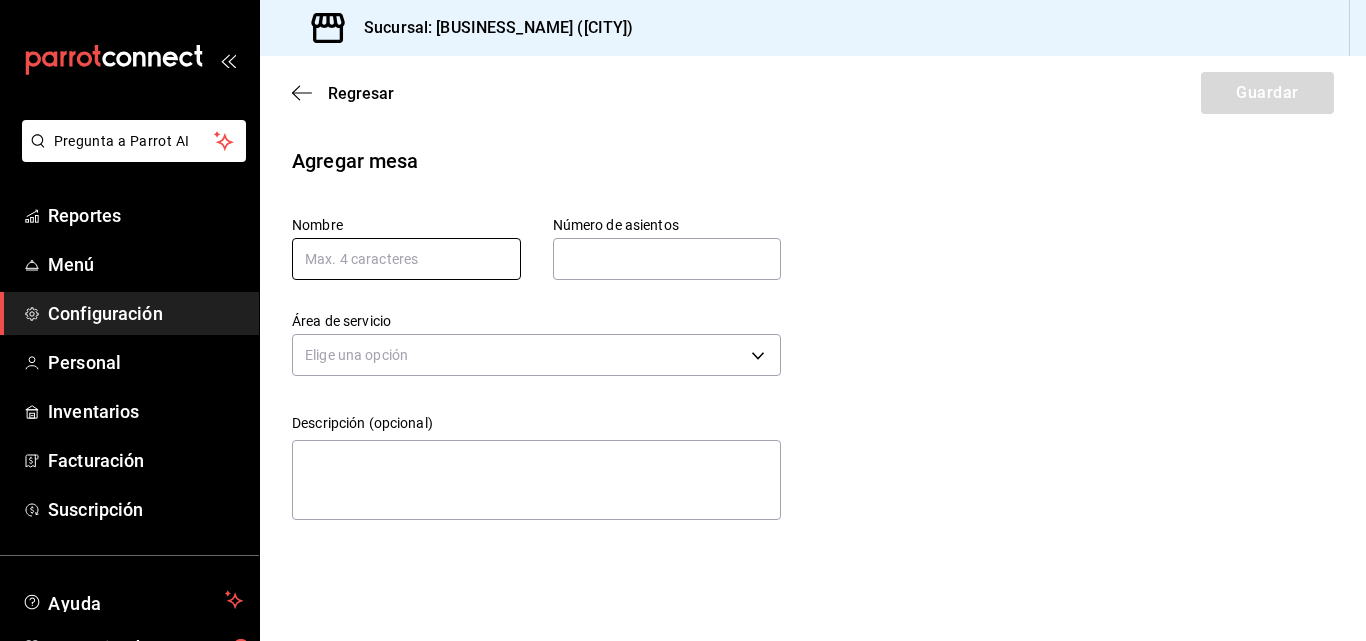 click at bounding box center (406, 259) 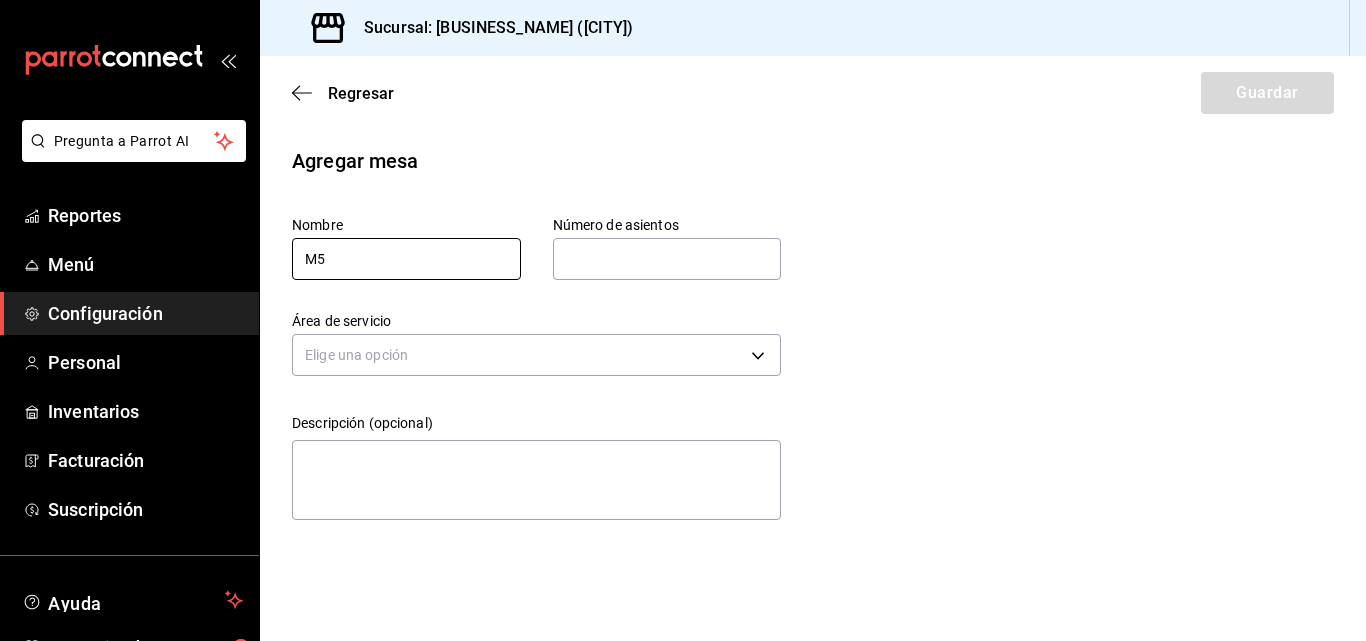 type on "M5" 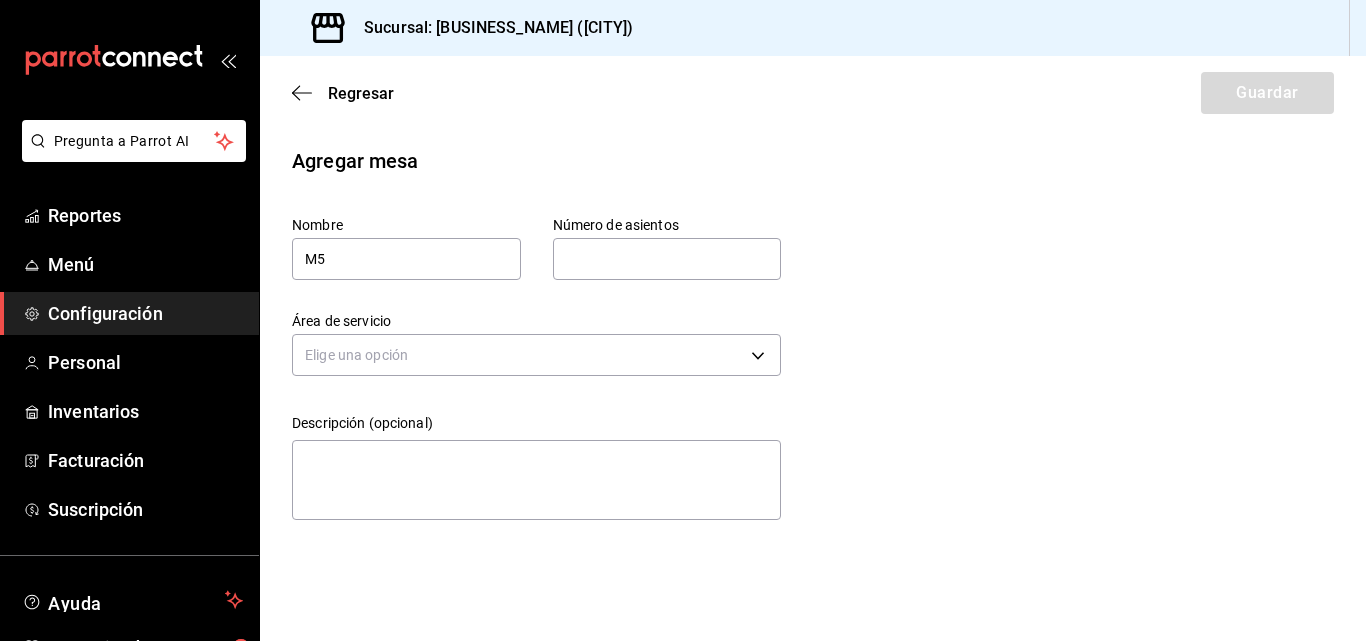 click at bounding box center [667, 259] 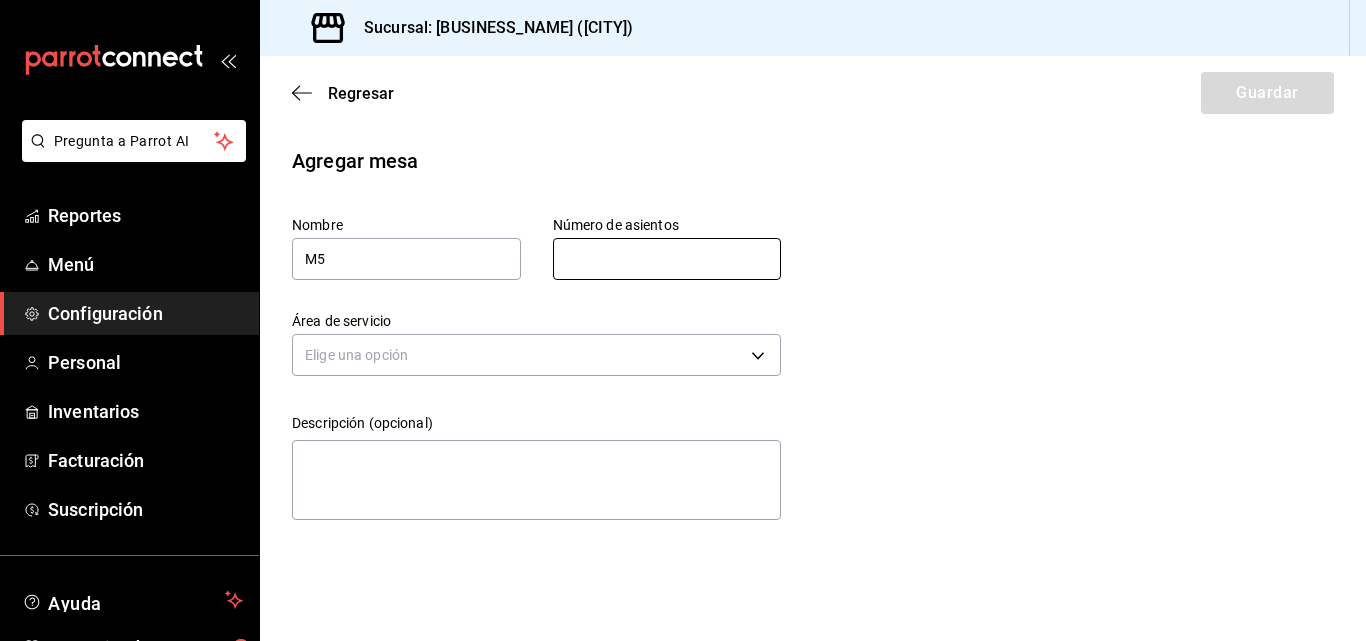 type on "4" 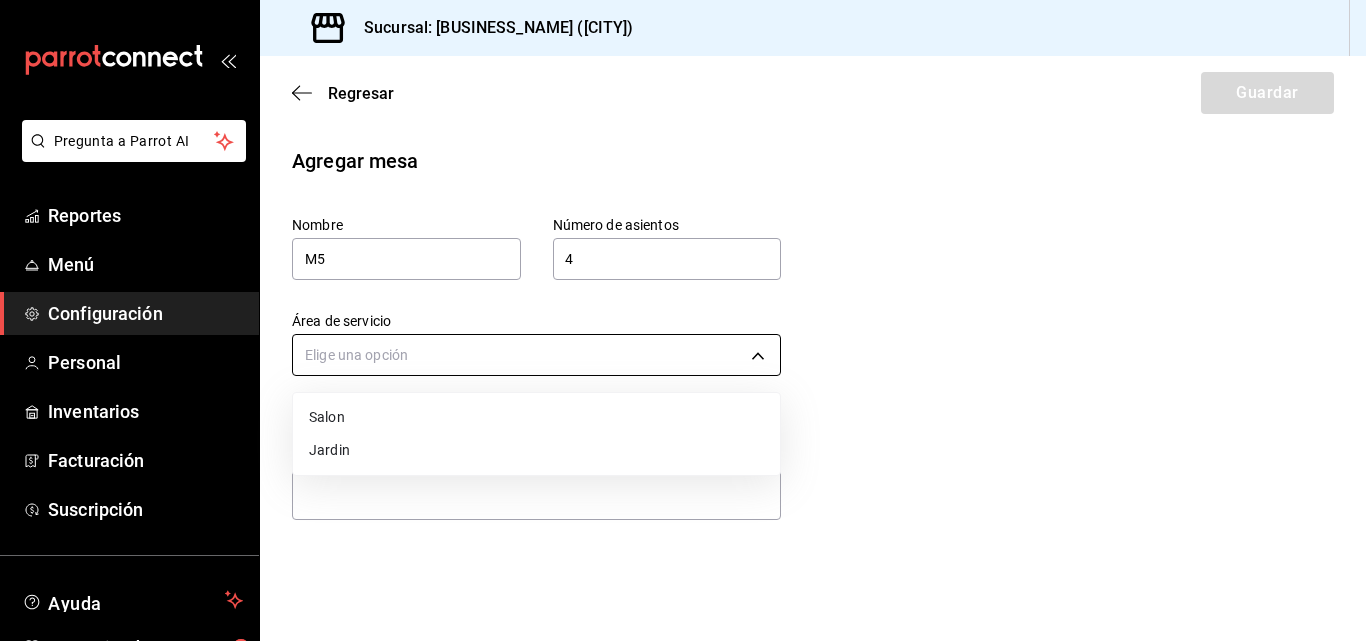 click on "Pregunta a Parrot AI Reportes   Menú   Configuración   Personal   Inventarios   Facturación   Suscripción   Ayuda Recomienda Parrot   Superadmin Parrot   Sugerir nueva función   Sucursal: [ORGANIZATION_NAME] ([LOCATION]) Regresar Guardar Agregar mesa Nombre M5 Número de asientos 4 Número de asientos Área de servicio Elige una opción Descripción (opcional) x GANA 1 MES GRATIS EN TU SUSCRIPCIÓN AQUÍ ¿Recuerdas cómo empezó tu restaurante?
Hoy puedes ayudar a un colega a tener el mismo cambio que tú viviste.
Recomienda Parrot directamente desde tu Portal Administrador.
Es fácil y rápido.
🎁 Por cada restaurante que se una, ganas 1 mes gratis. Ver video tutorial Ir a video Pregunta a Parrot AI Reportes   Menú   Configuración   Personal   Inventarios   Facturación   Suscripción   Ayuda Recomienda Parrot   Superadmin Parrot   Sugerir nueva función   Visitar centro de ayuda ([PHONE]) [EMAIL] Visitar centro de ayuda ([PHONE]) [EMAIL] Salon Jardin" at bounding box center [683, 320] 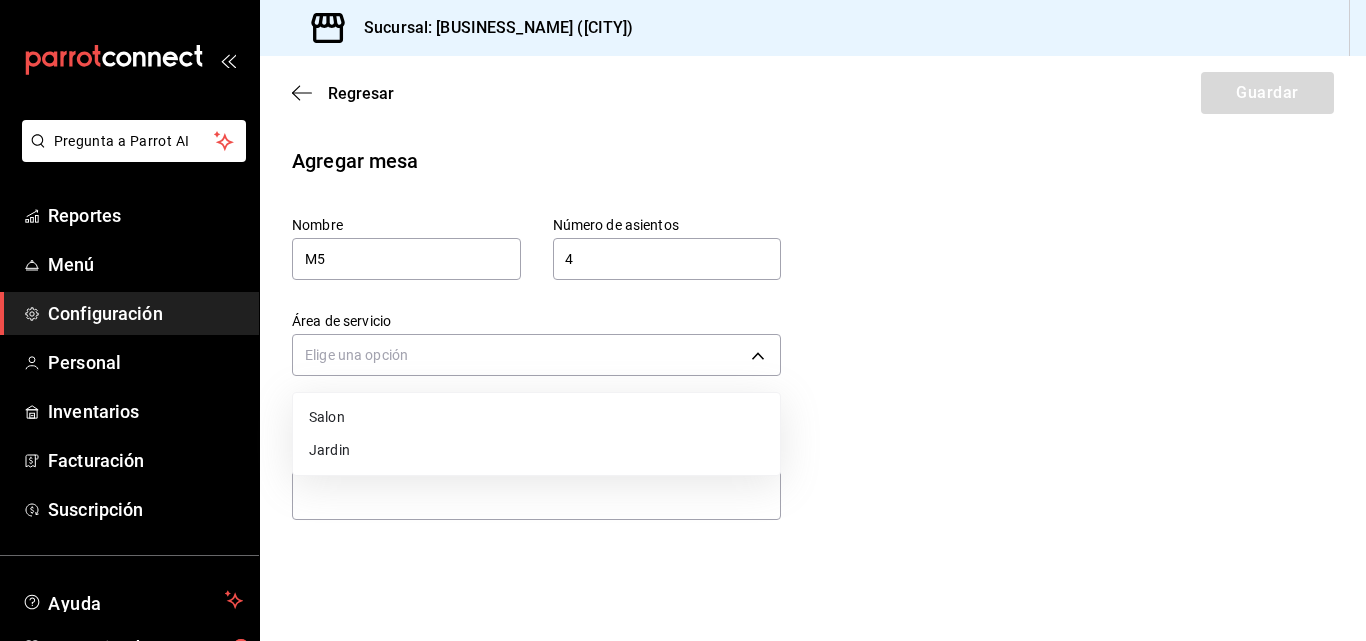 click on "Jardin" at bounding box center (536, 450) 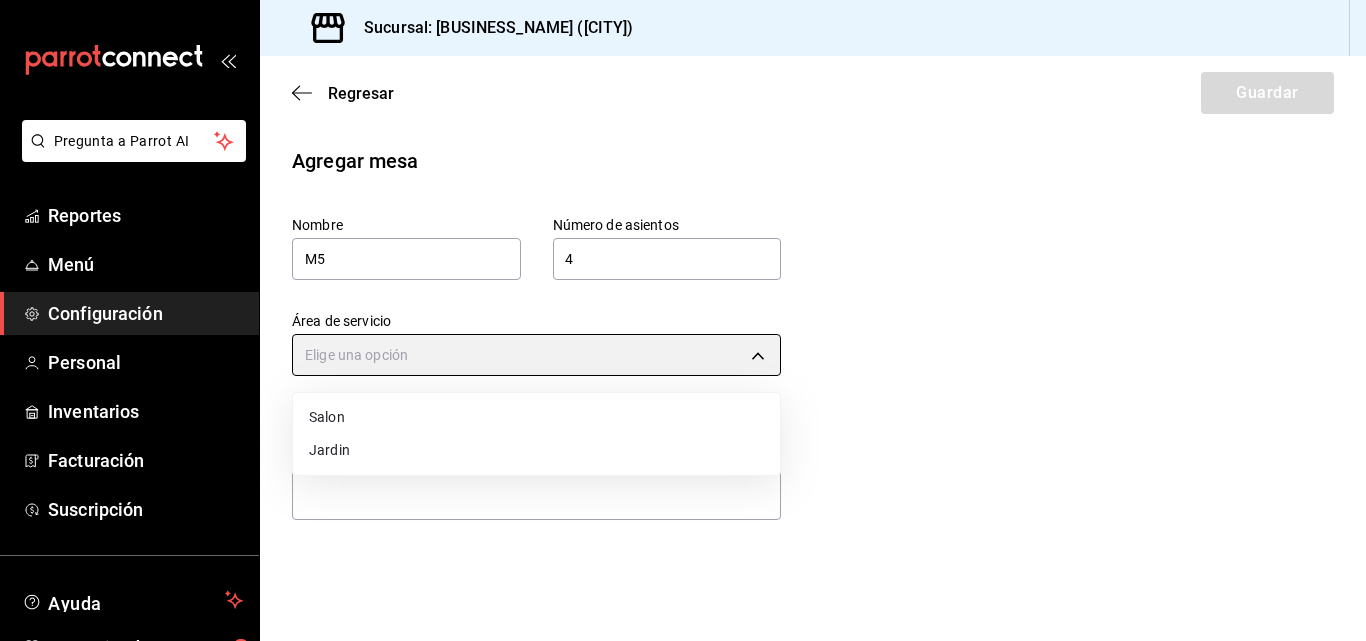 type on "[UUID]" 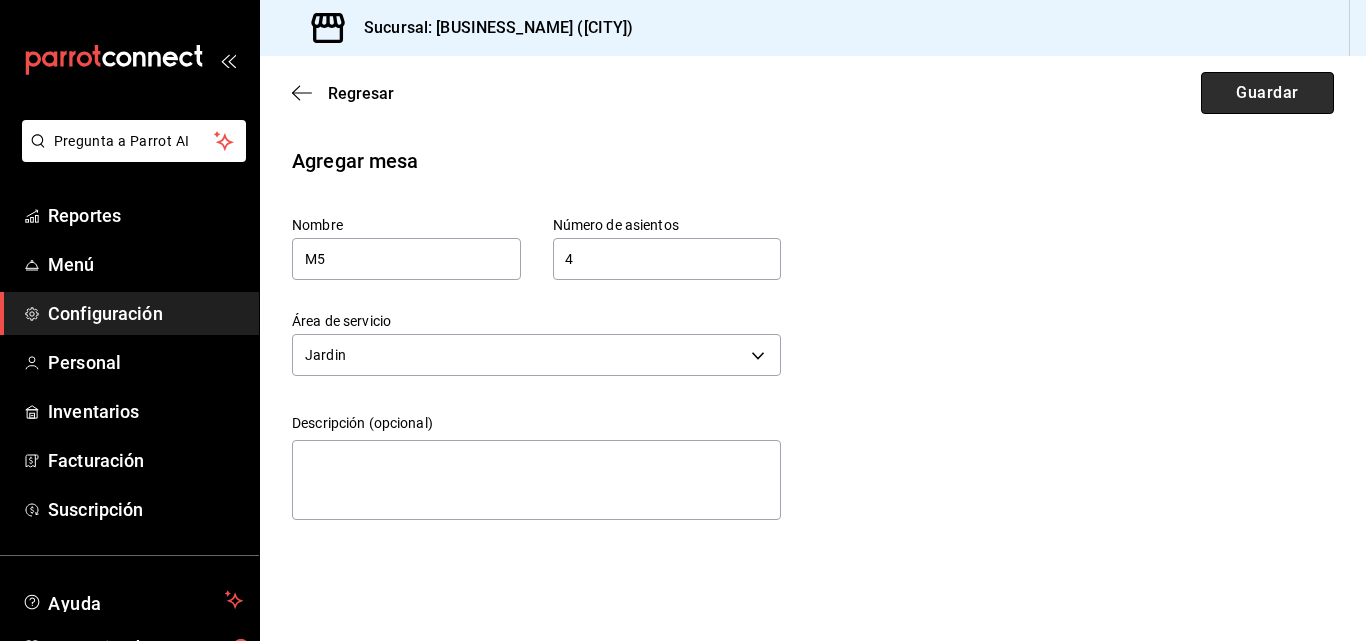 click on "Guardar" at bounding box center (1267, 93) 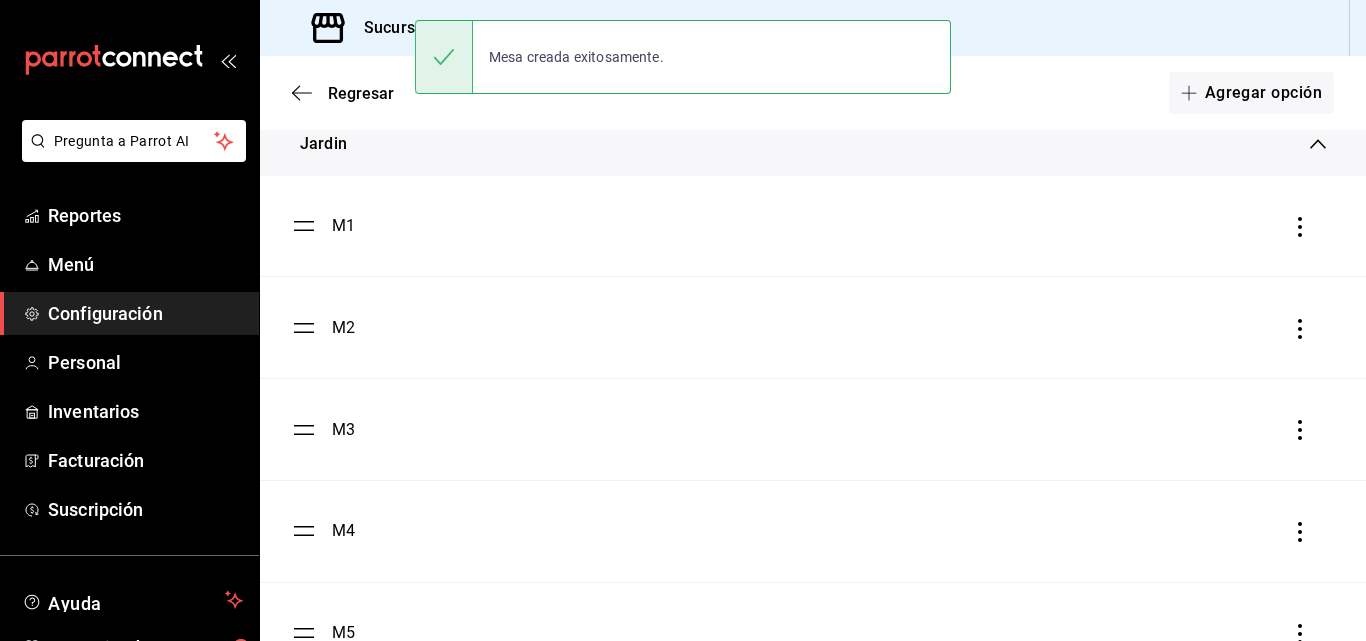 scroll, scrollTop: 1375, scrollLeft: 0, axis: vertical 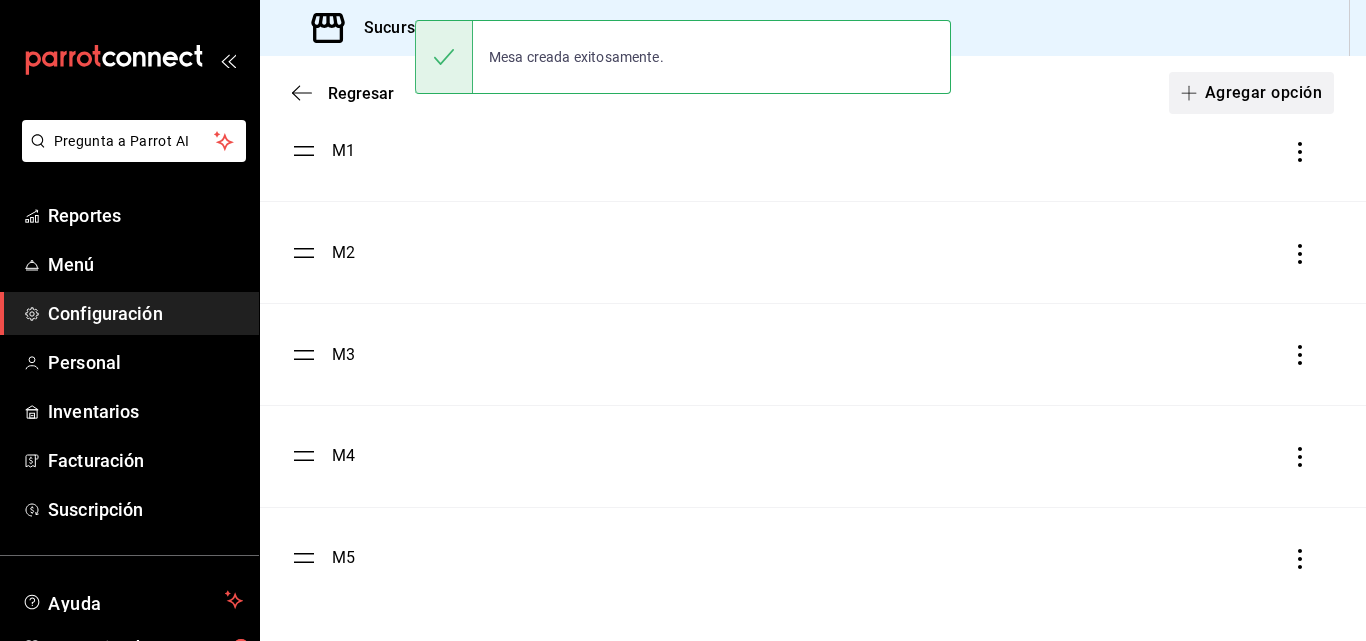 click on "Agregar opción" at bounding box center [1251, 93] 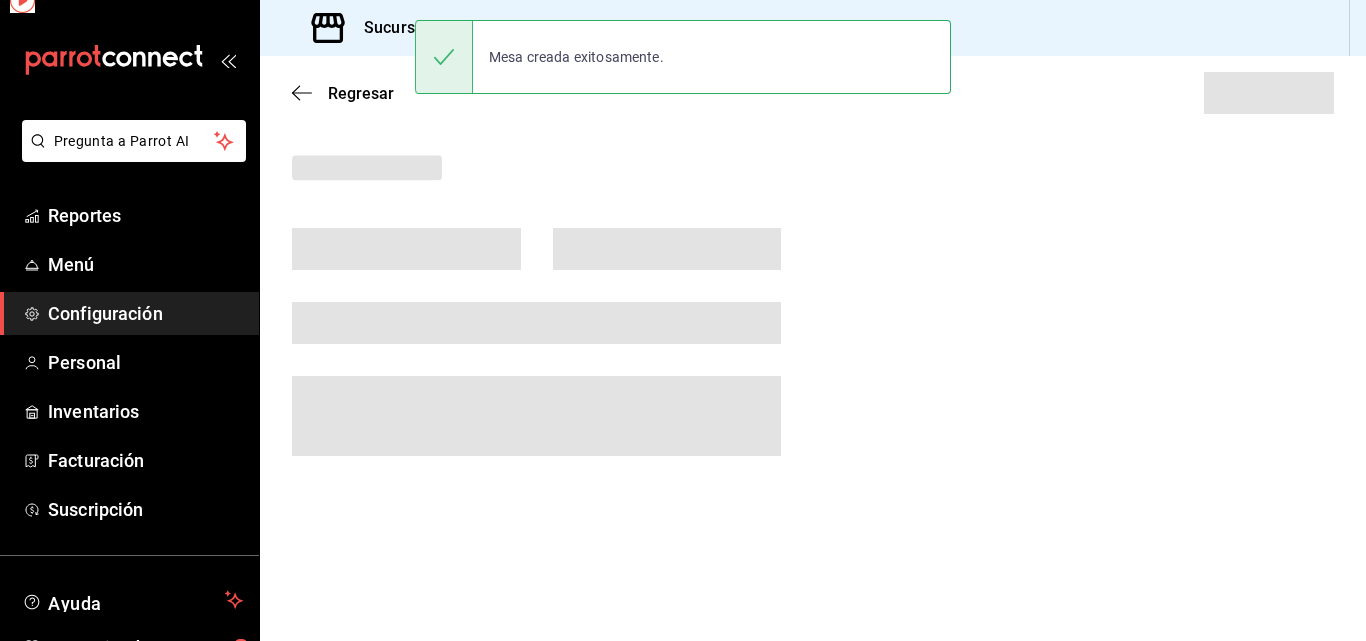 scroll, scrollTop: 0, scrollLeft: 0, axis: both 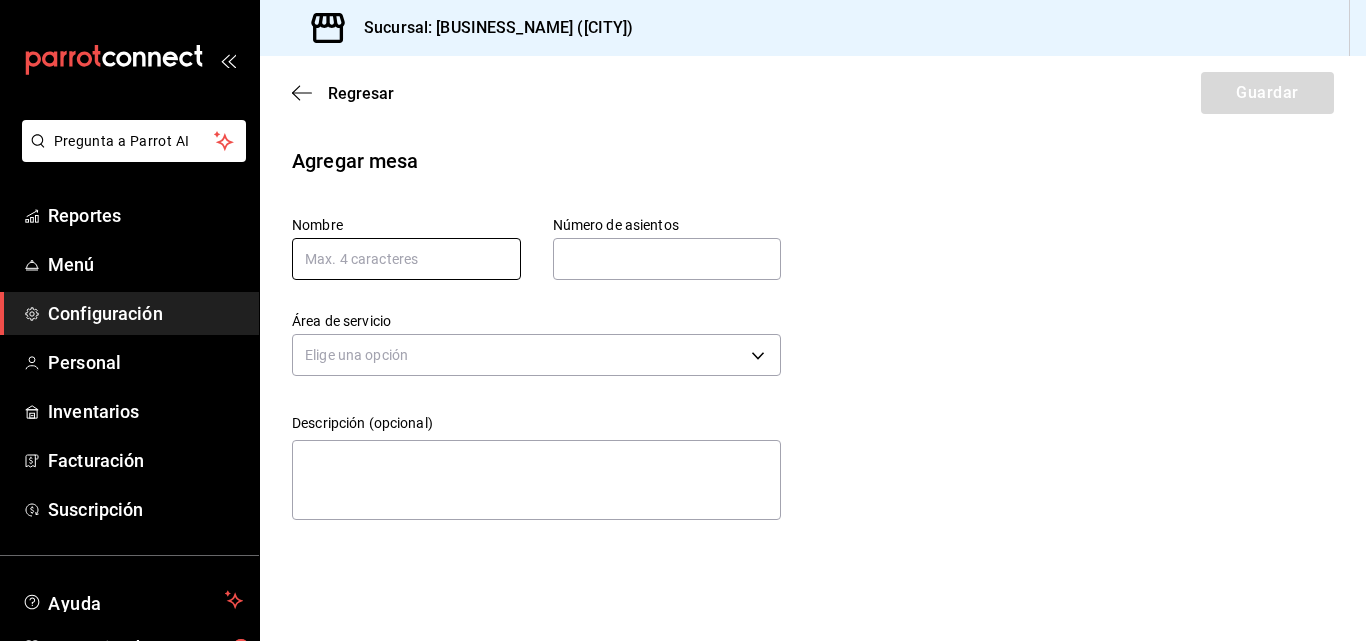 click at bounding box center (406, 259) 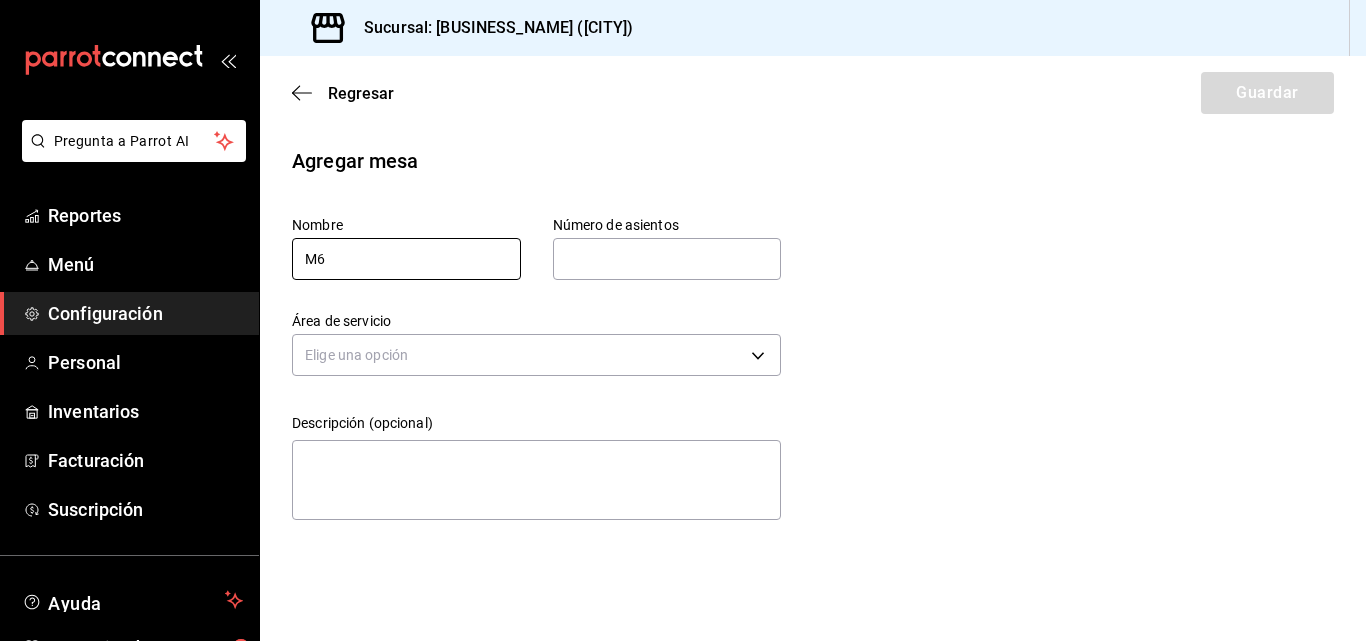type on "M6" 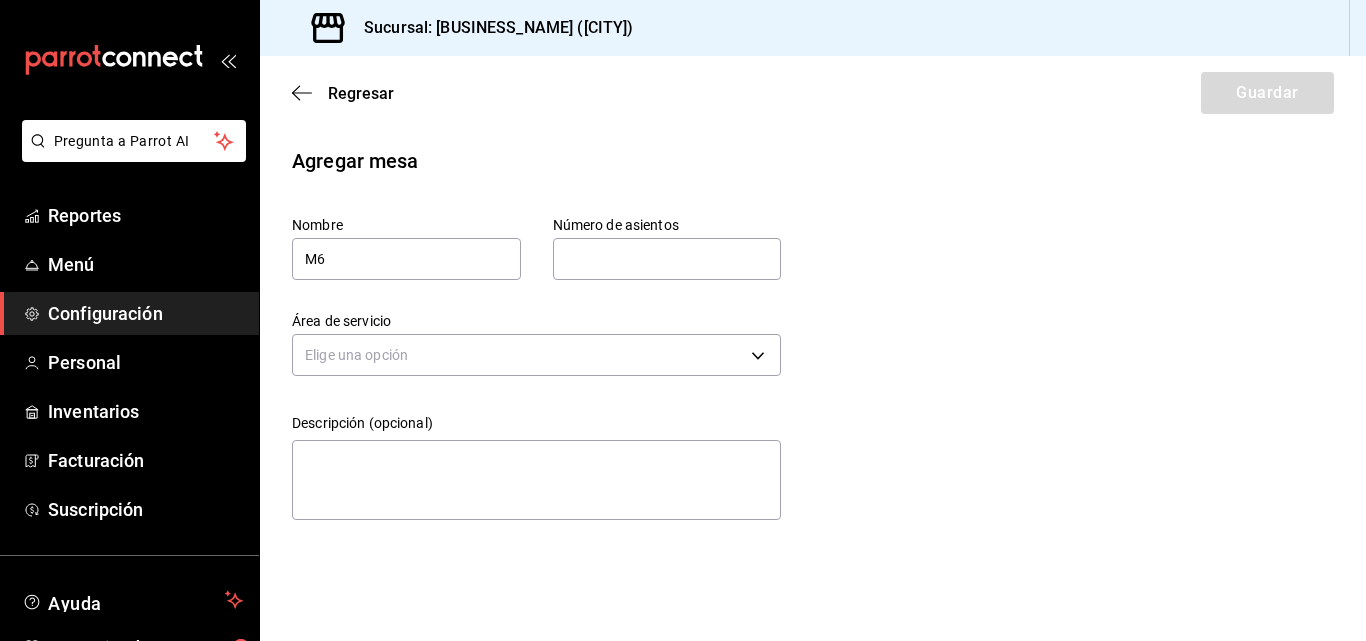 click at bounding box center [667, 259] 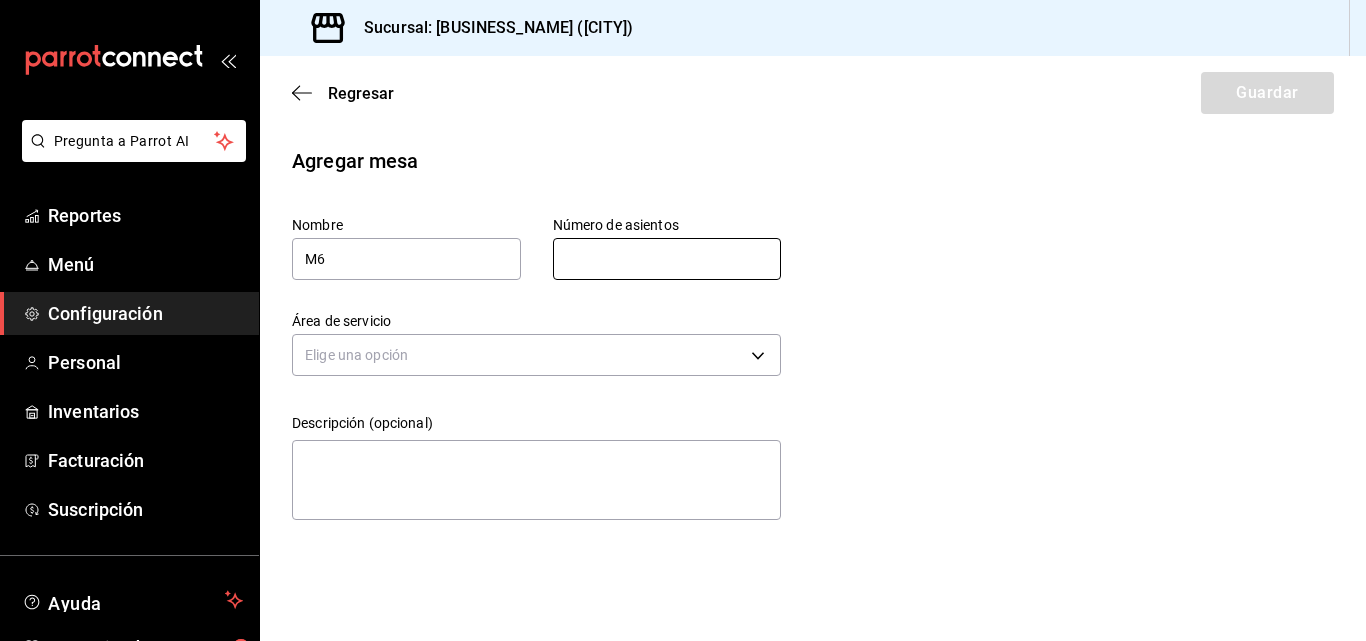 type on "4" 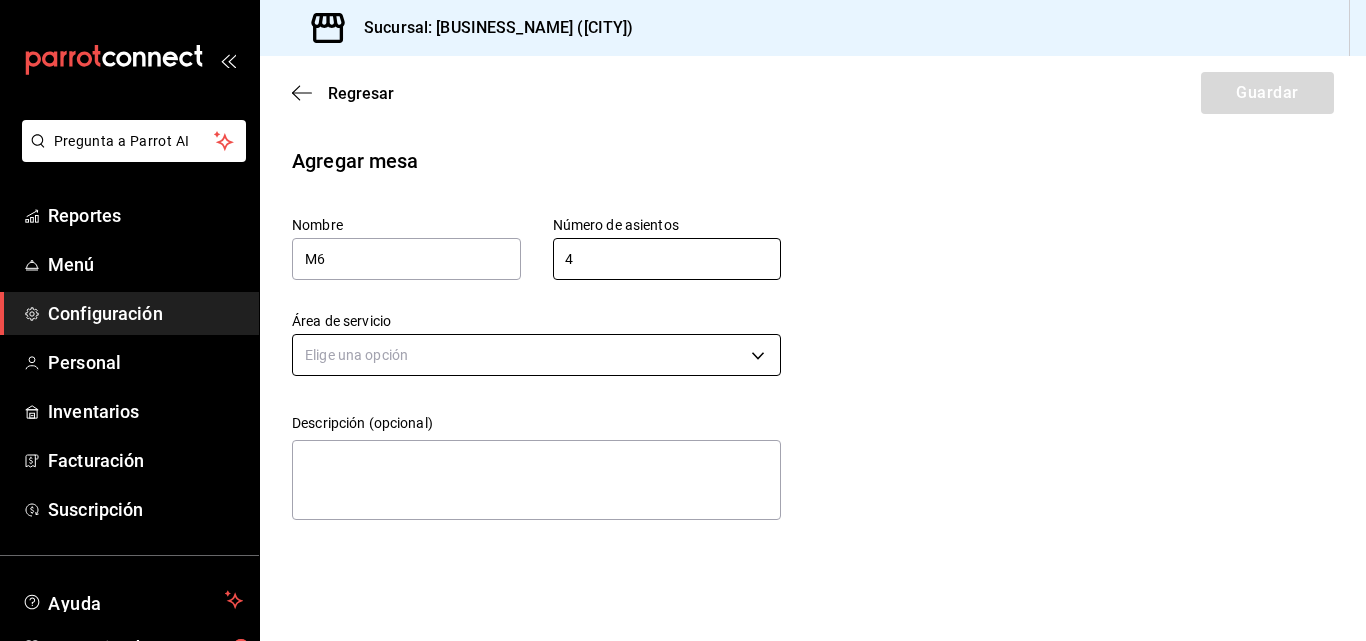 click on "Pregunta a Parrot AI Reportes   Menú   Configuración   Personal   Inventarios   Facturación   Suscripción   Ayuda Recomienda Parrot   Superadmin Parrot   Sugerir nueva función   Sucursal: [BUSINESS_NAME] ([CITY]) Regresar Guardar Agregar mesa Nombre M6 Número de asientos 4 Número de asientos Área de servicio Elige una opción Descripción (opcional) x GANA 1 MES GRATIS EN TU SUSCRIPCIÓN AQUÍ ¿Recuerdas cómo empezó tu restaurante?
Hoy puedes ayudar a un colega a tener el mismo cambio que tú viviste.
Recomienda Parrot directamente desde tu Portal Administrador.
Es fácil y rápido.
🎁 Por cada restaurante que se una, ganas 1 mes gratis. Ver video tutorial Ir a video Pregunta a Parrot AI Reportes   Menú   Configuración   Personal   Inventarios   Facturación   Suscripción   Ayuda Recomienda Parrot   Superadmin Parrot   Sugerir nueva función   Visitar centro de ayuda ([PHONE]) [EMAIL] Visitar centro de ayuda ([PHONE]) [EMAIL]" at bounding box center [683, 320] 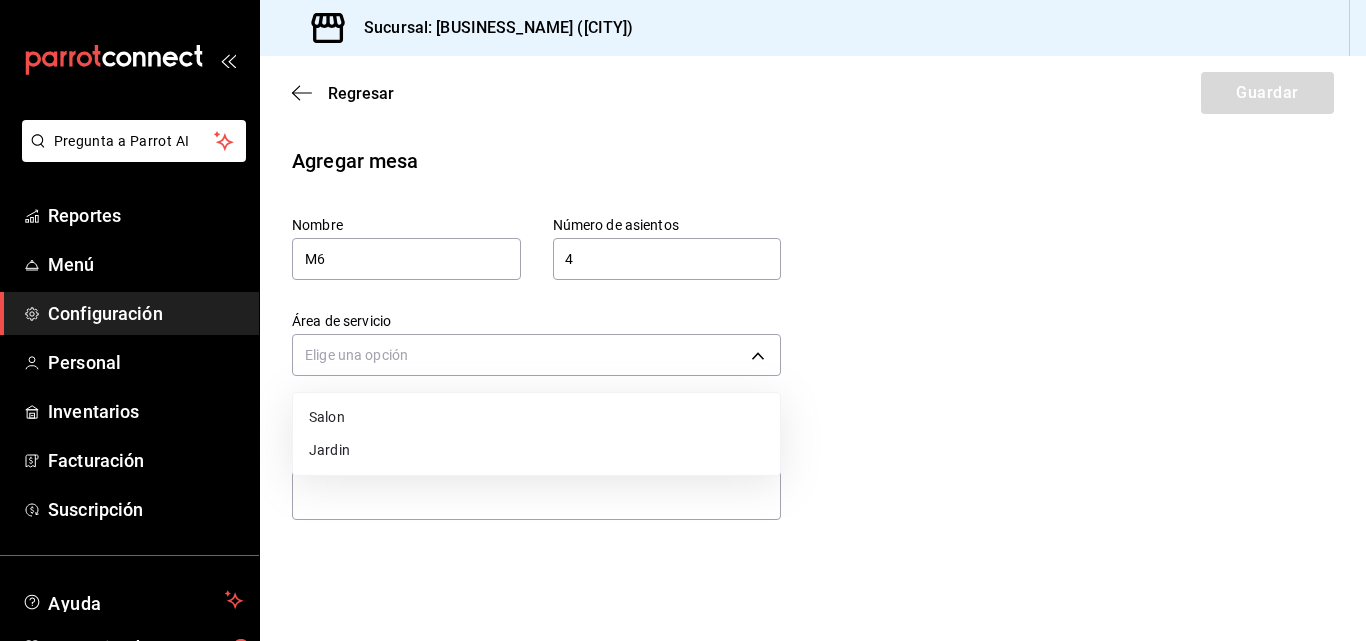 click on "Jardin" at bounding box center (536, 450) 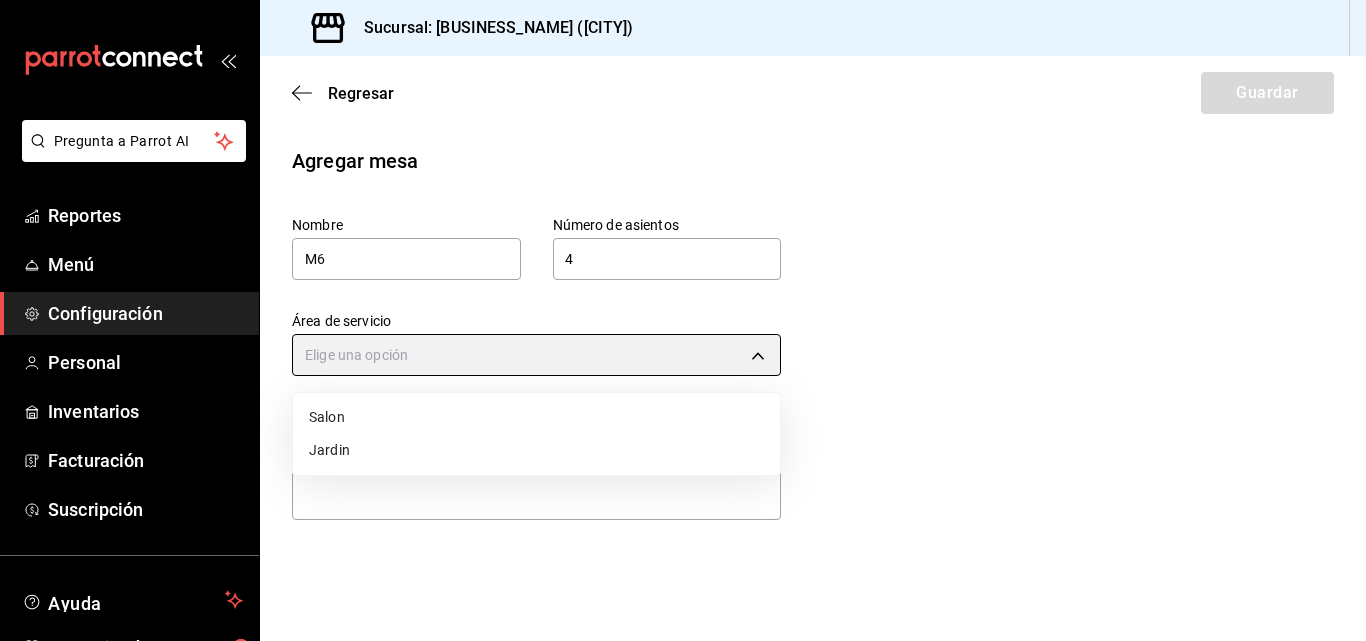 type on "[UUID]" 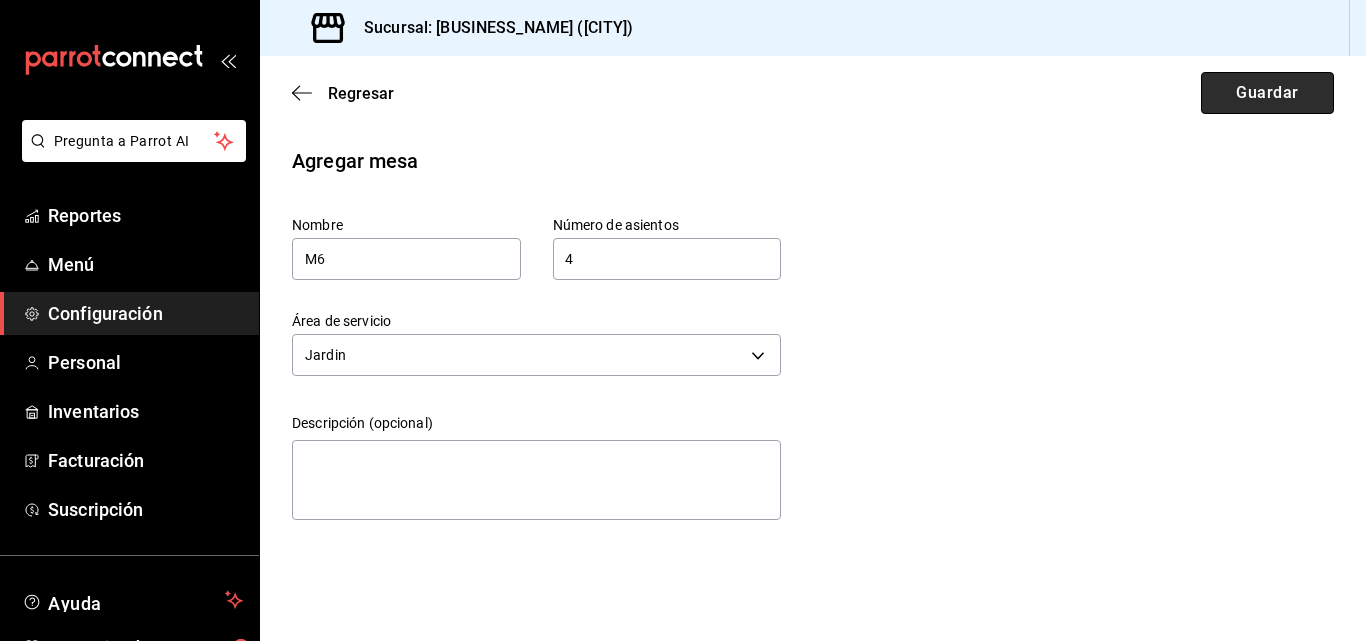 click on "Guardar" at bounding box center [1267, 93] 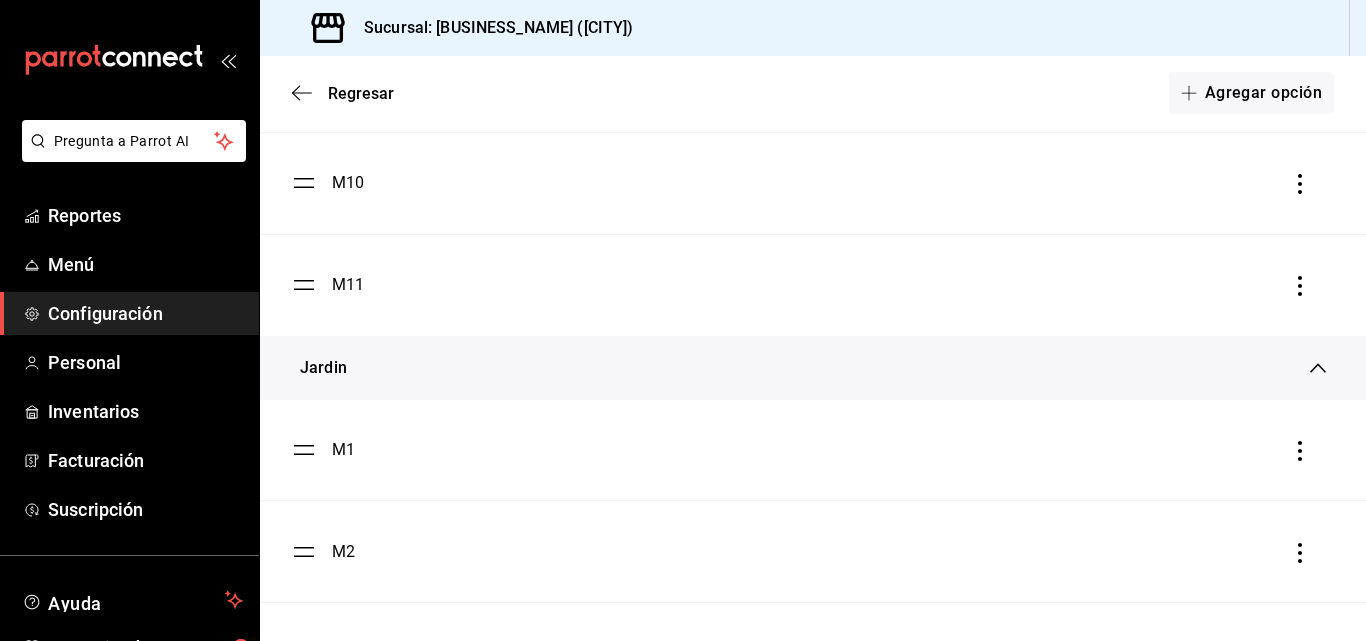 scroll, scrollTop: 1176, scrollLeft: 0, axis: vertical 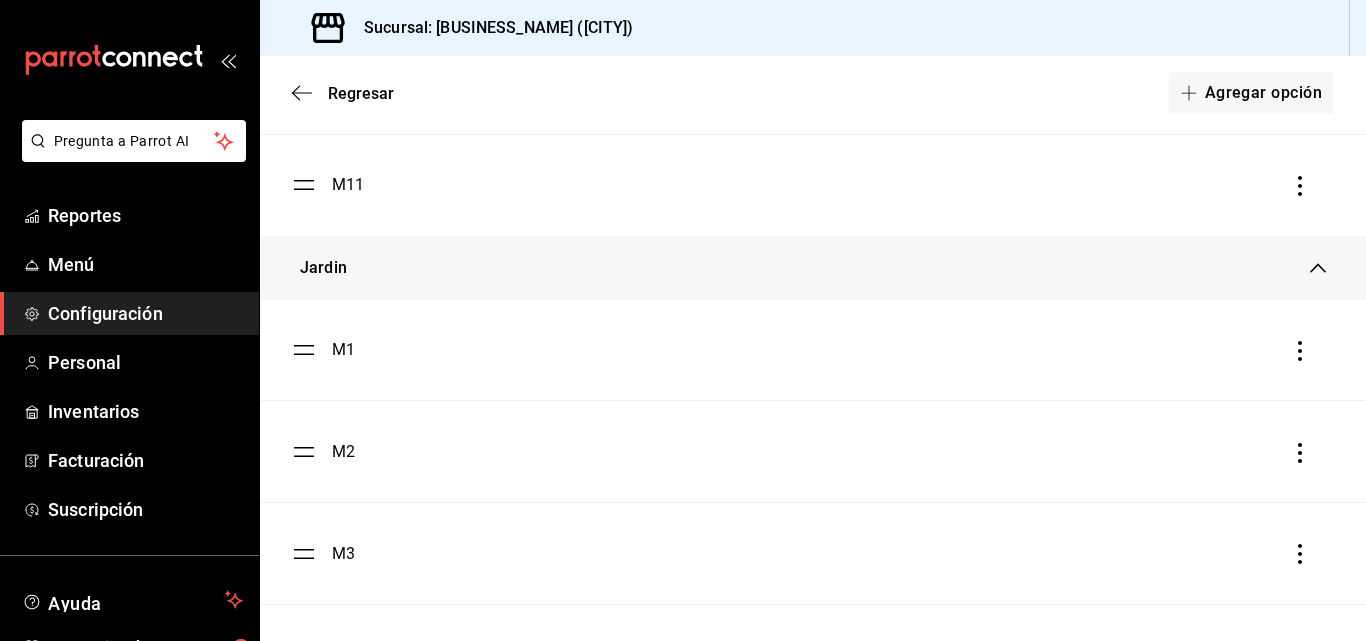 click on "M1" at bounding box center (323, 350) 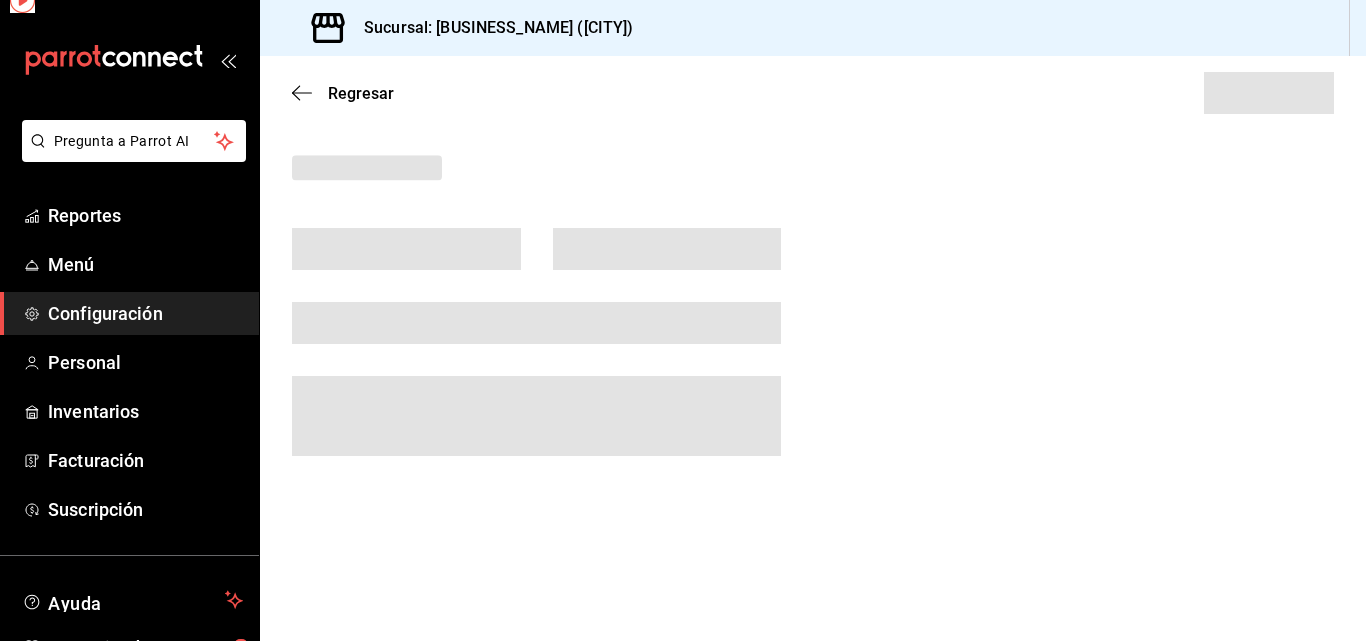 scroll, scrollTop: 0, scrollLeft: 0, axis: both 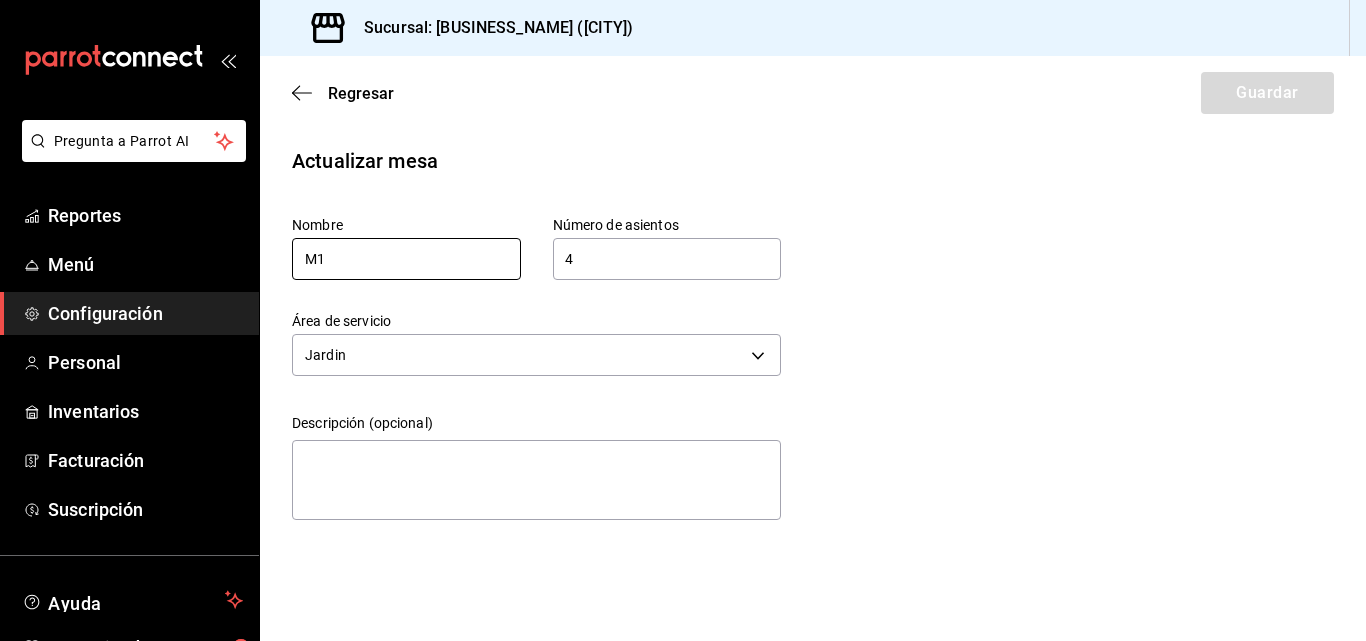 click on "M1" at bounding box center (406, 259) 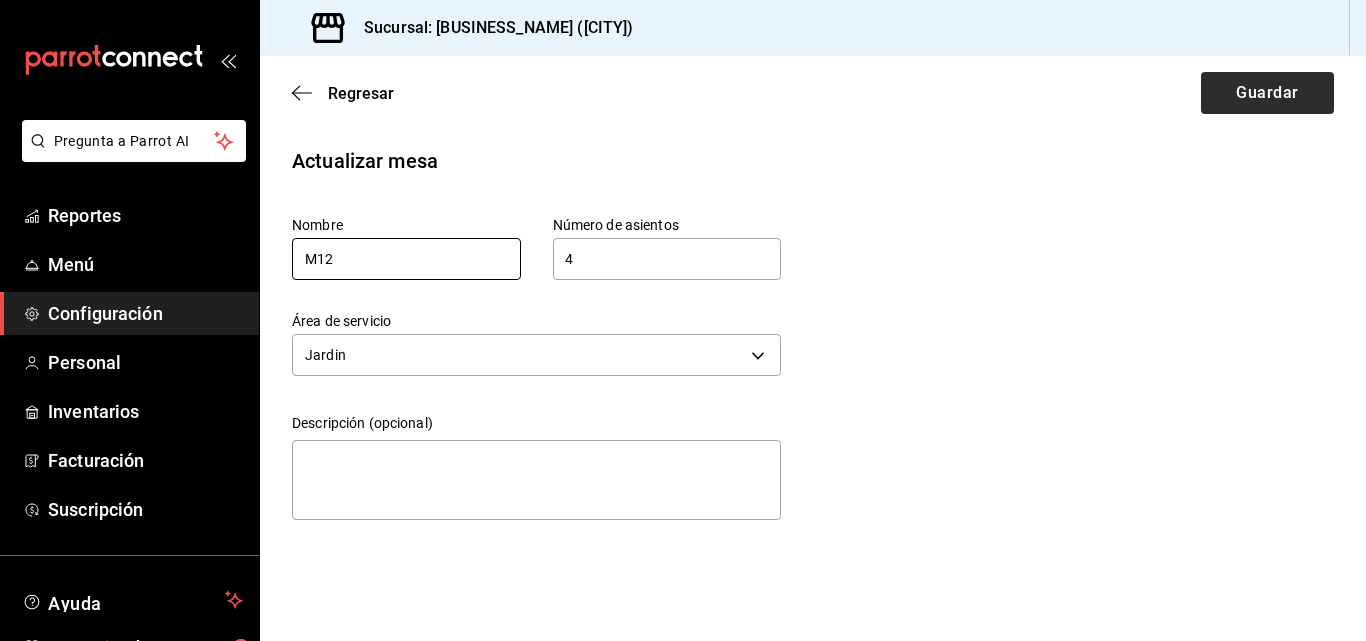 type on "M12" 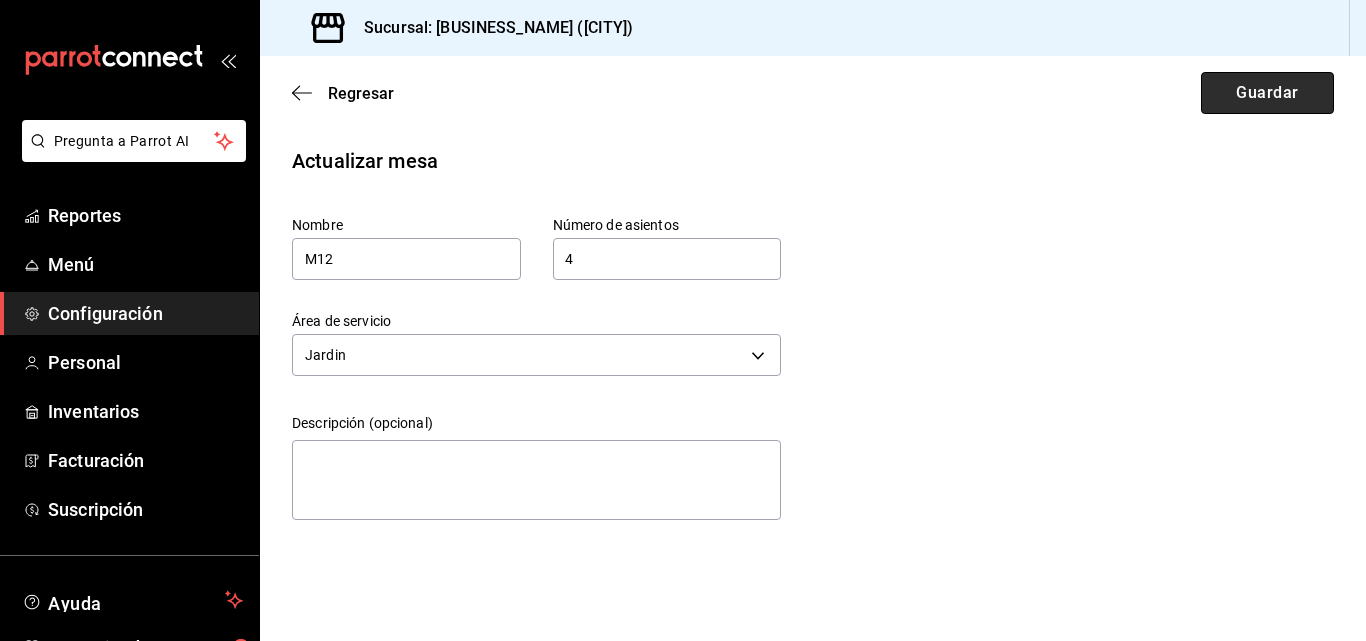 click on "Guardar" at bounding box center (1267, 93) 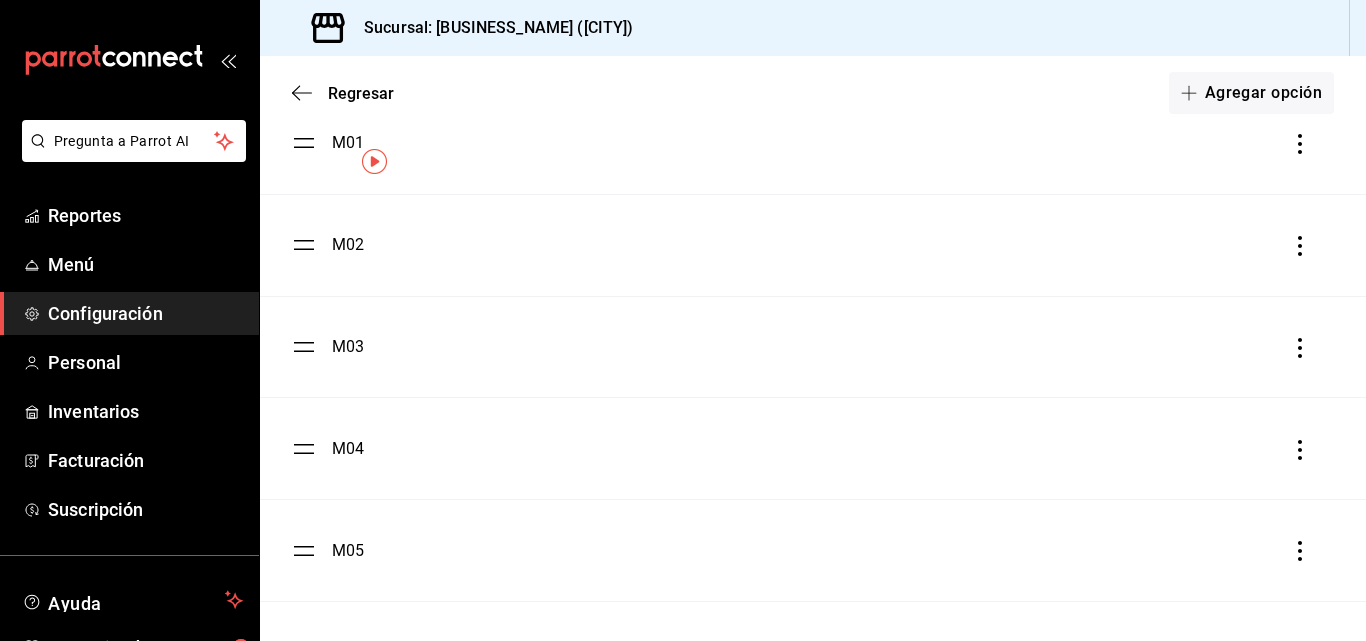 scroll, scrollTop: 0, scrollLeft: 0, axis: both 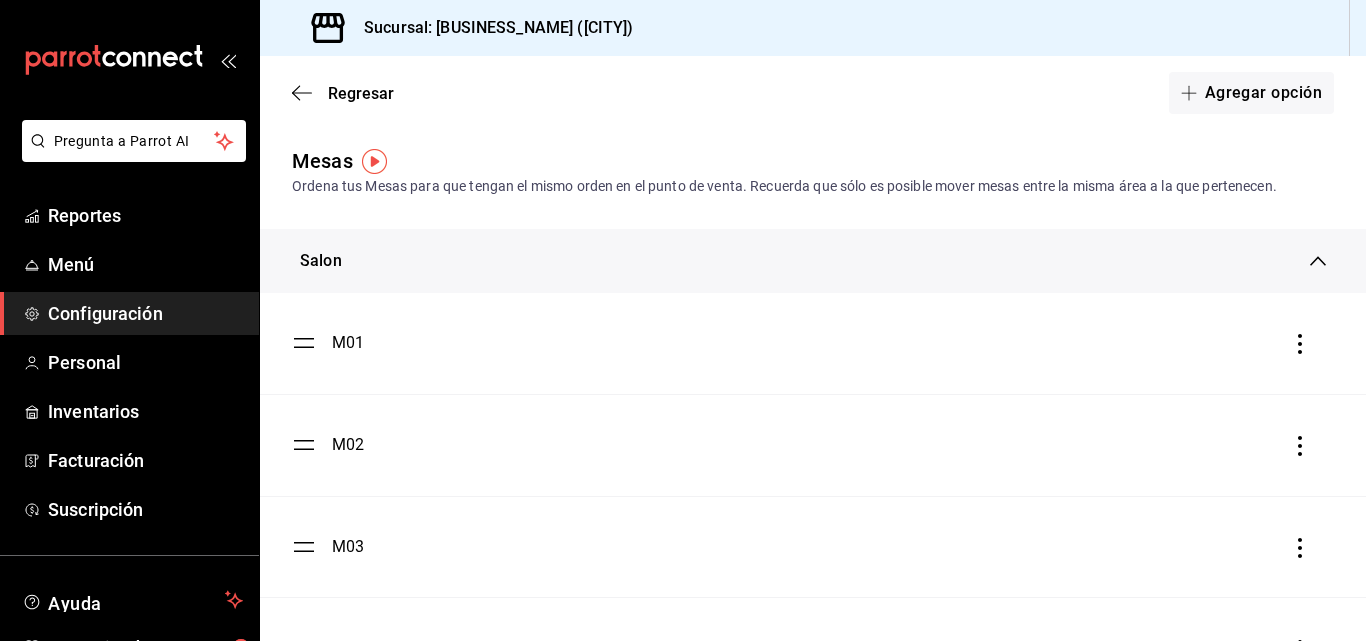 click on "Salon" at bounding box center (813, 261) 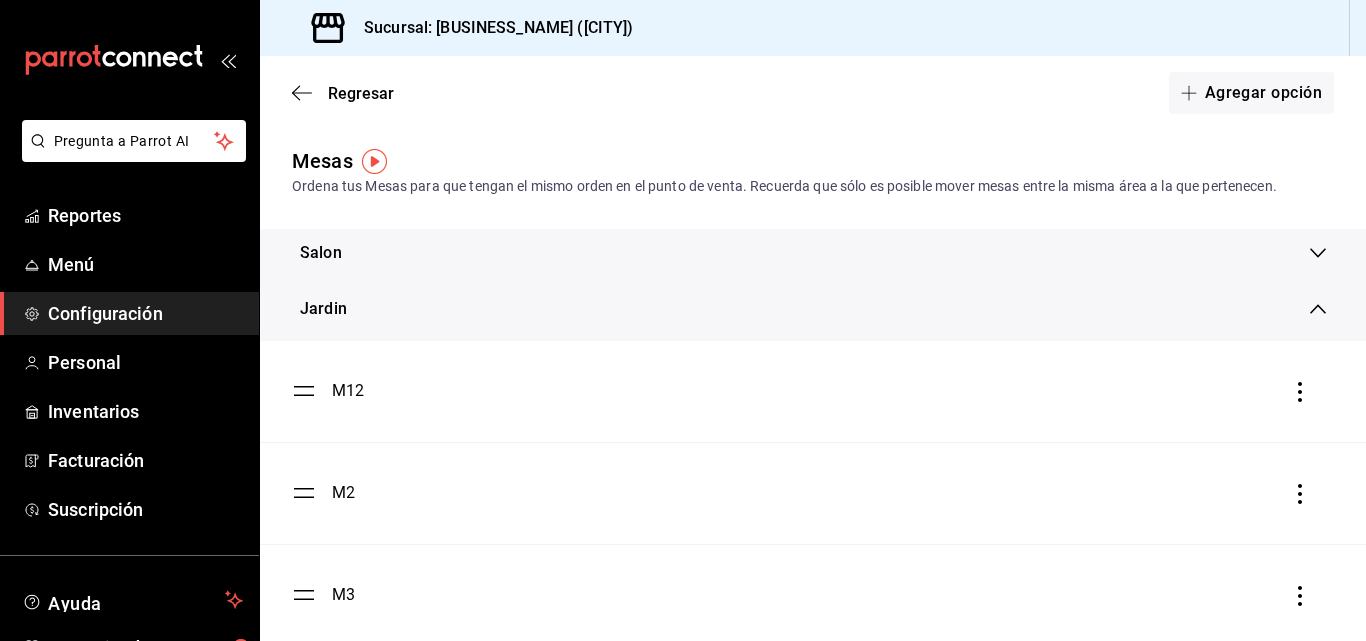 click on "M2" at bounding box center [813, 493] 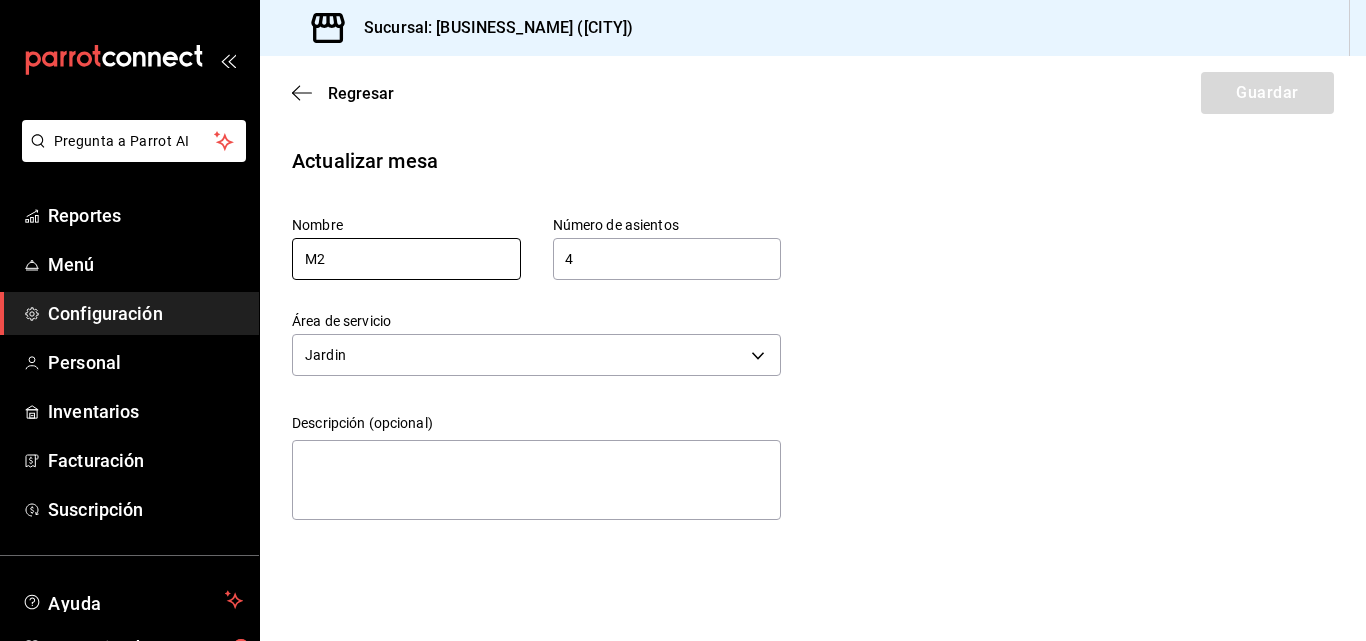 click on "M2" at bounding box center (406, 259) 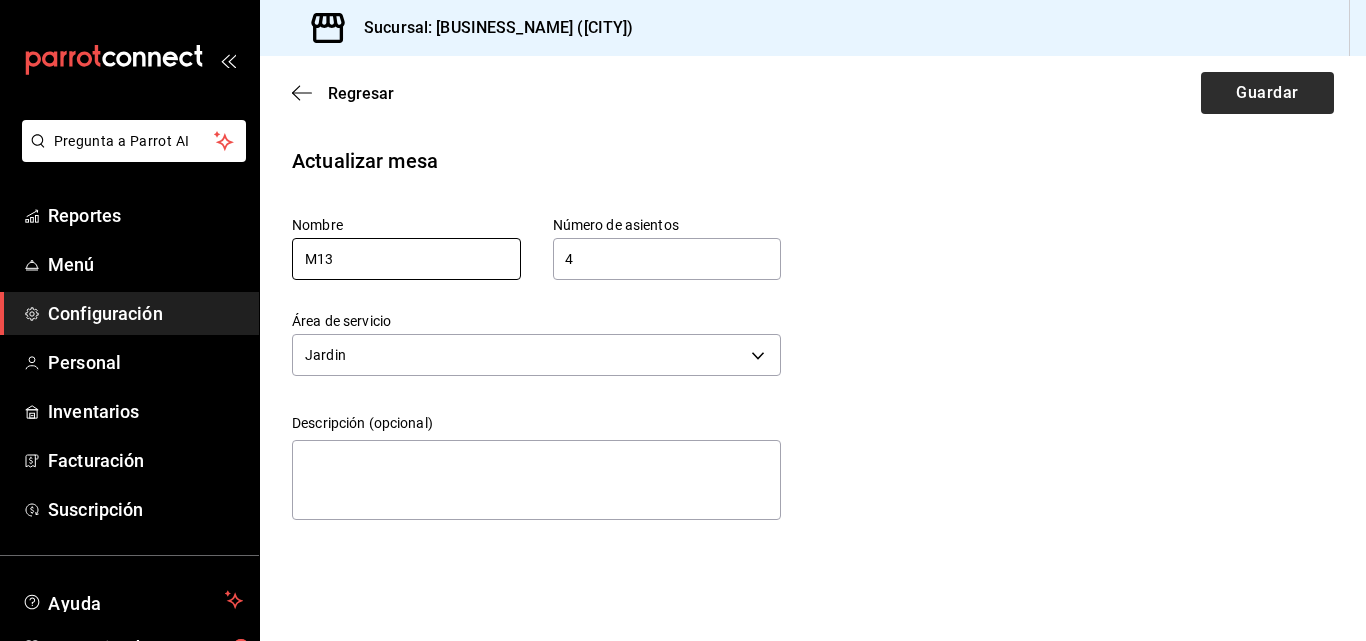 type on "M13" 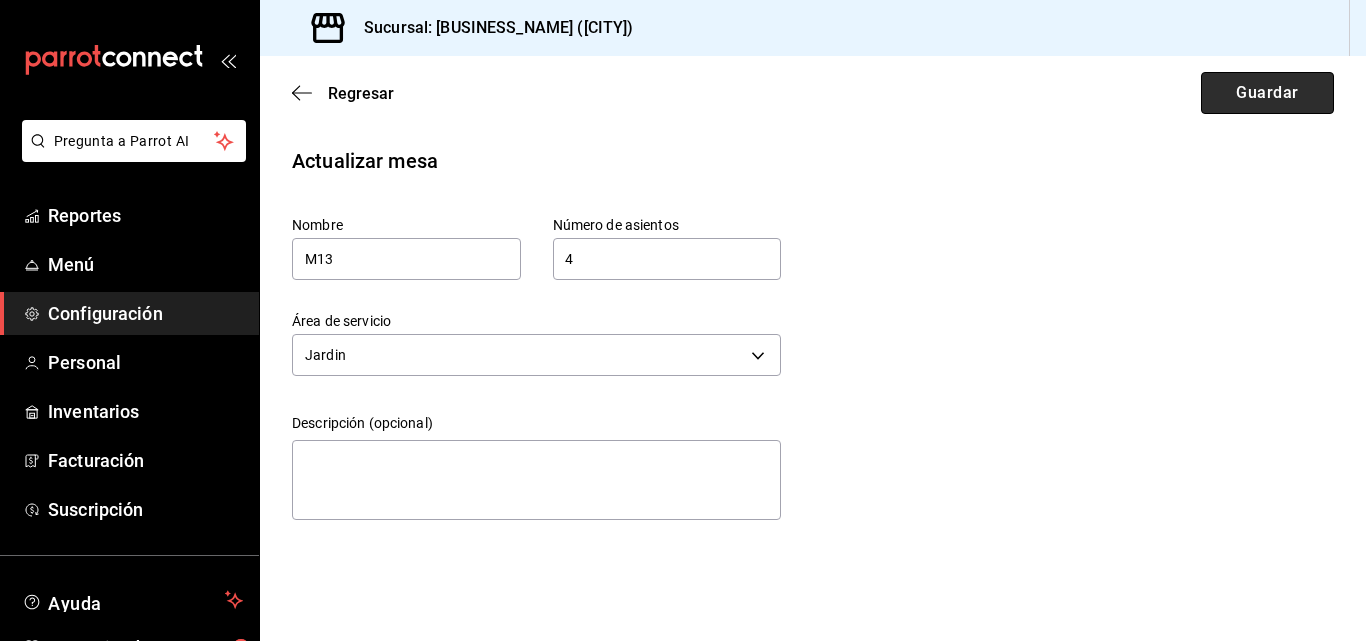 click on "Guardar" at bounding box center [1267, 93] 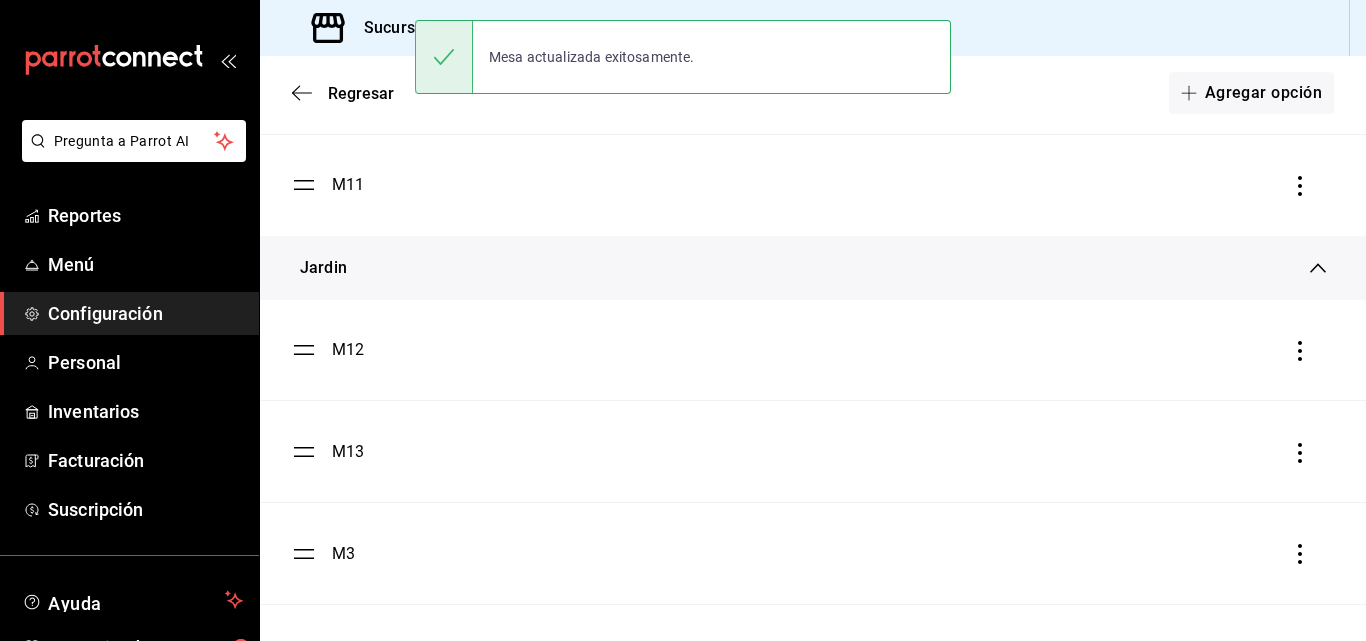 scroll, scrollTop: 1376, scrollLeft: 0, axis: vertical 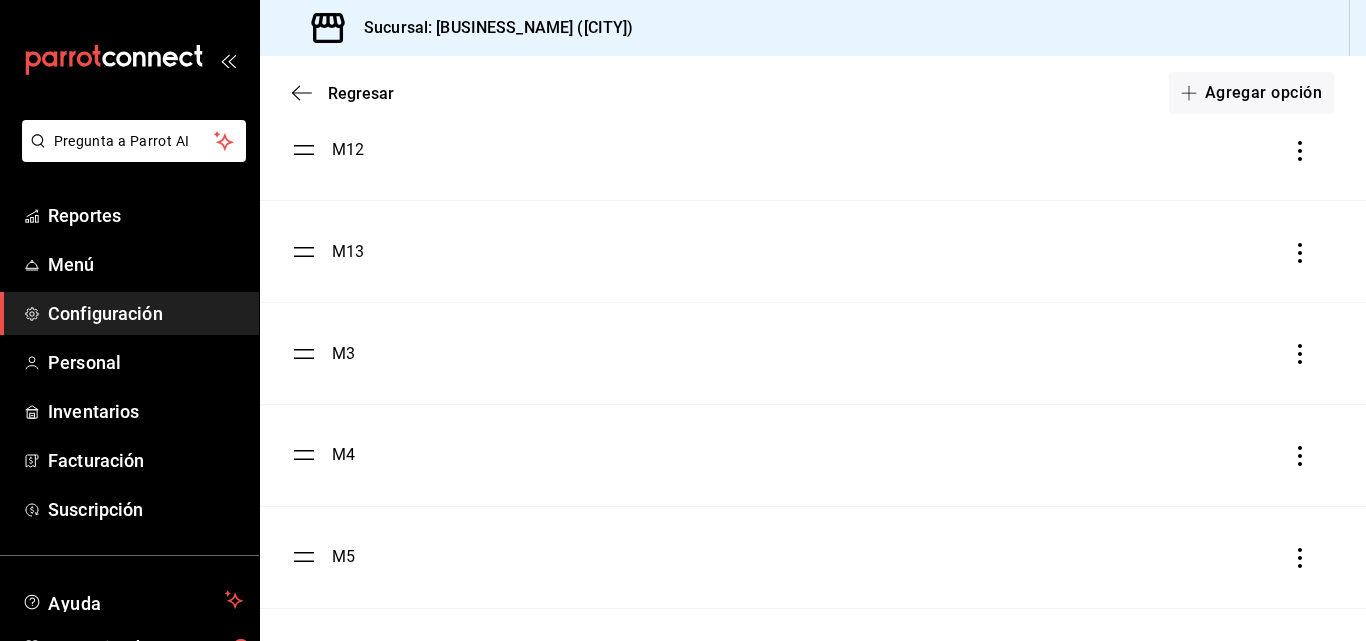 click on "M3" at bounding box center (343, 354) 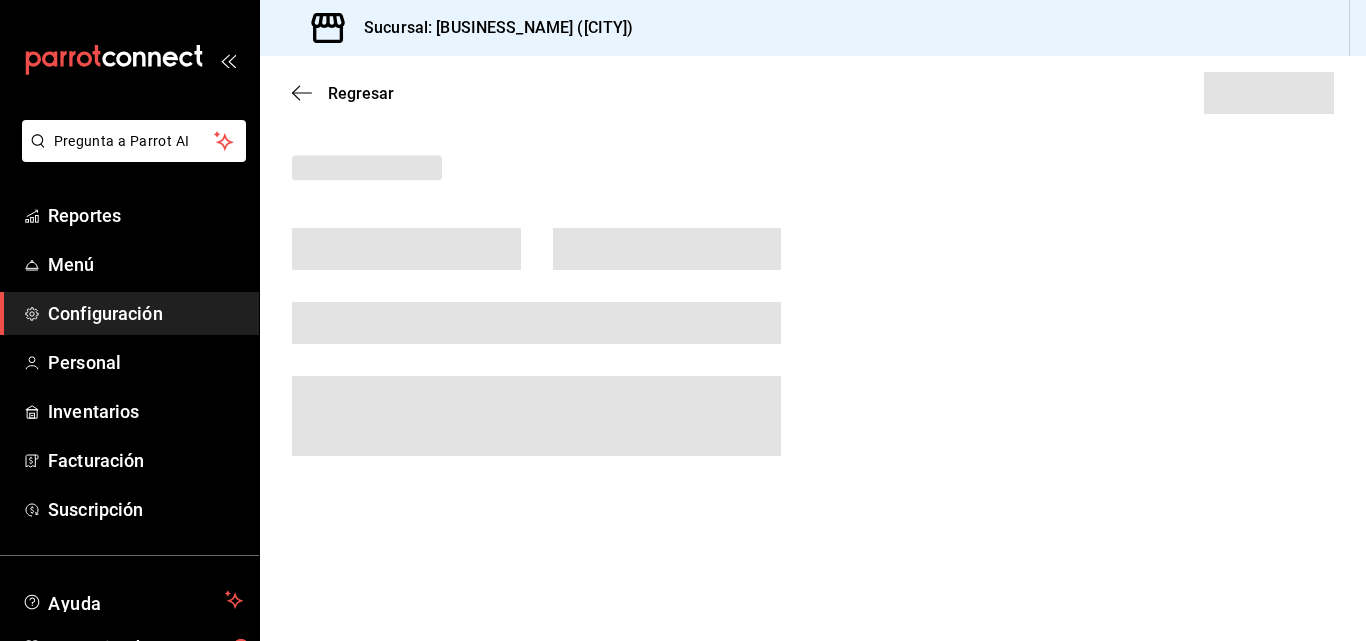 scroll, scrollTop: 0, scrollLeft: 0, axis: both 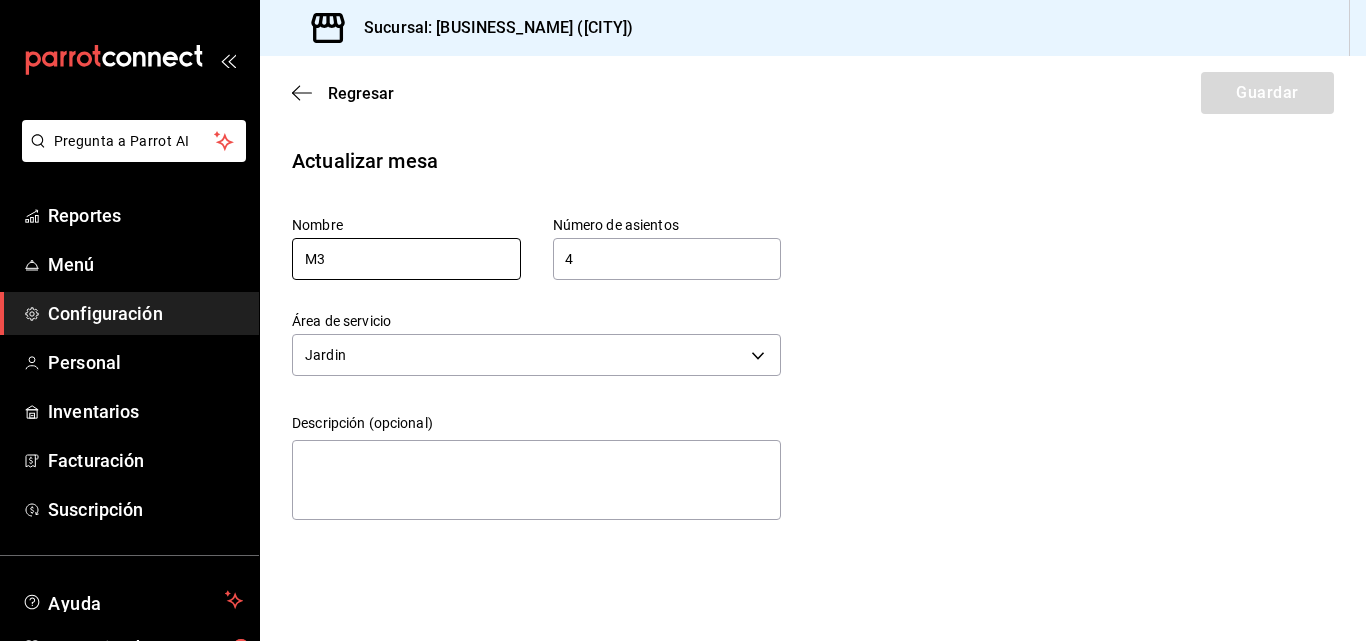 click on "M3" at bounding box center (406, 259) 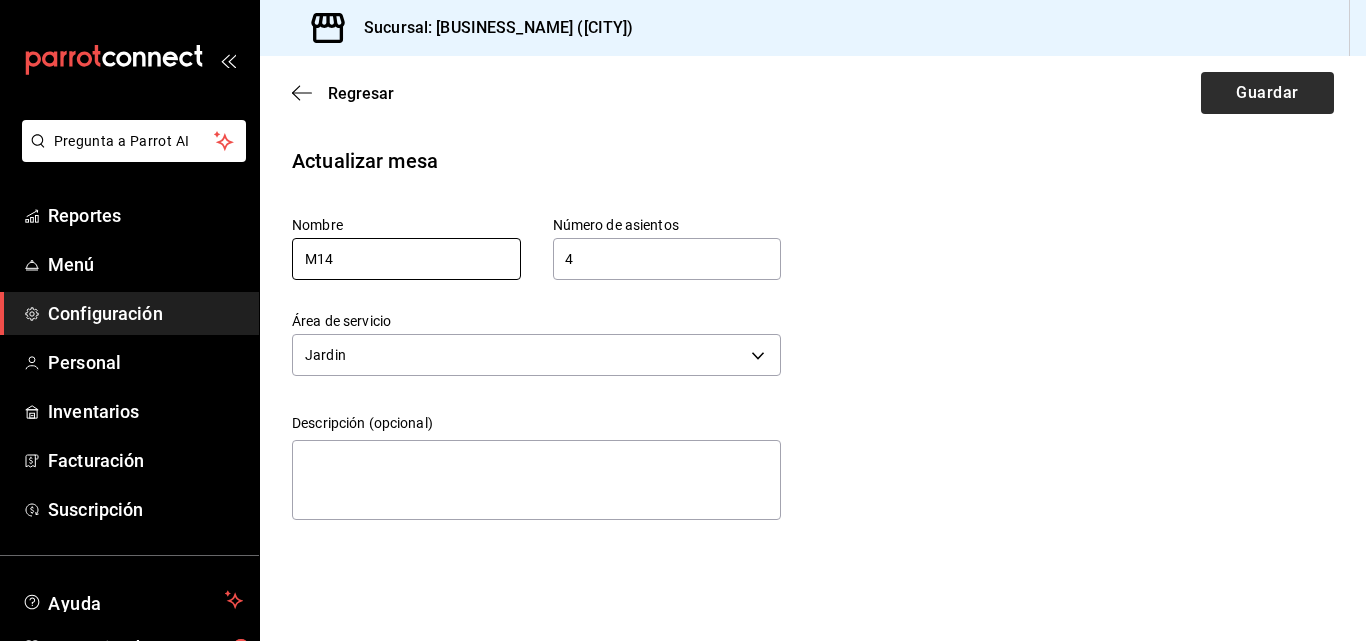type on "M14" 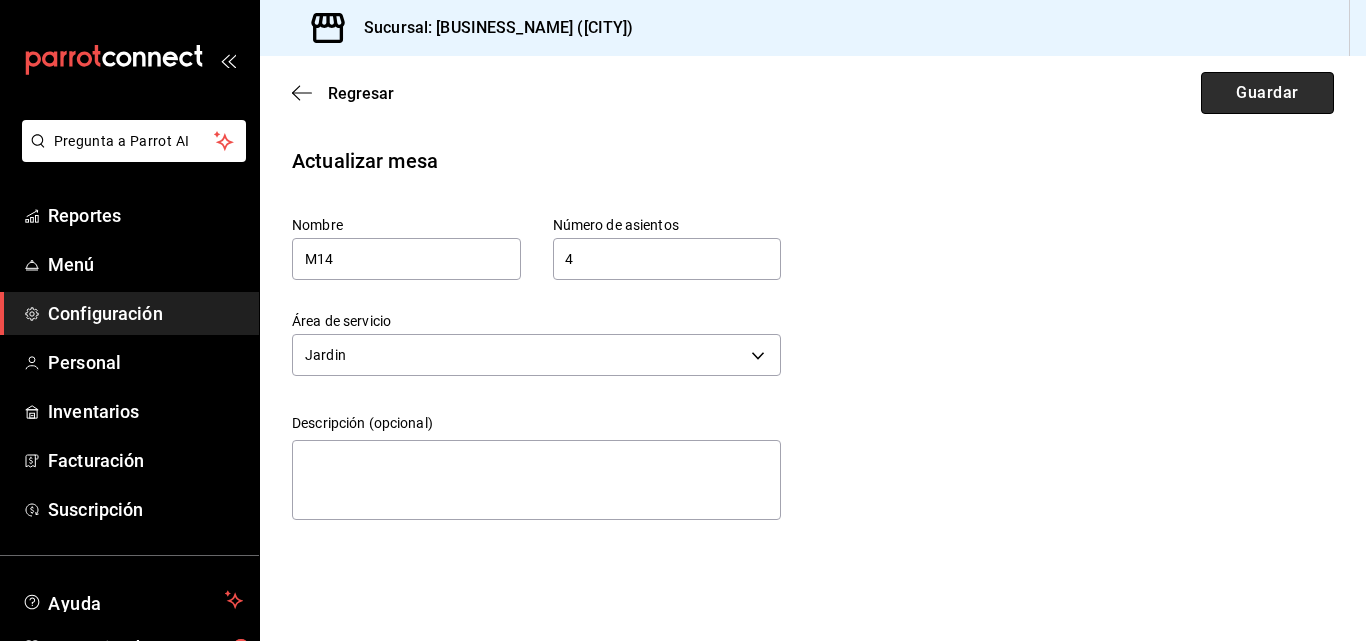 click on "Guardar" at bounding box center [1267, 93] 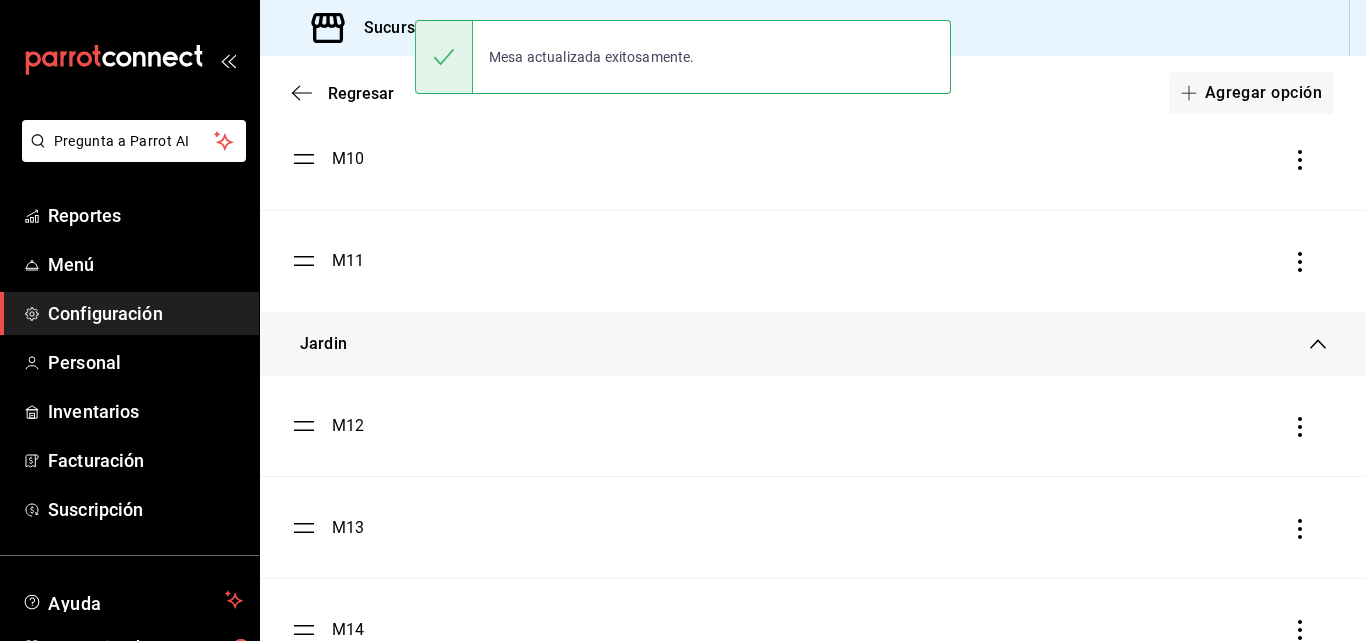 scroll, scrollTop: 1476, scrollLeft: 0, axis: vertical 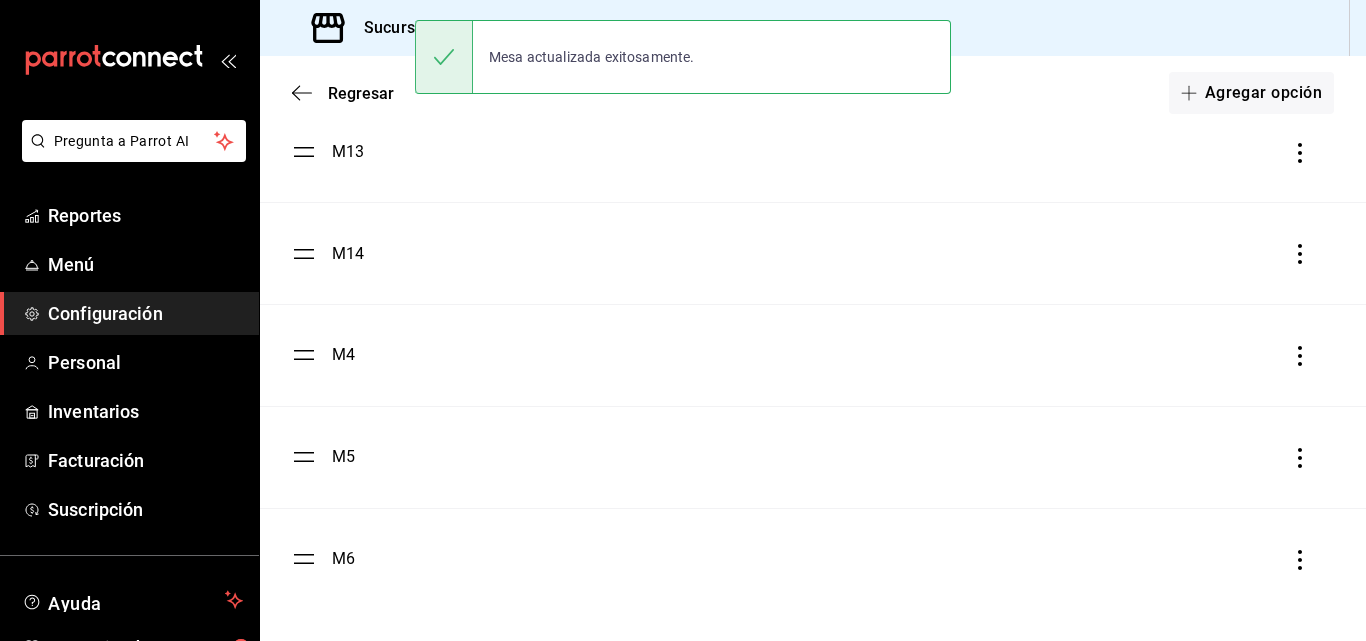 click on "M5" at bounding box center [343, 457] 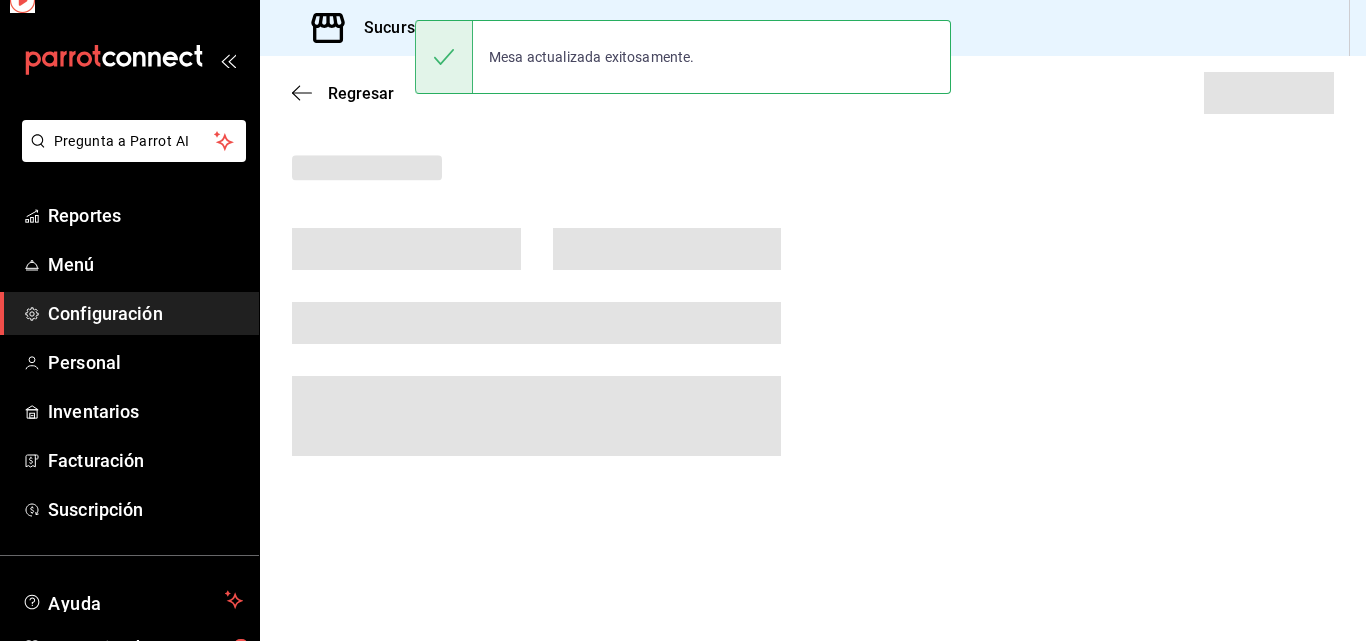 scroll, scrollTop: 0, scrollLeft: 0, axis: both 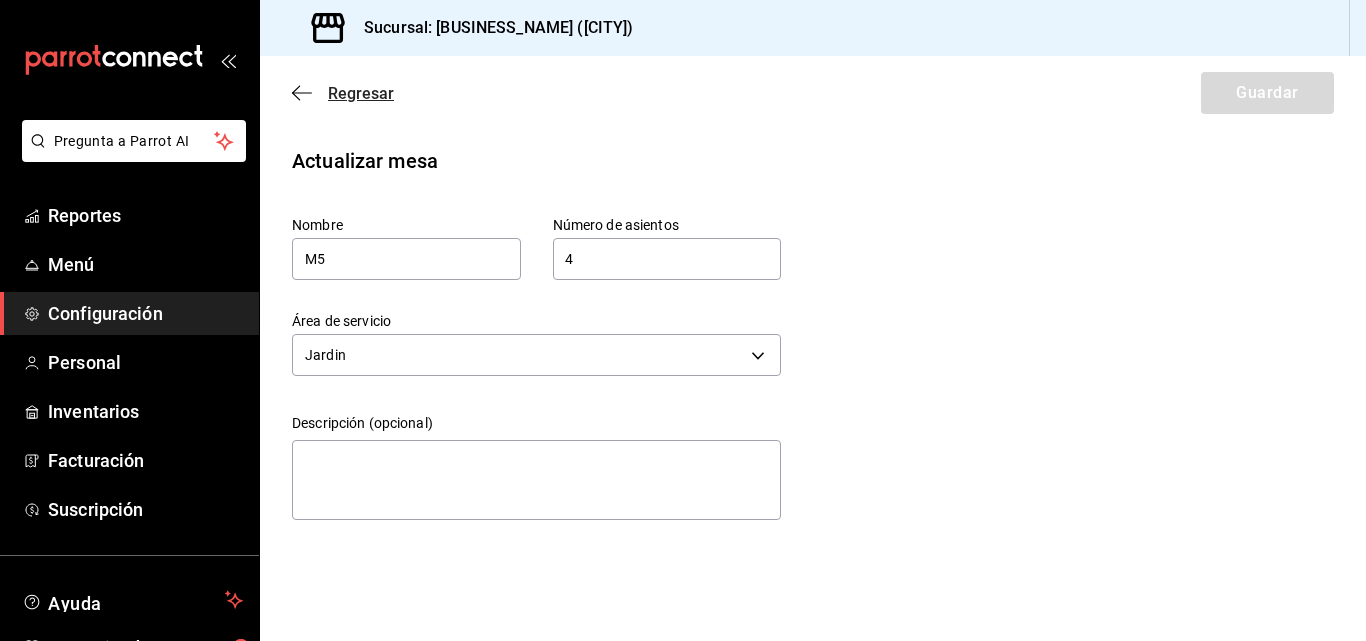 click on "Regresar" at bounding box center [361, 93] 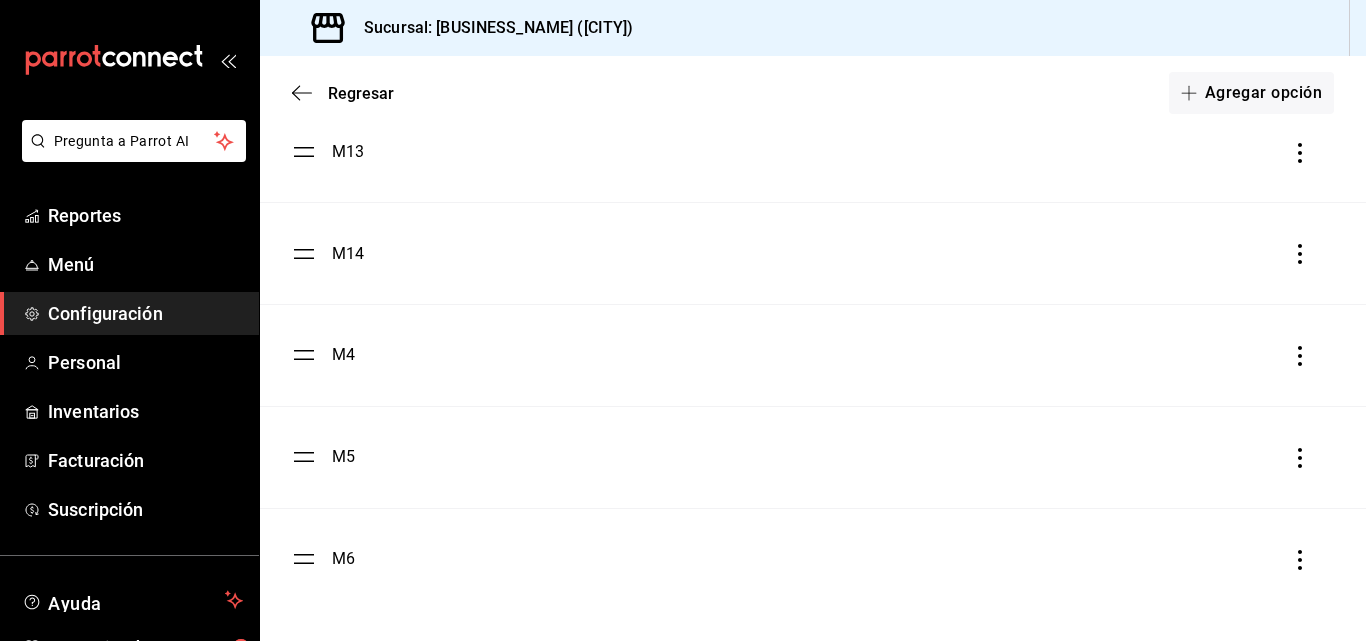 scroll, scrollTop: 1376, scrollLeft: 0, axis: vertical 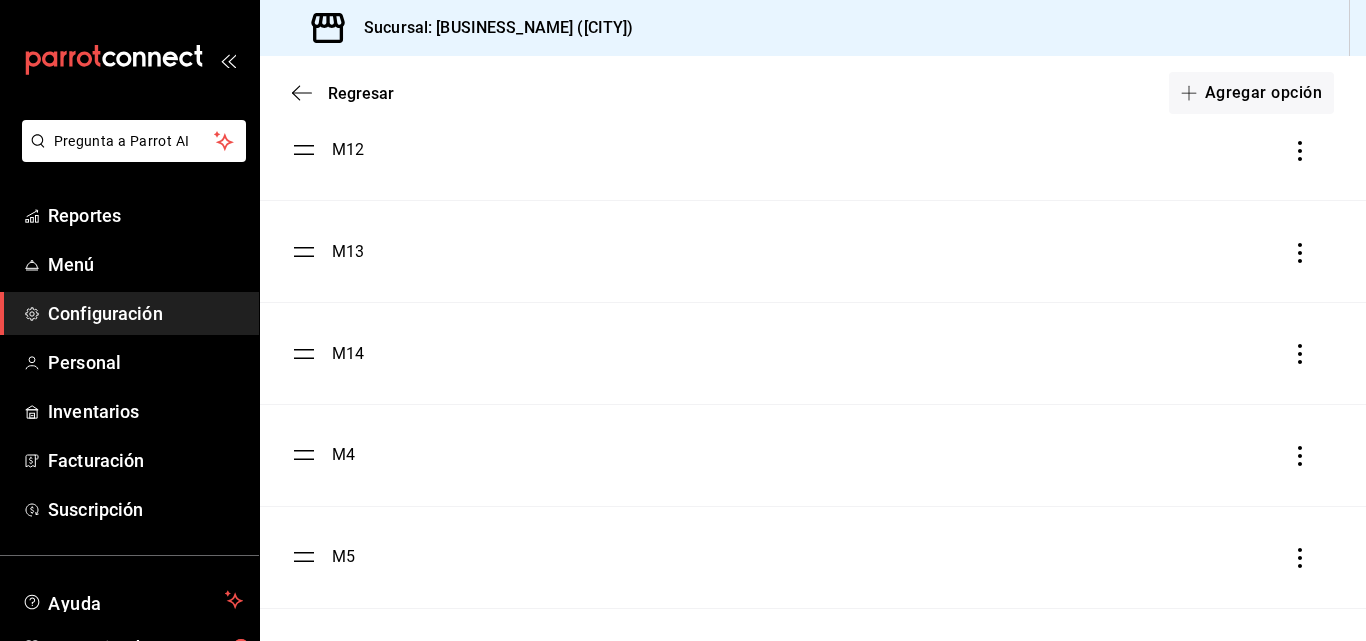 click on "M4" at bounding box center [813, 455] 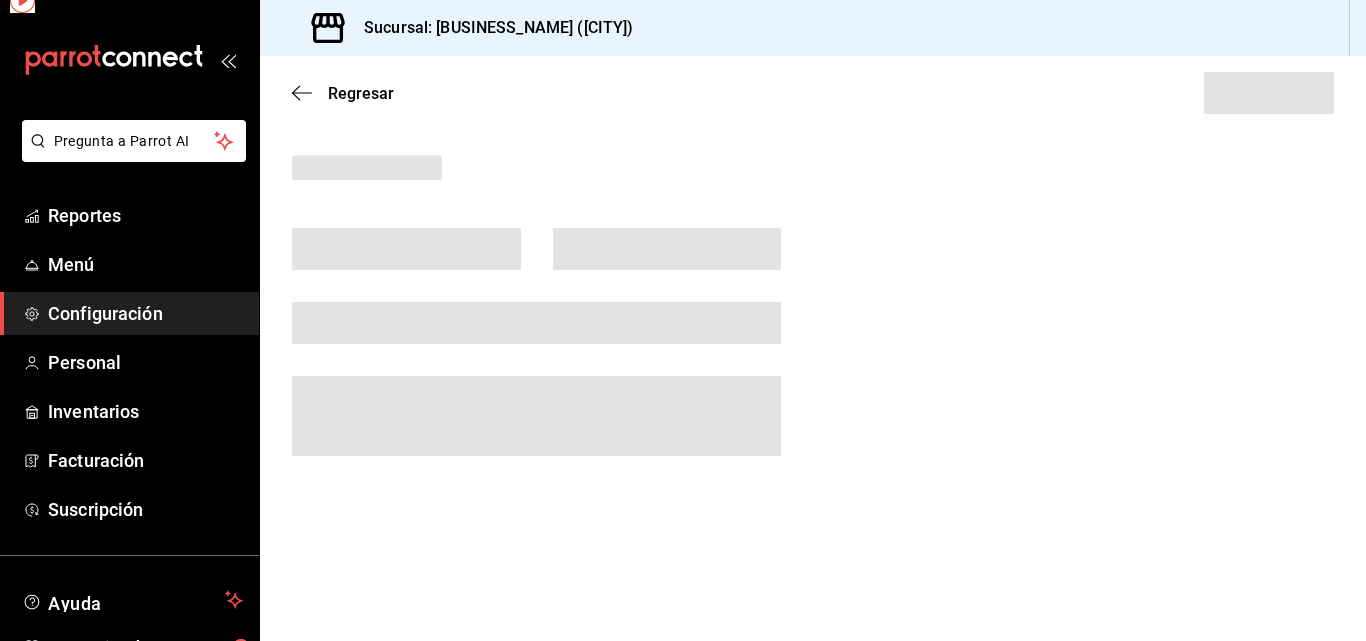 scroll, scrollTop: 0, scrollLeft: 0, axis: both 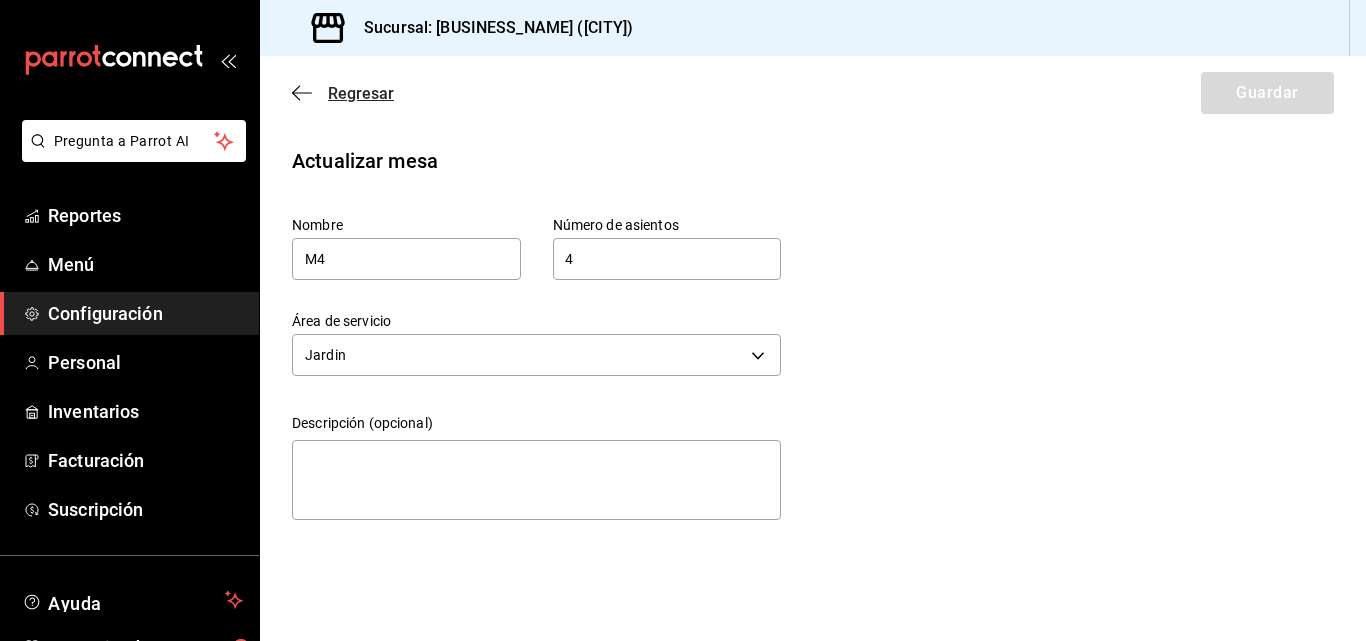 click 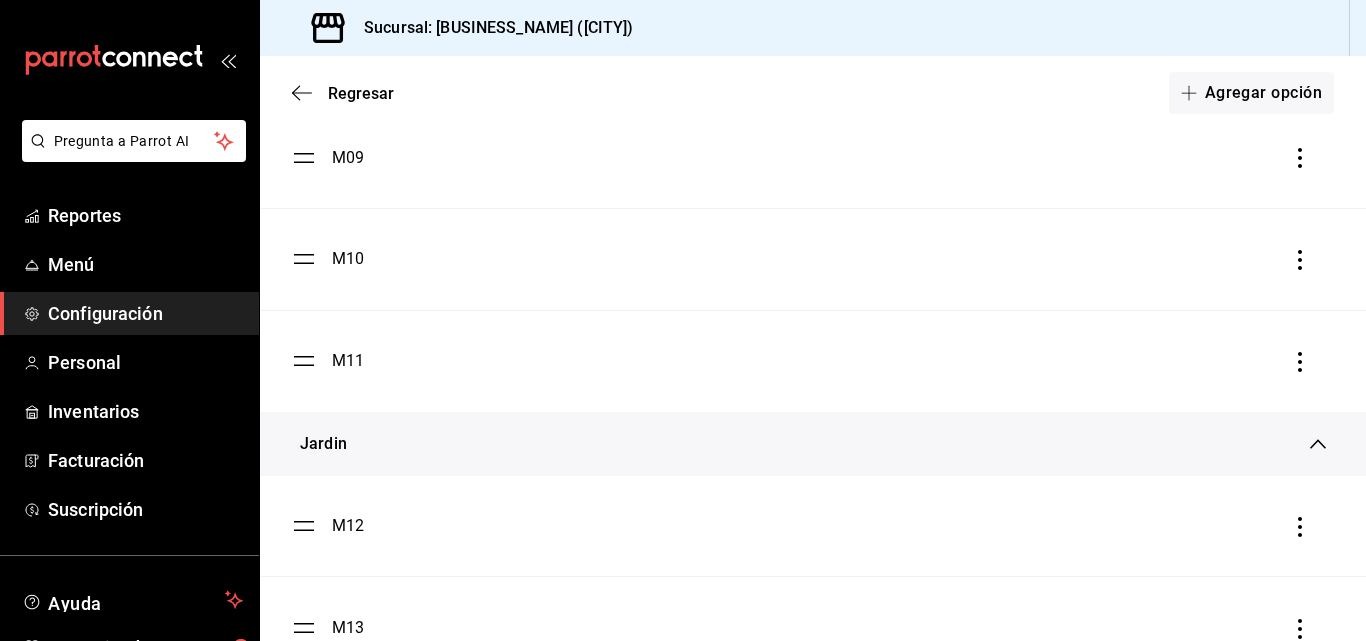 scroll, scrollTop: 1476, scrollLeft: 0, axis: vertical 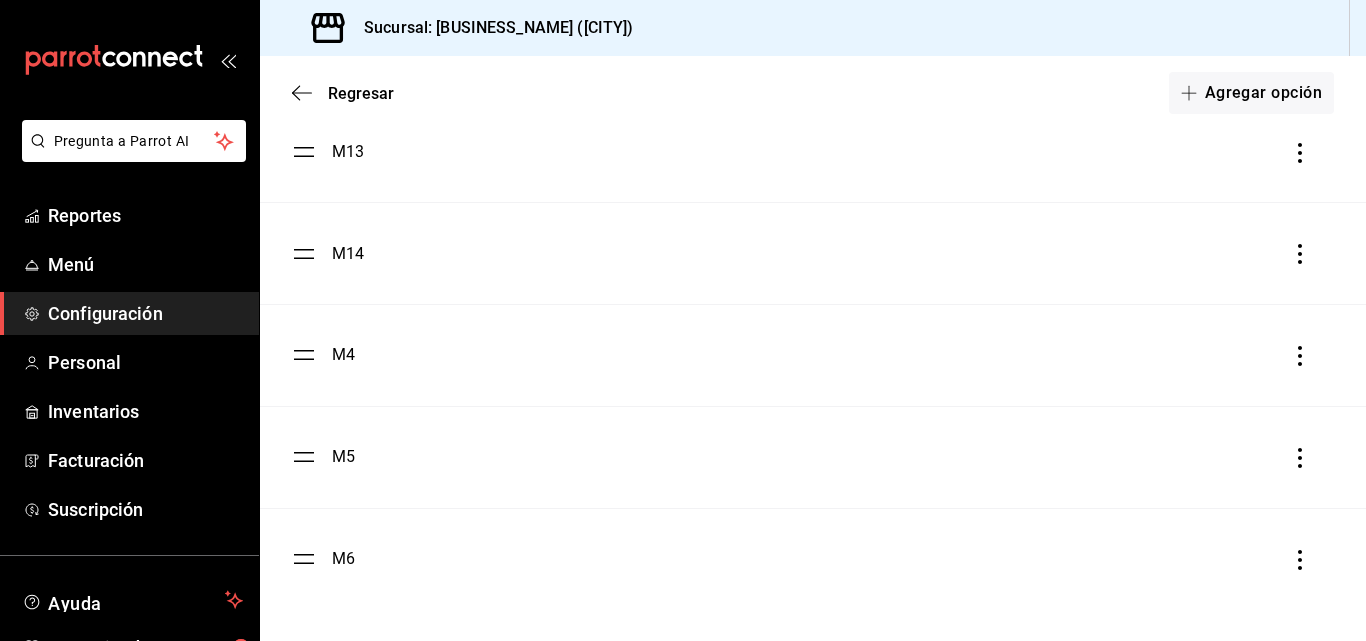 click on "M4" at bounding box center (343, 355) 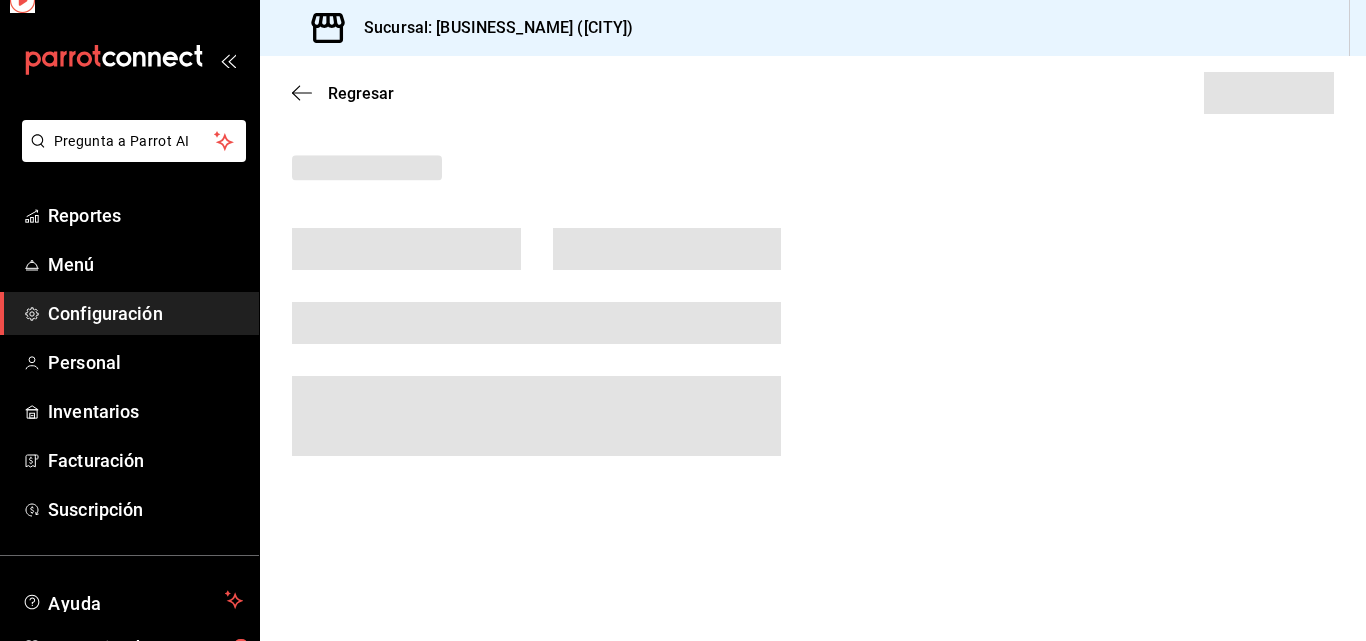 scroll, scrollTop: 0, scrollLeft: 0, axis: both 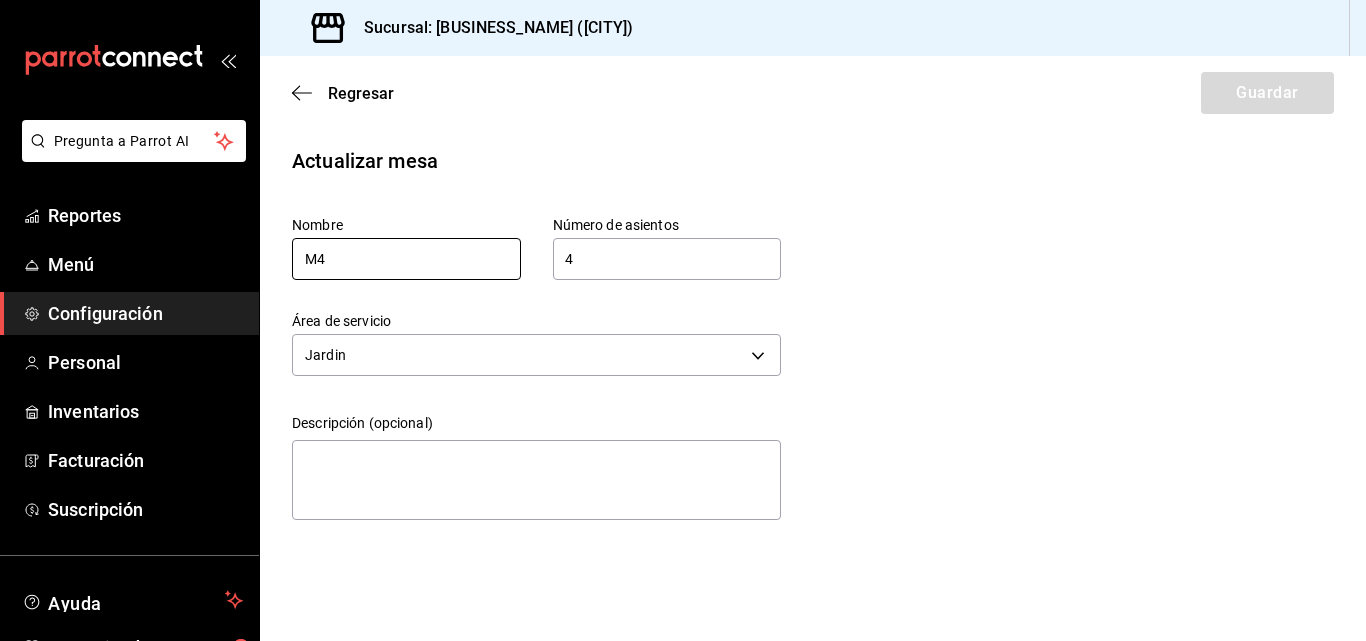 click on "M4" at bounding box center (406, 259) 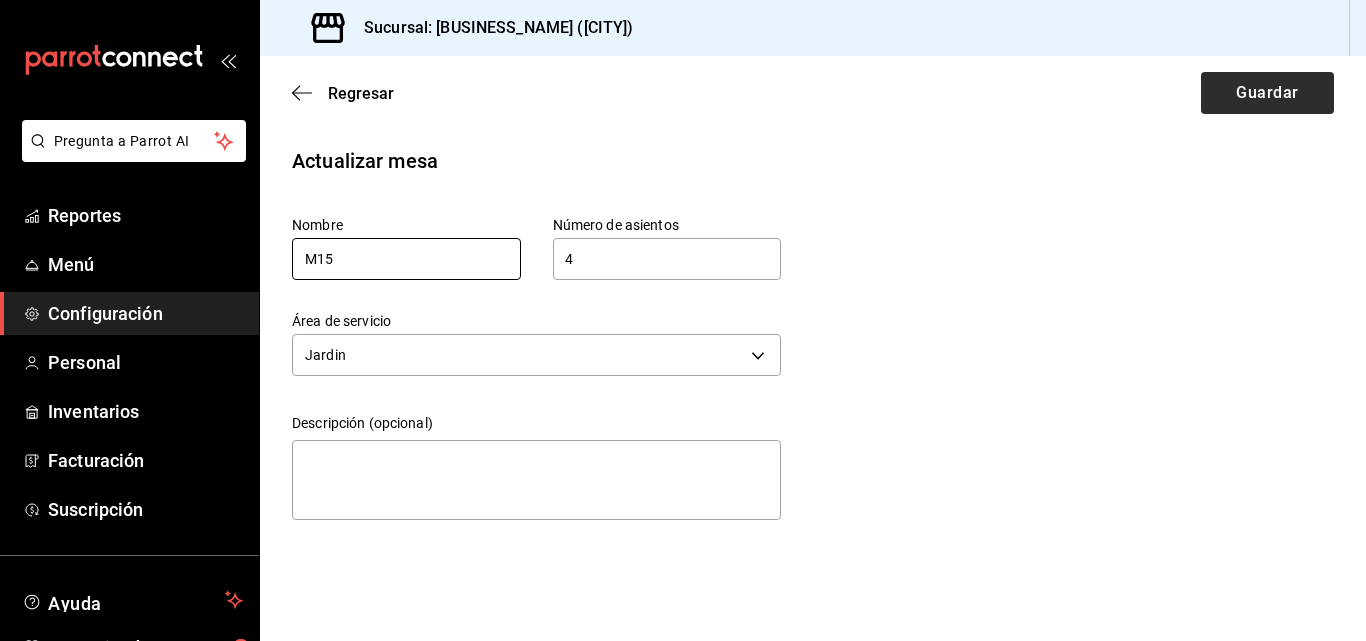 type on "M15" 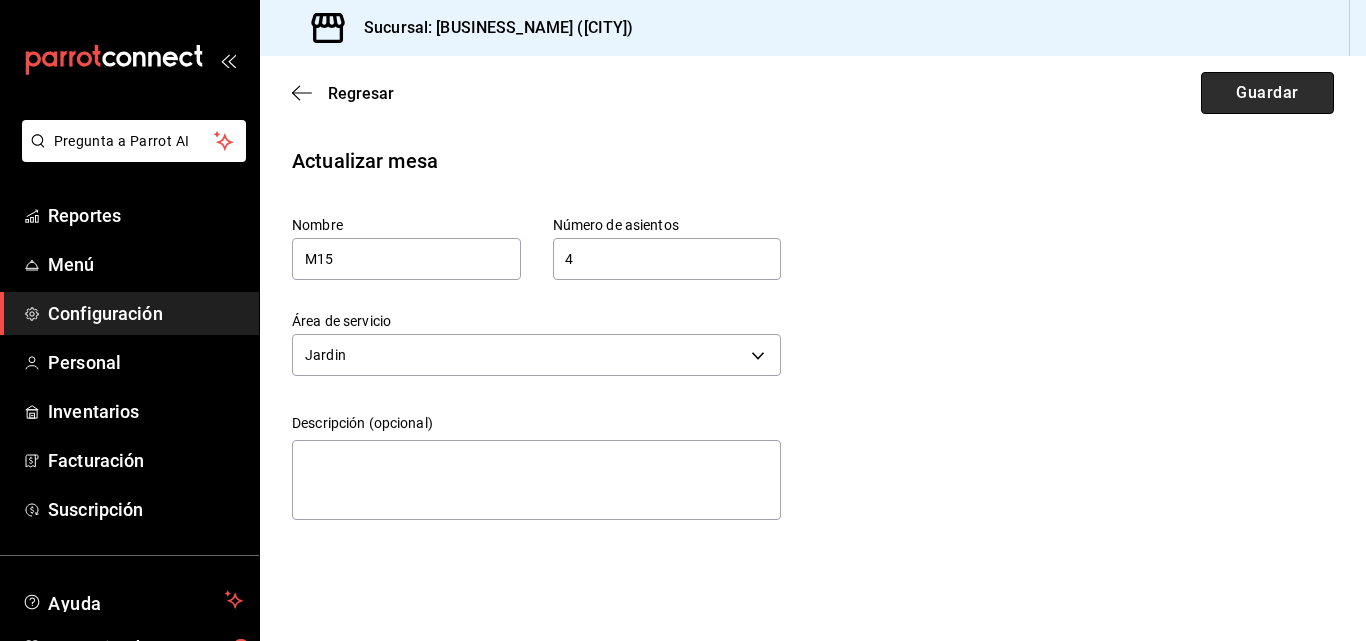 click on "Guardar" at bounding box center (1267, 93) 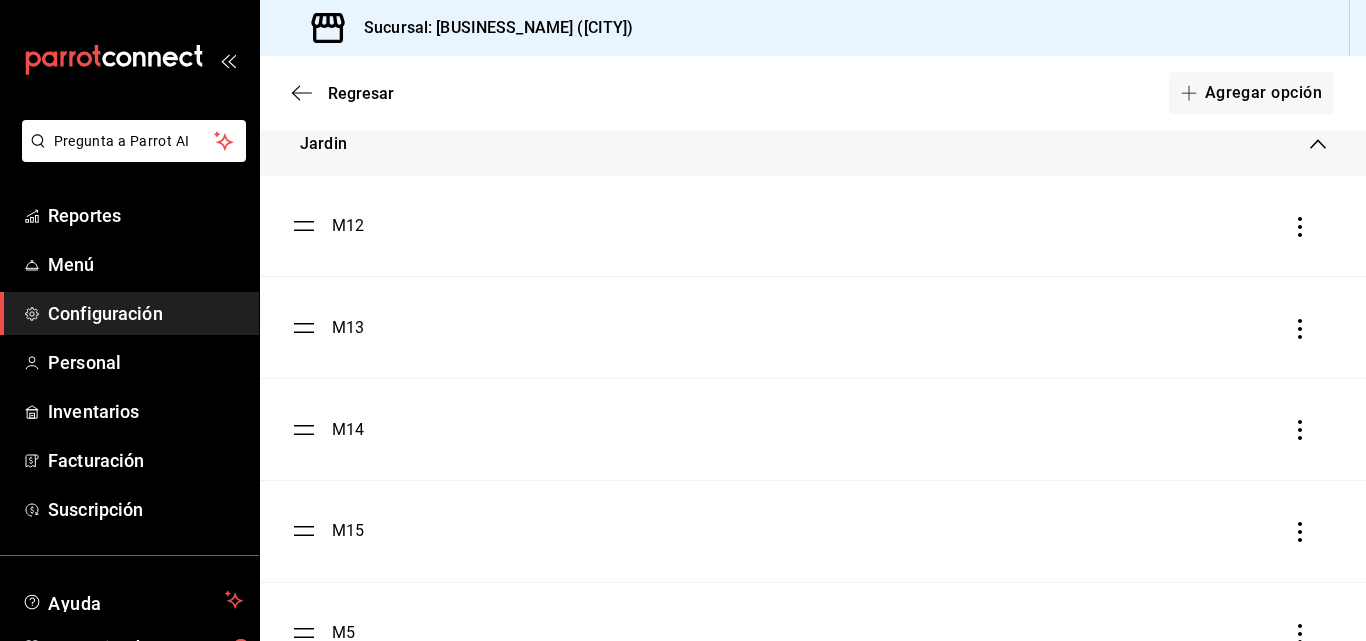 scroll, scrollTop: 1476, scrollLeft: 0, axis: vertical 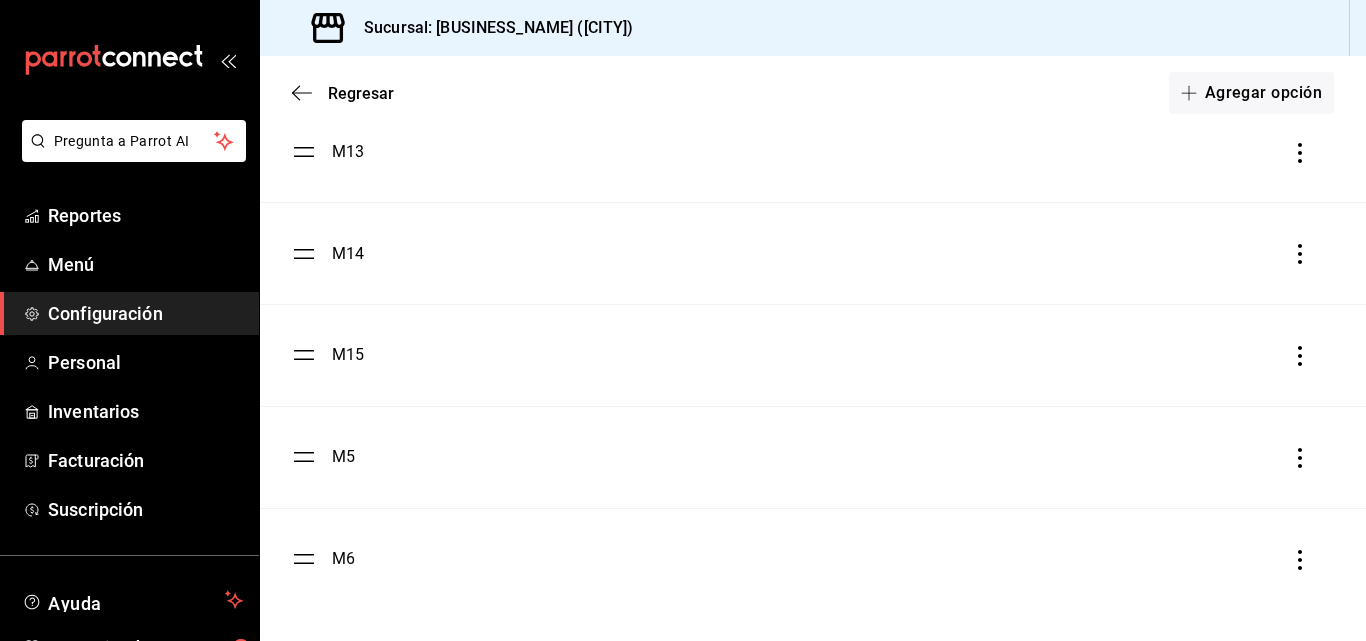 click on "M5" at bounding box center (343, 457) 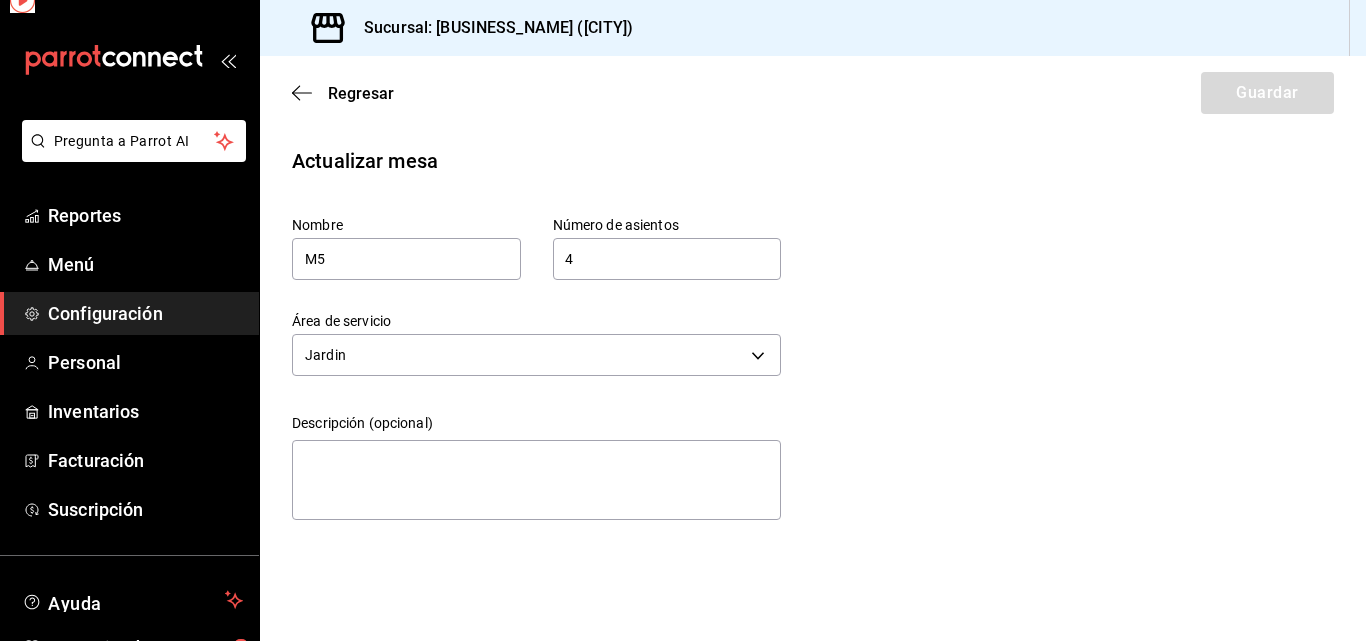 scroll, scrollTop: 0, scrollLeft: 0, axis: both 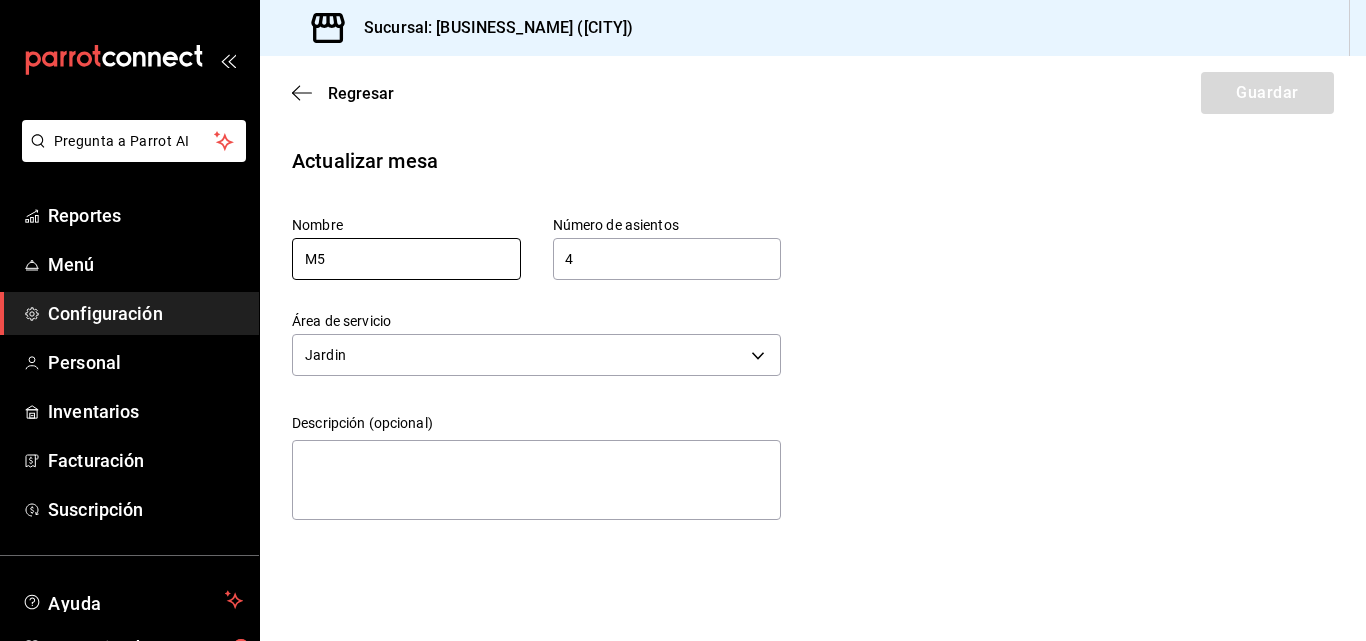 click on "M5" at bounding box center (406, 259) 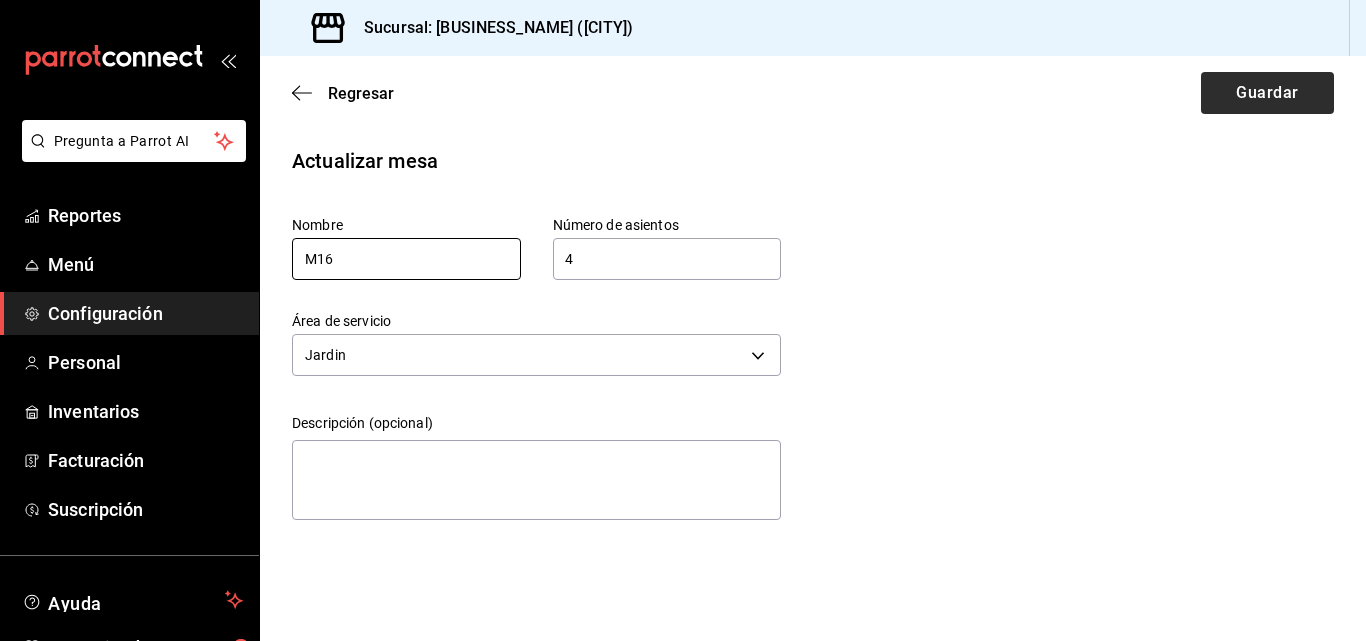 type on "M16" 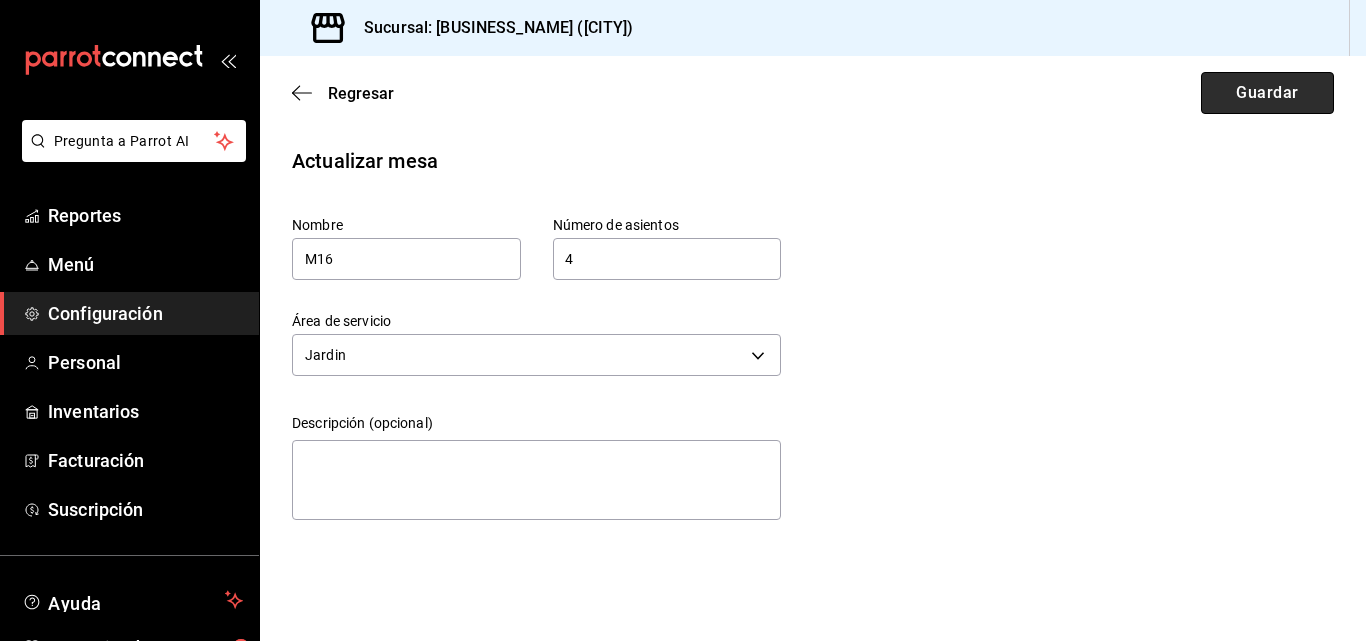 click on "Guardar" at bounding box center [1267, 93] 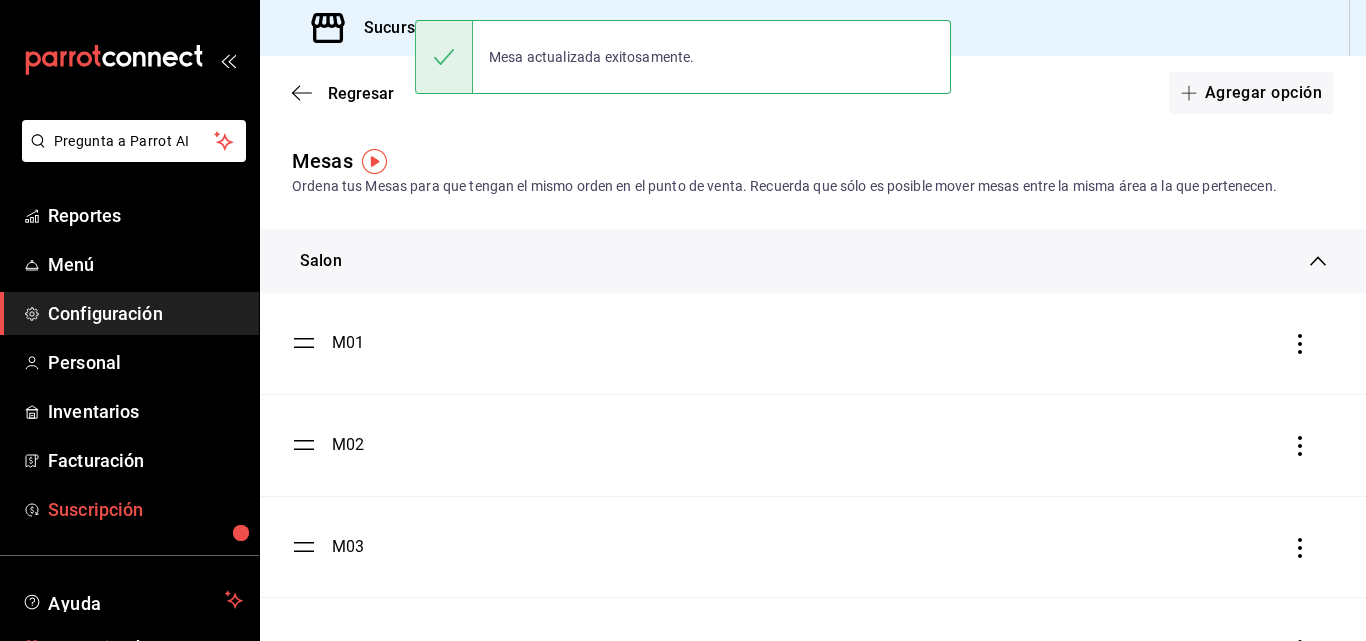 scroll, scrollTop: 114, scrollLeft: 0, axis: vertical 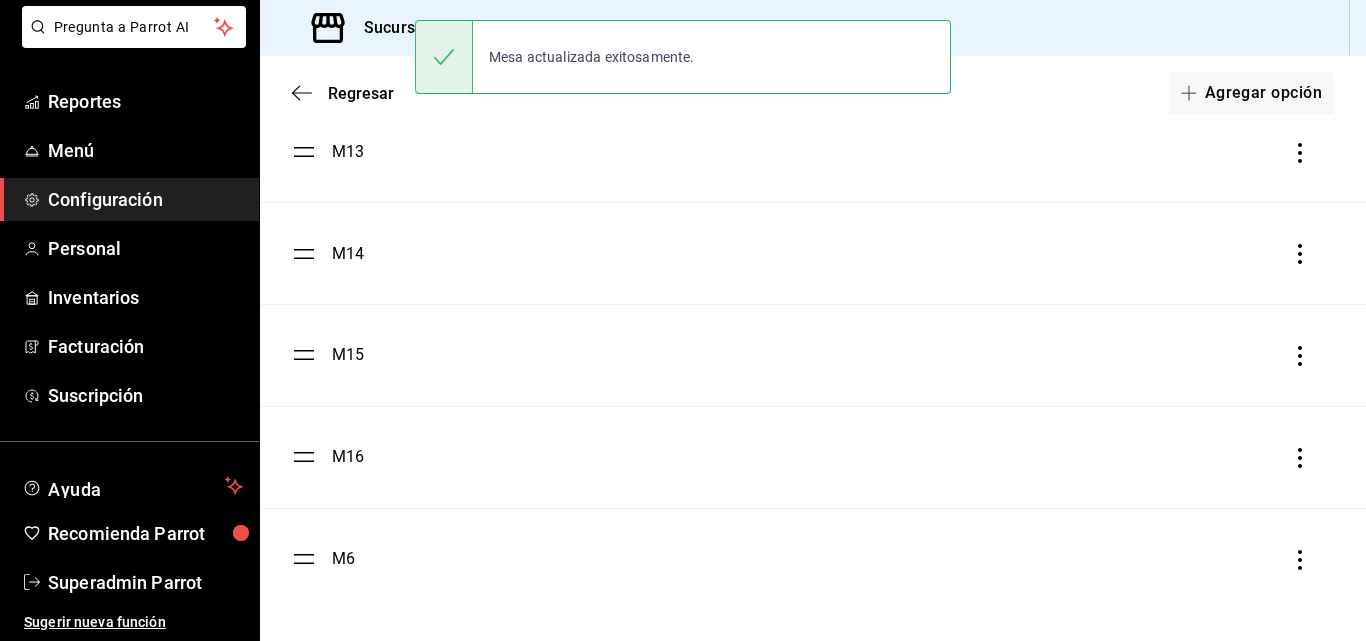 click on "M6" at bounding box center [813, 559] 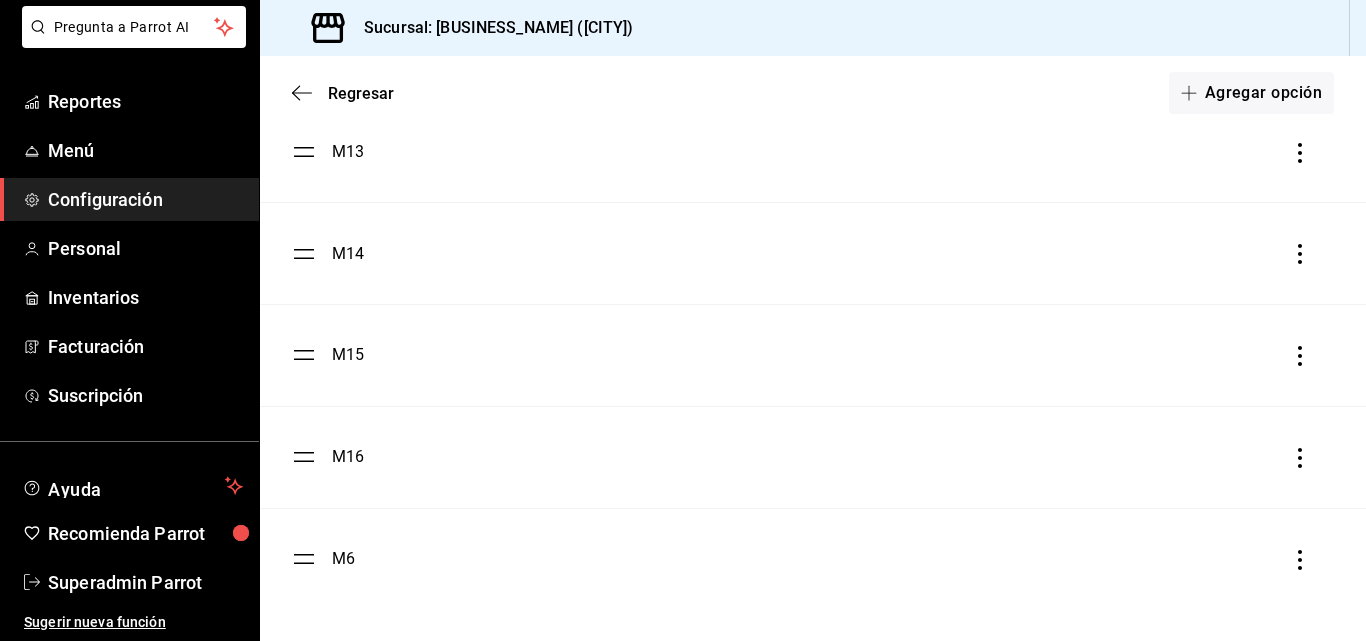 click on "M6" at bounding box center [343, 559] 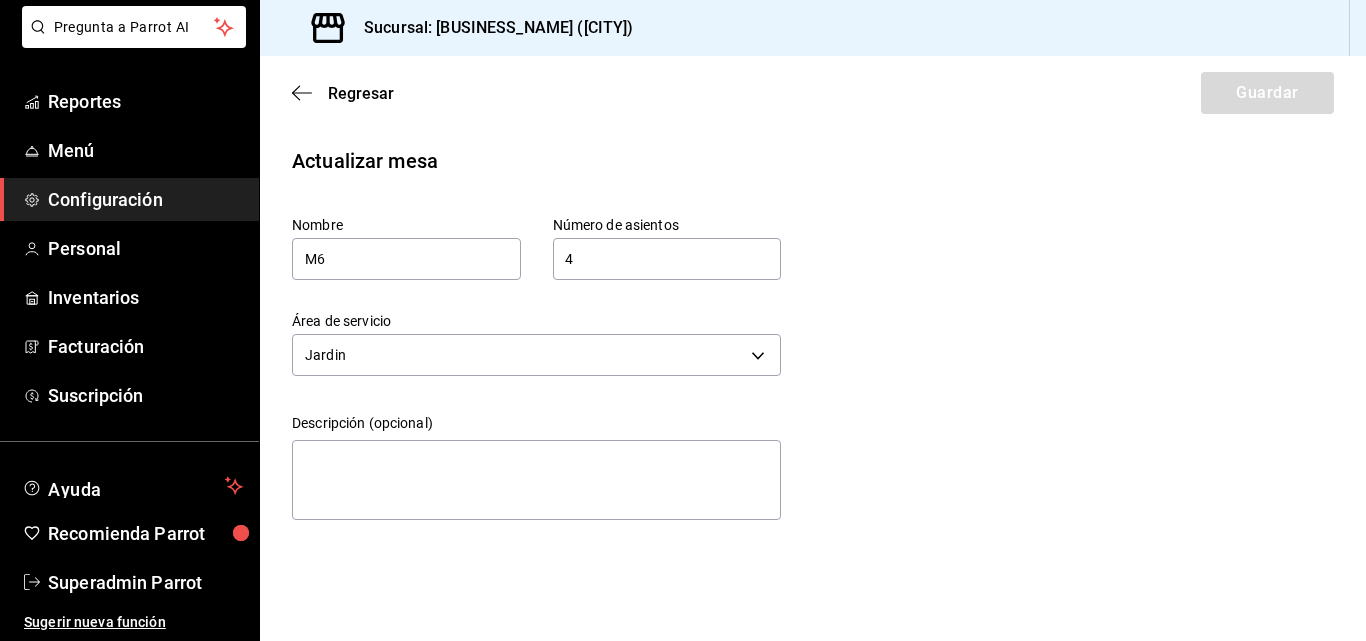 scroll, scrollTop: 0, scrollLeft: 0, axis: both 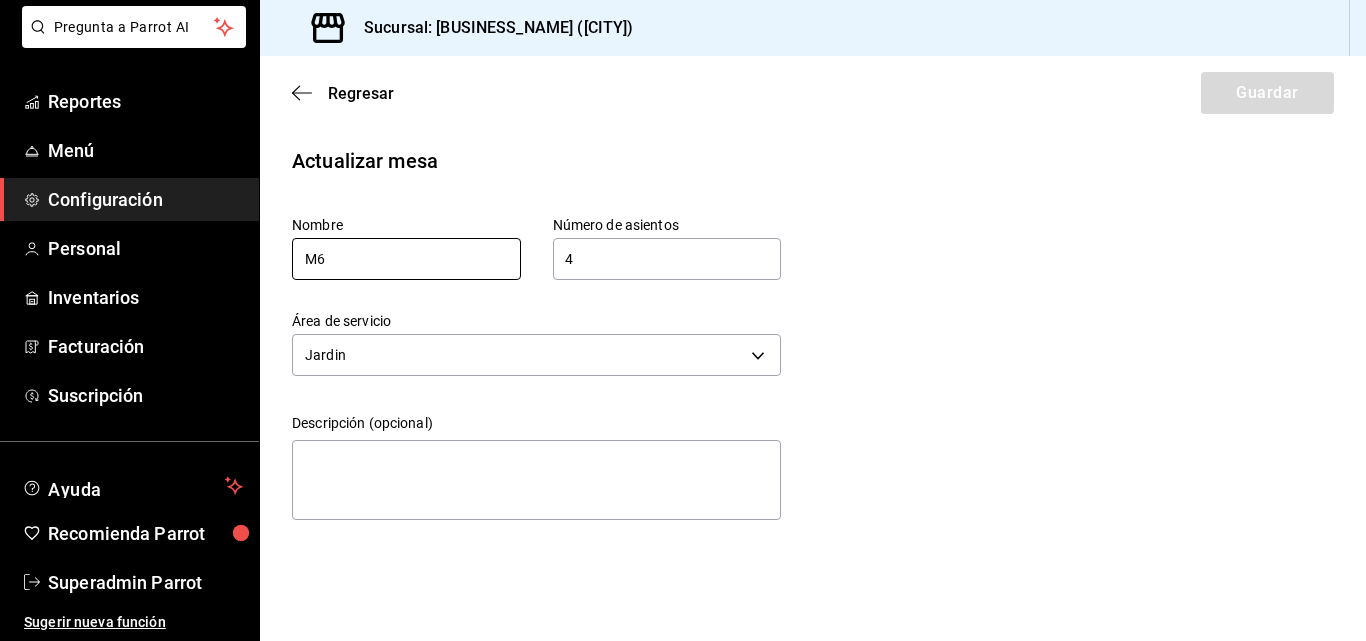 click on "M6" at bounding box center [406, 259] 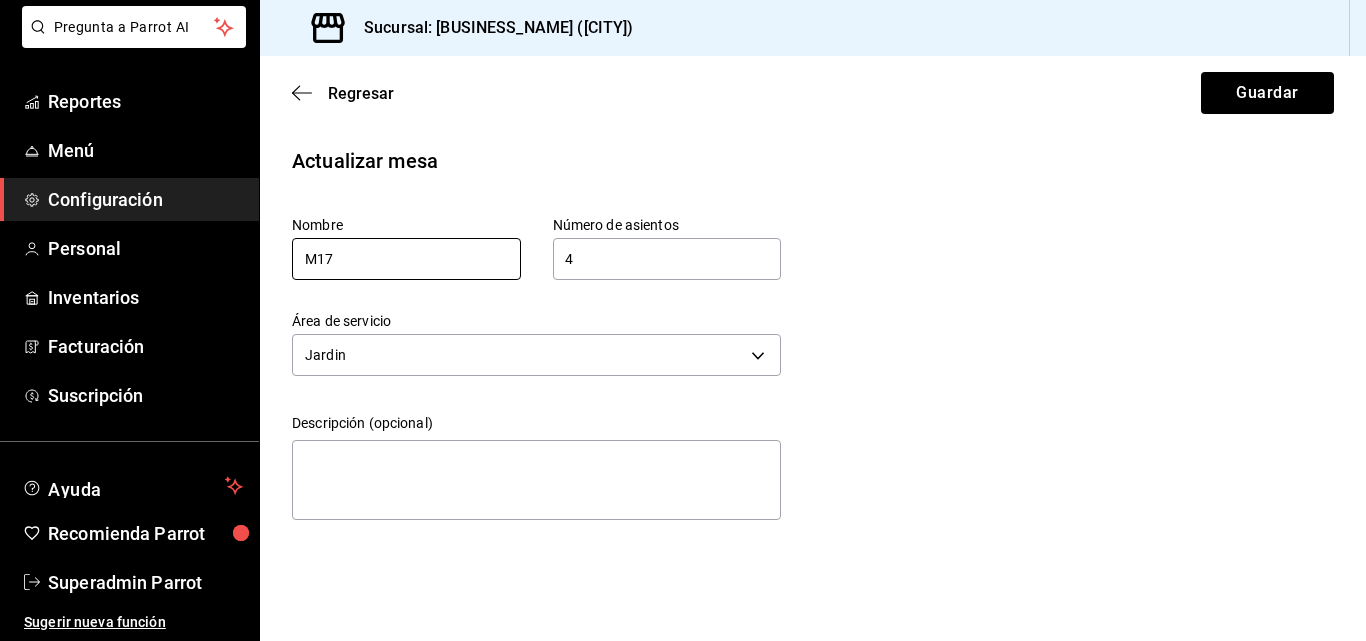 type on "M17" 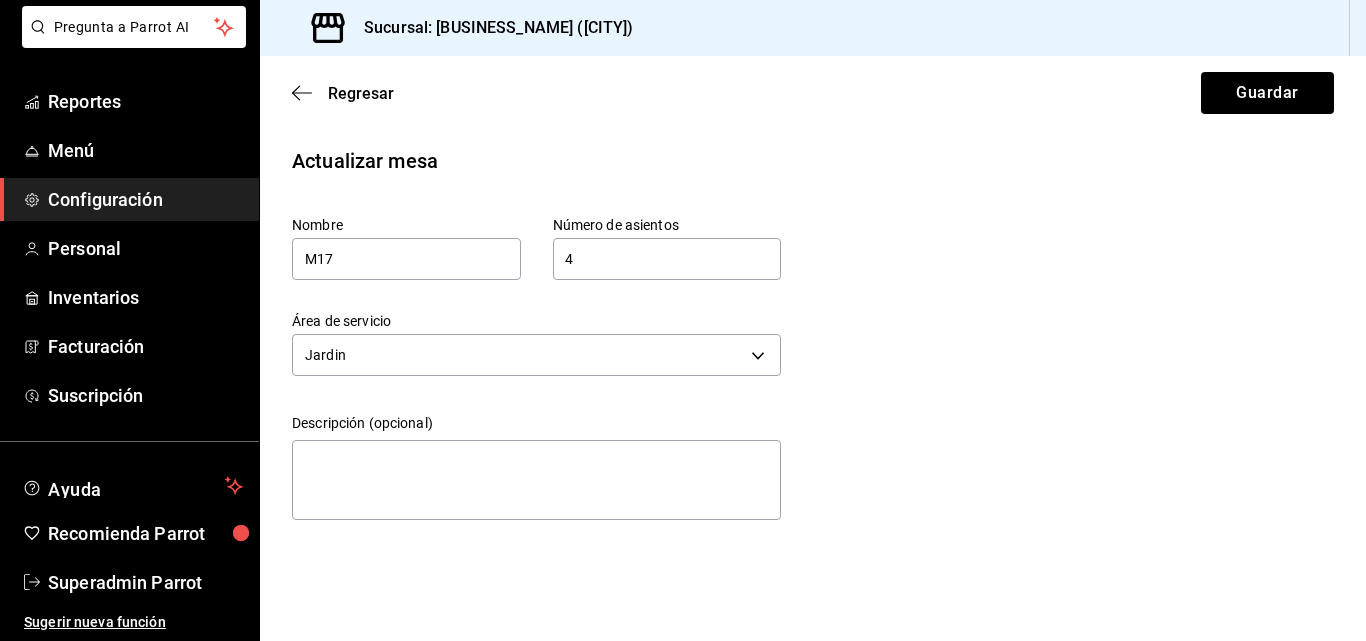click on "Regresar Guardar" at bounding box center (813, 93) 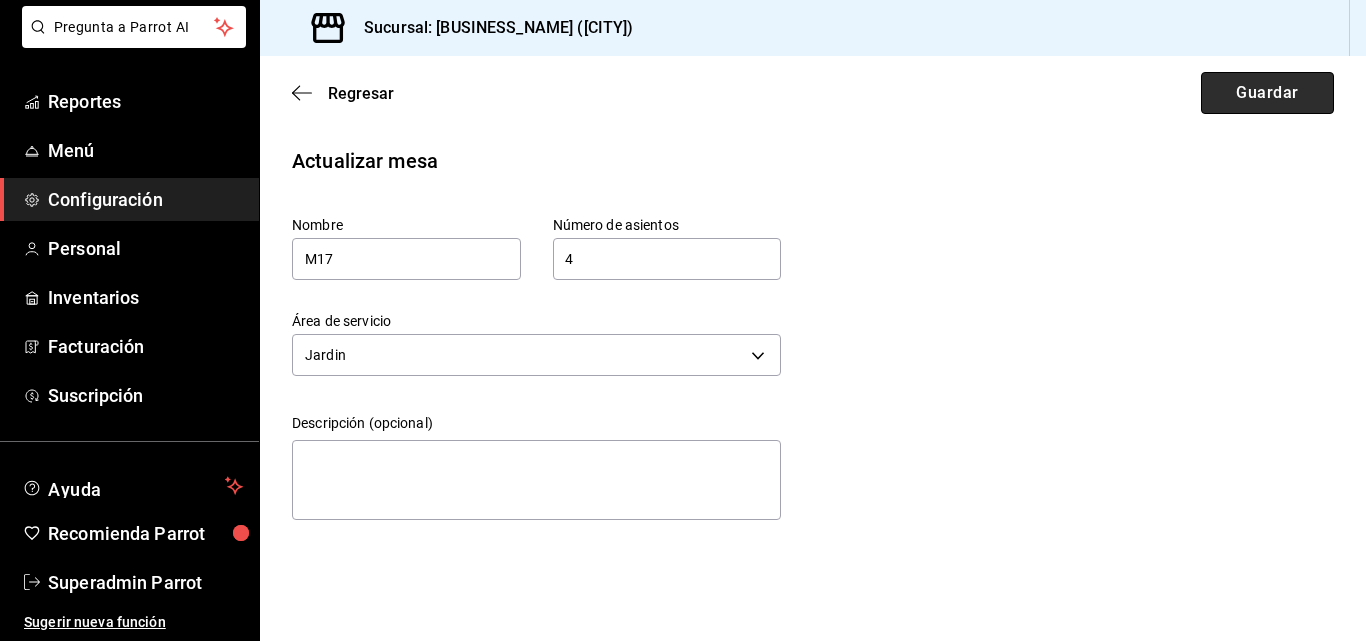 click on "Guardar" at bounding box center [1267, 93] 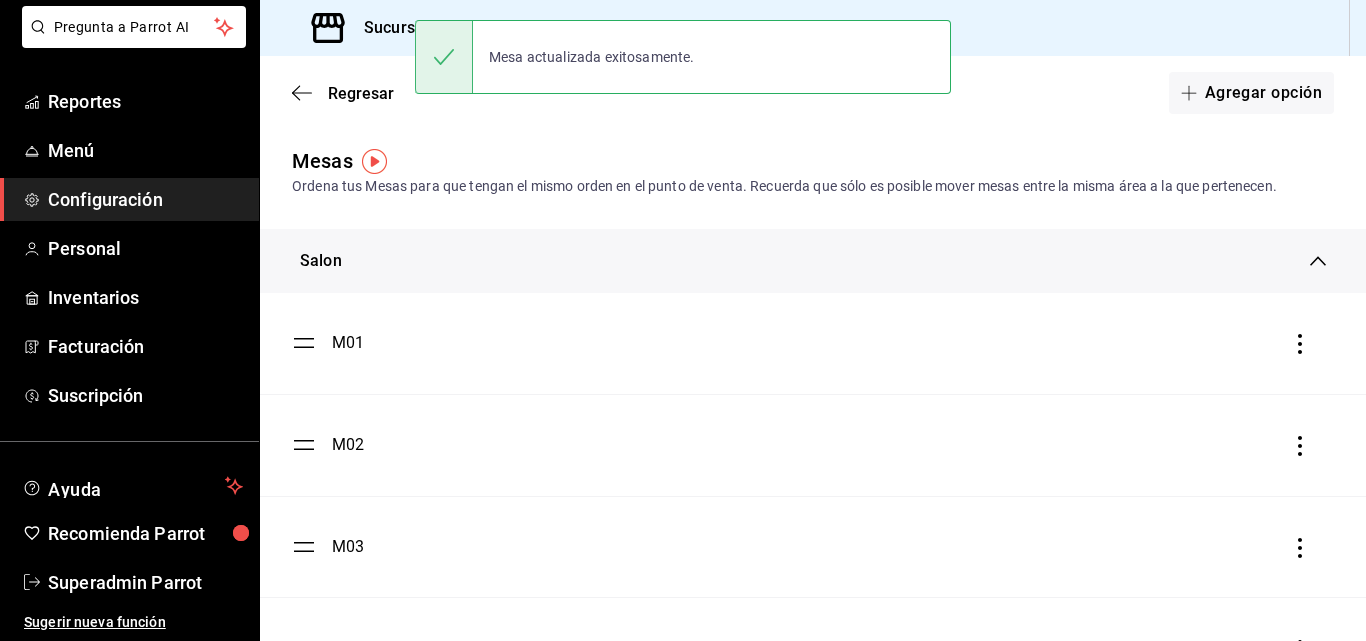 click on "Agregar opción" at bounding box center (1251, 93) 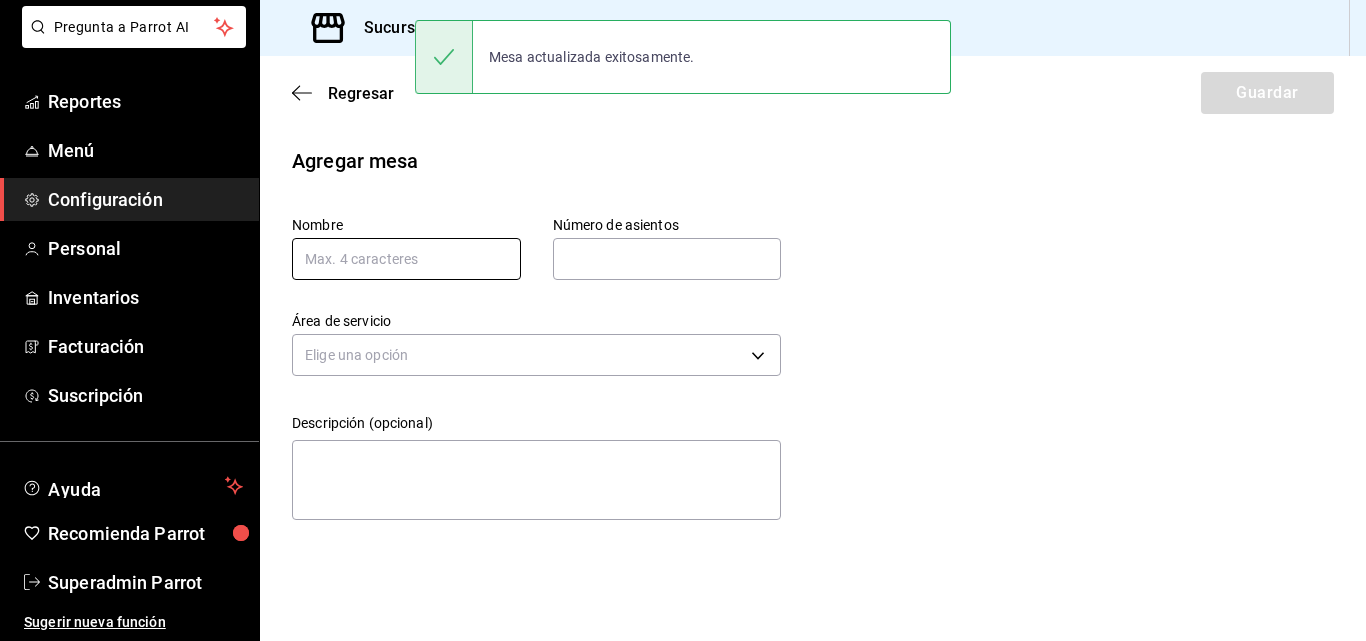 click at bounding box center [406, 259] 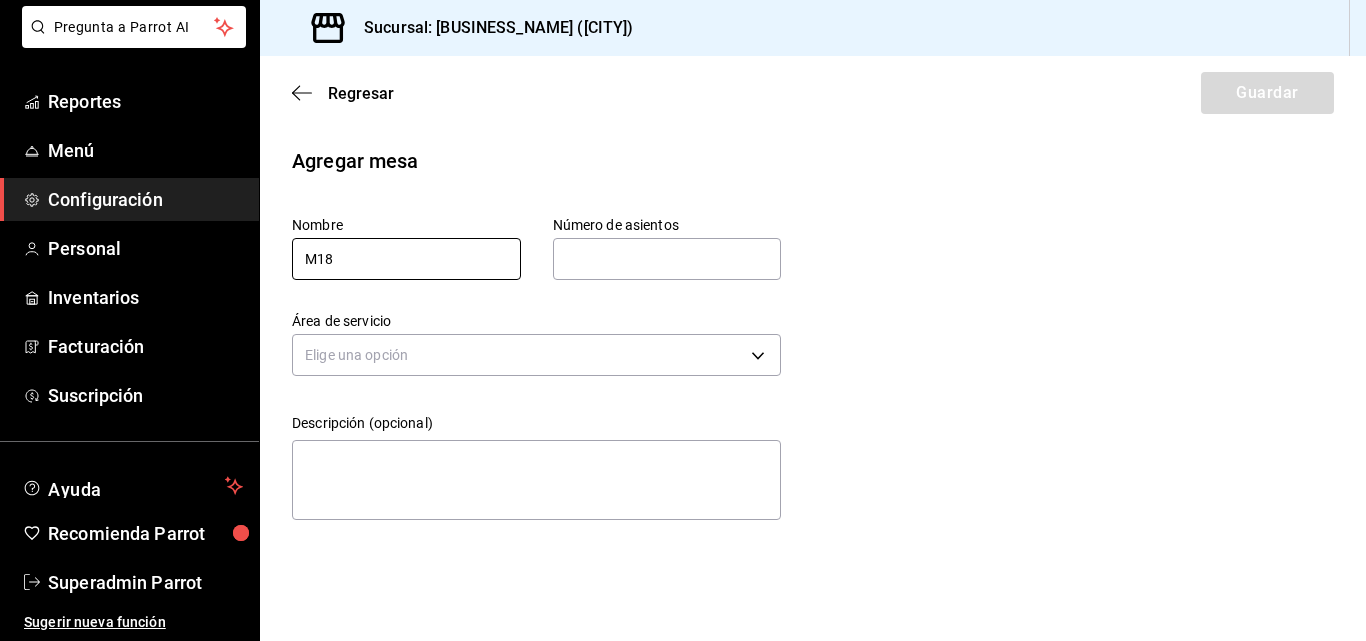 type on "M18" 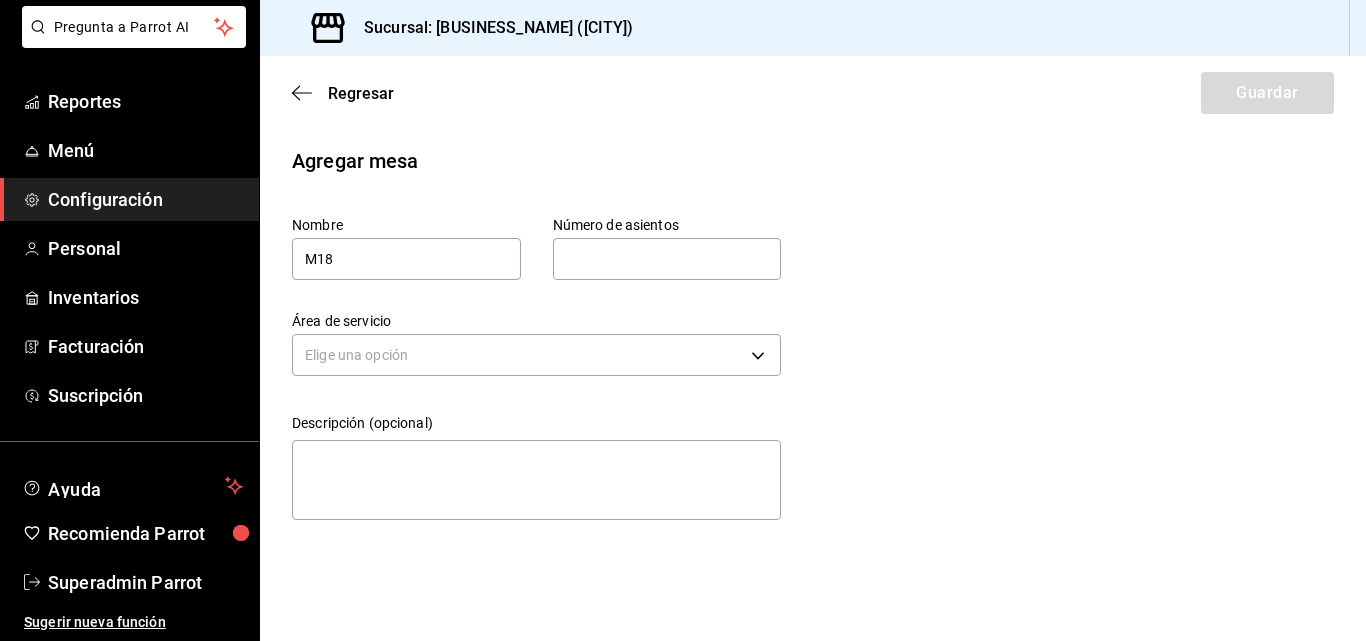 click at bounding box center (667, 259) 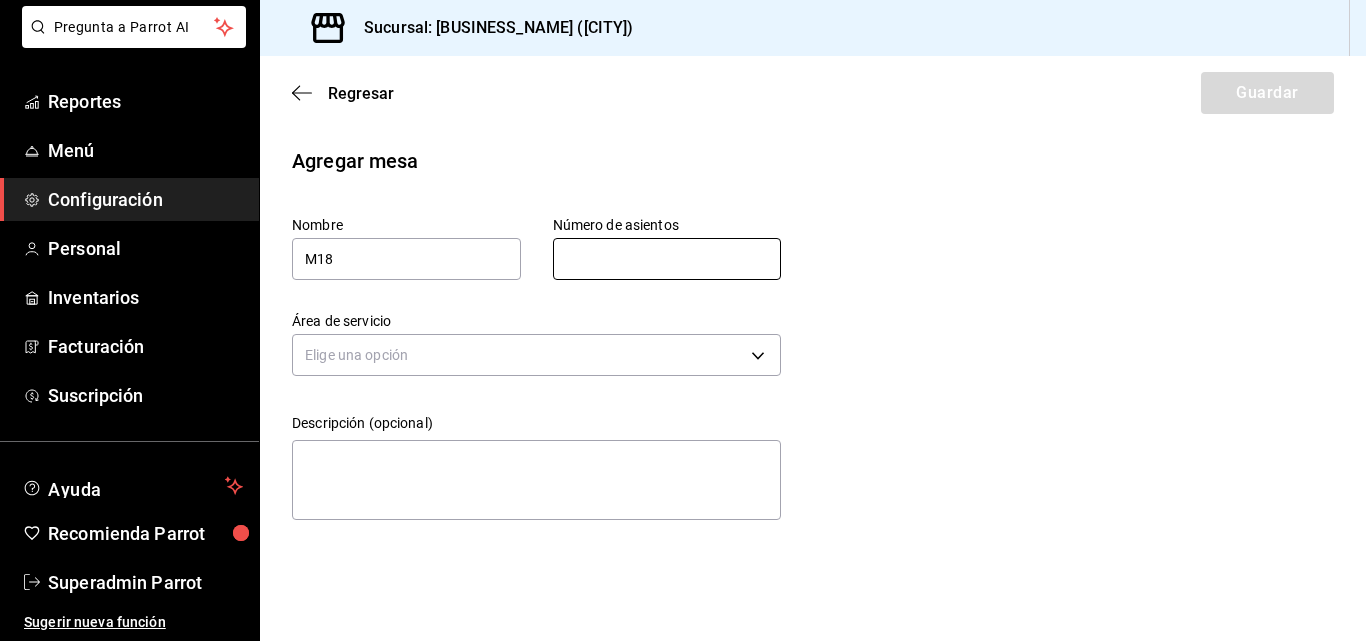 type on "4" 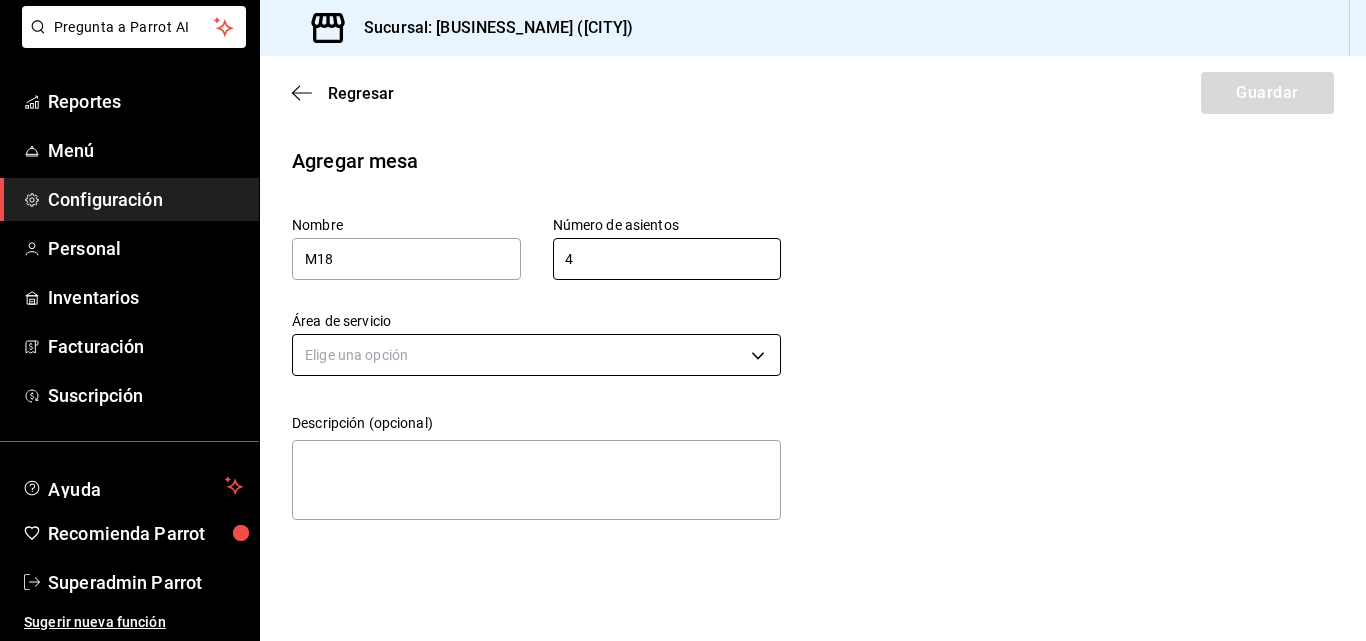 click on "Pregunta a Parrot AI Reportes   Menú   Configuración   Personal   Inventarios   Facturación   Suscripción   Ayuda Recomienda Parrot   Superadmin Parrot   Sugerir nueva función   Sucursal: [BUSINESS_NAME] ([CITY]) Regresar Guardar Agregar mesa Nombre M18 Número de asientos 4 Número de asientos Área de servicio Elige una opción Descripción (opcional) x GANA 1 MES GRATIS EN TU SUSCRIPCIÓN AQUÍ ¿Recuerdas cómo empezó tu restaurante?
Hoy puedes ayudar a un colega a tener el mismo cambio que tú viviste.
Recomienda Parrot directamente desde tu Portal Administrador.
Es fácil y rápido.
🎁 Por cada restaurante que se una, ganas 1 mes gratis. Ver video tutorial Ir a video Pregunta a Parrot AI Reportes   Menú   Configuración   Personal   Inventarios   Facturación   Suscripción   Ayuda Recomienda Parrot   Superadmin Parrot   Sugerir nueva función   Visitar centro de ayuda ([PHONE]) [EMAIL] Visitar centro de ayuda ([PHONE]) [EMAIL]" at bounding box center [683, 320] 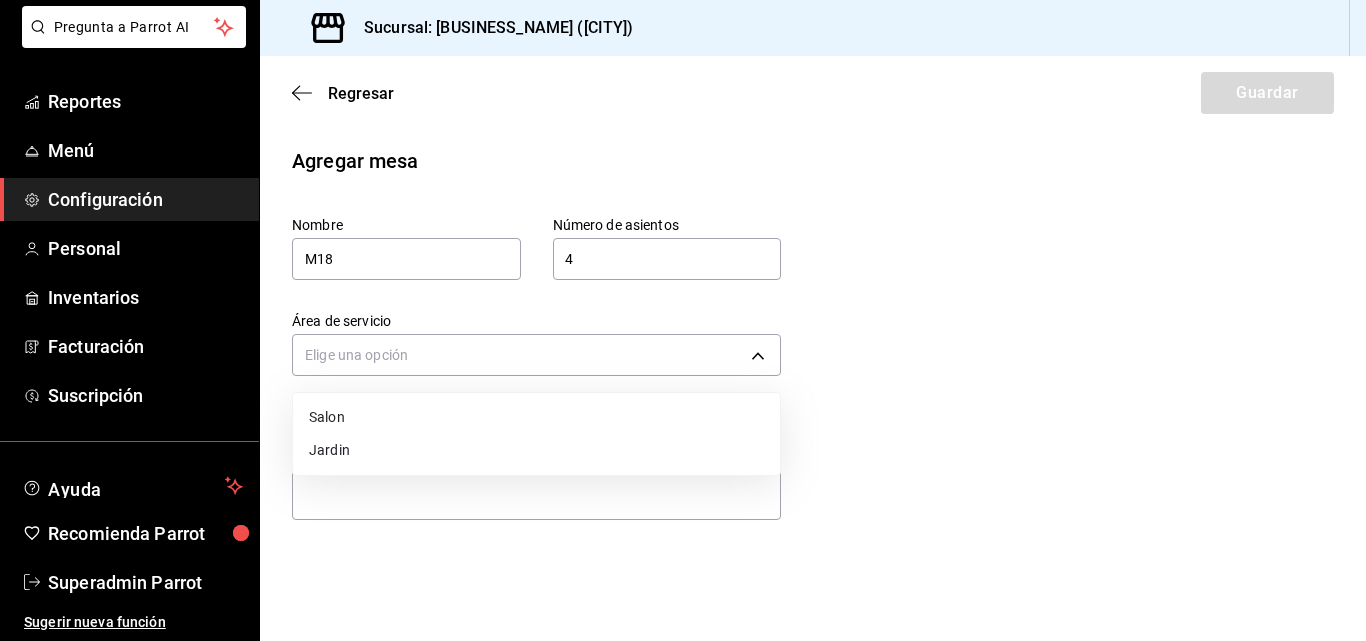 drag, startPoint x: 467, startPoint y: 441, endPoint x: 476, endPoint y: 454, distance: 15.811388 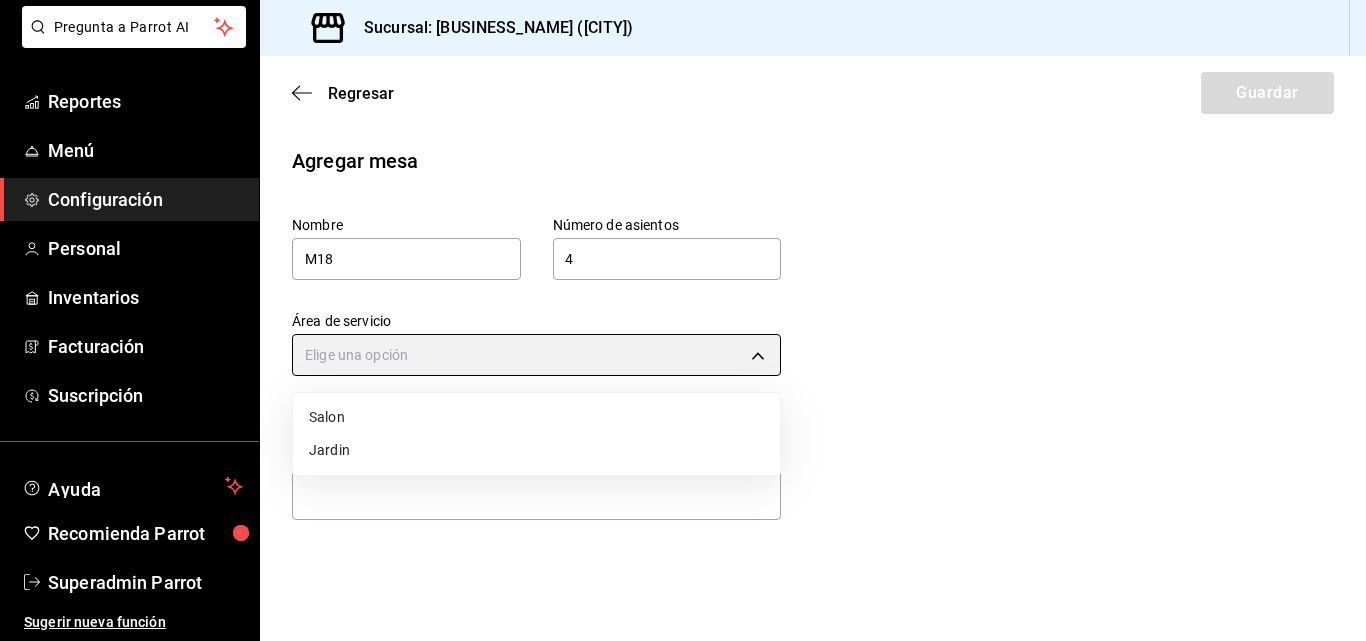 type on "[UUID]" 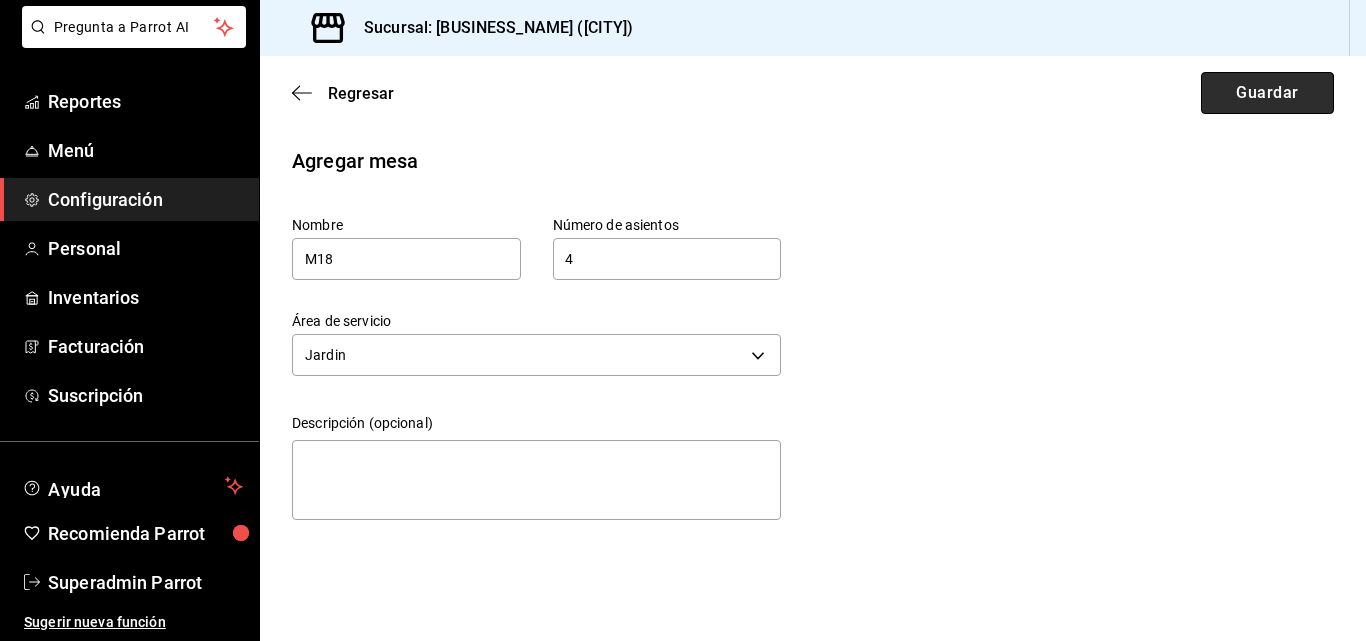 click on "Guardar" at bounding box center (1267, 93) 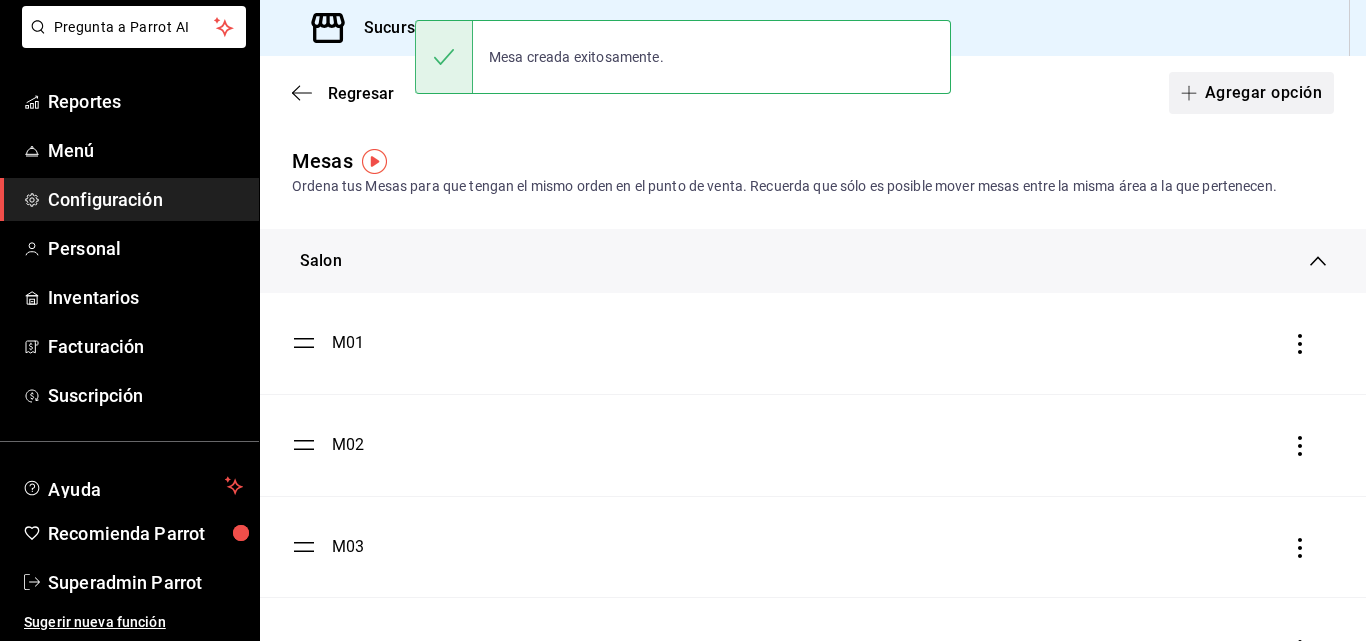 click on "Agregar opción" at bounding box center (1251, 93) 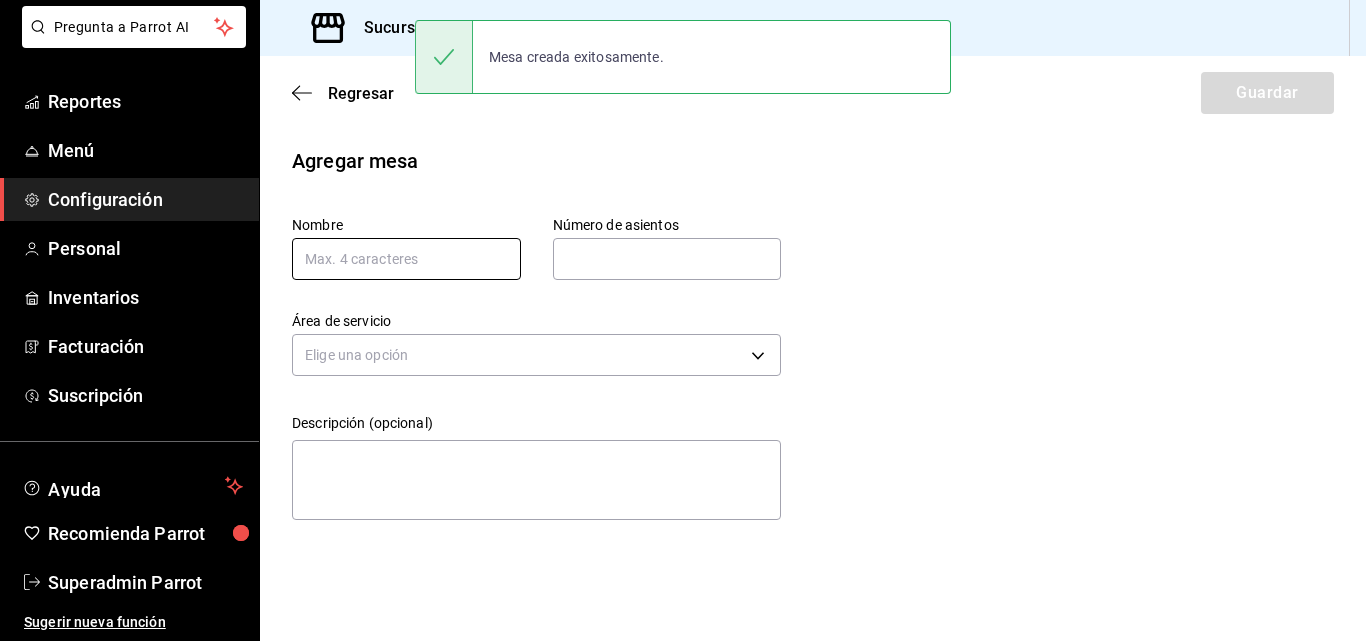 click at bounding box center [406, 259] 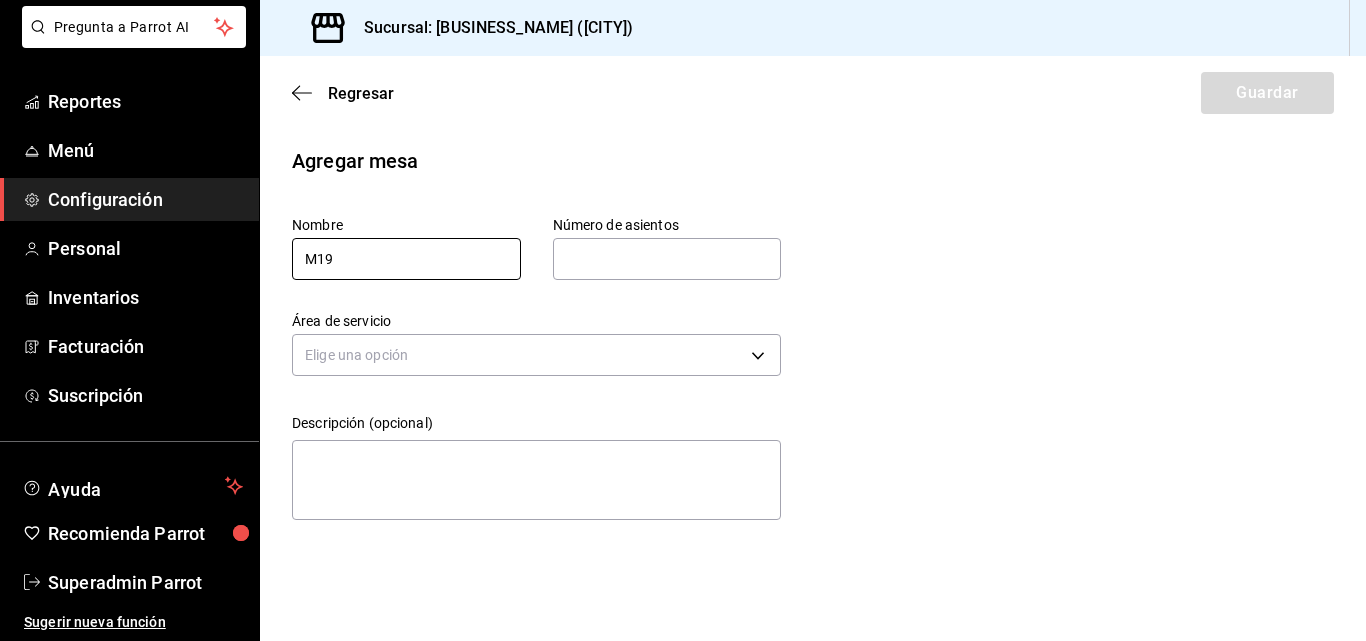 type on "M19" 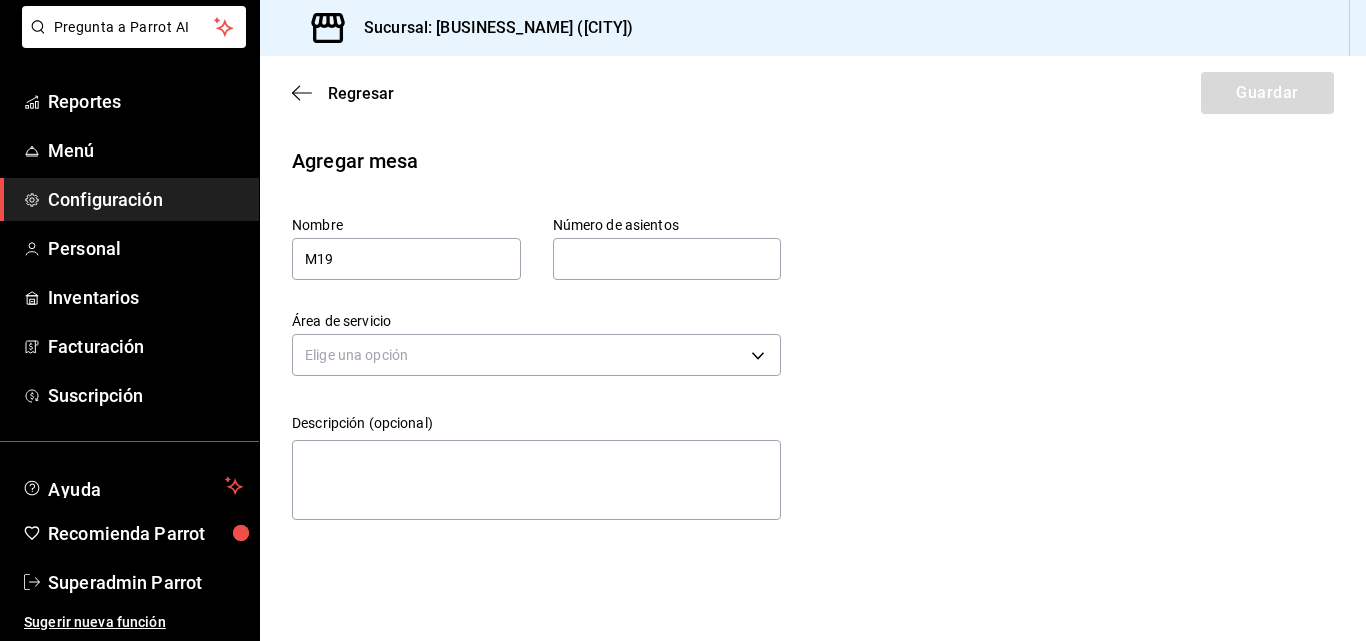 click at bounding box center (667, 259) 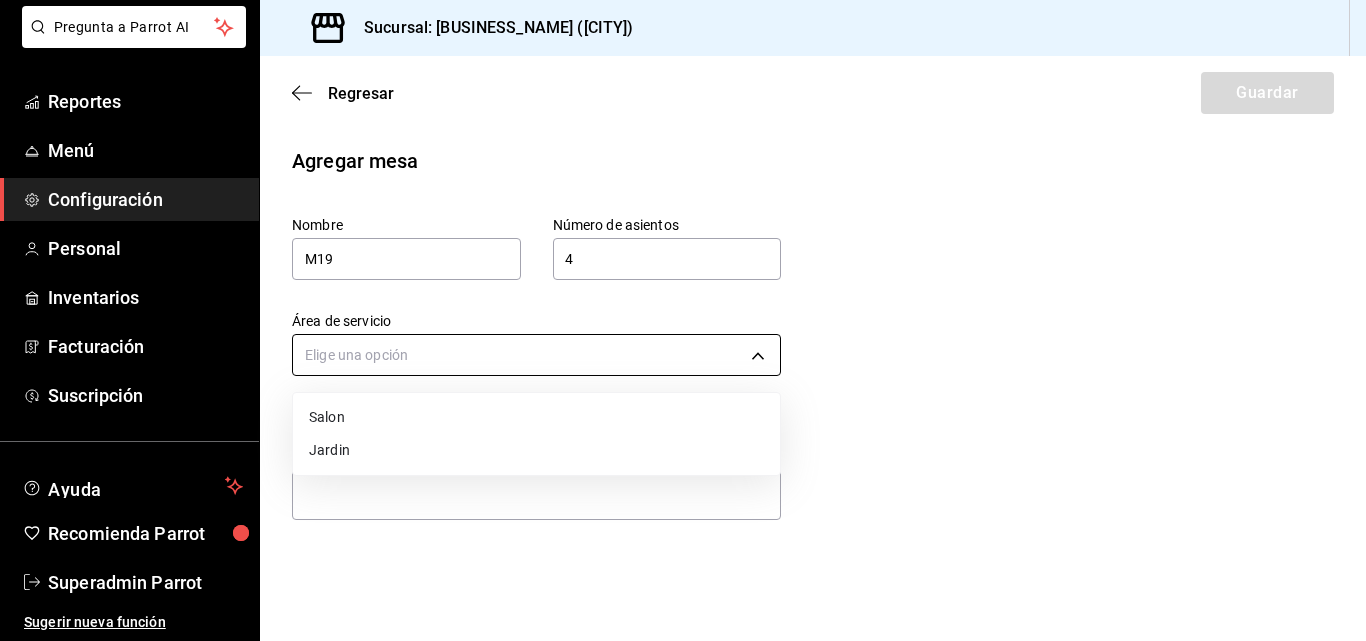click on "Pregunta a Parrot AI Reportes   Menú   Configuración   Personal   Inventarios   Facturación   Suscripción   Ayuda Recomienda Parrot   Superadmin Parrot   Sugerir nueva función   Sucursal: [BUSINESS_NAME] ([CITY]) Regresar Guardar Agregar mesa Nombre M19 Número de asientos 4 Número de asientos Área de servicio Elige una opción Descripción (opcional) x GANA 1 MES GRATIS EN TU SUSCRIPCIÓN AQUÍ ¿Recuerdas cómo empezó tu restaurante?
Hoy puedes ayudar a un colega a tener el mismo cambio que tú viviste.
Recomienda Parrot directamente desde tu Portal Administrador.
Es fácil y rápido.
🎁 Por cada restaurante que se una, ganas 1 mes gratis. Ver video tutorial Ir a video Pregunta a Parrot AI Reportes   Menú   Configuración   Personal   Inventarios   Facturación   Suscripción   Ayuda Recomienda Parrot   Superadmin Parrot   Sugerir nueva función   Visitar centro de ayuda ([PHONE]) [EMAIL] Visitar centro de ayuda ([PHONE]) [EMAIL] Salon Jardin" at bounding box center [683, 320] 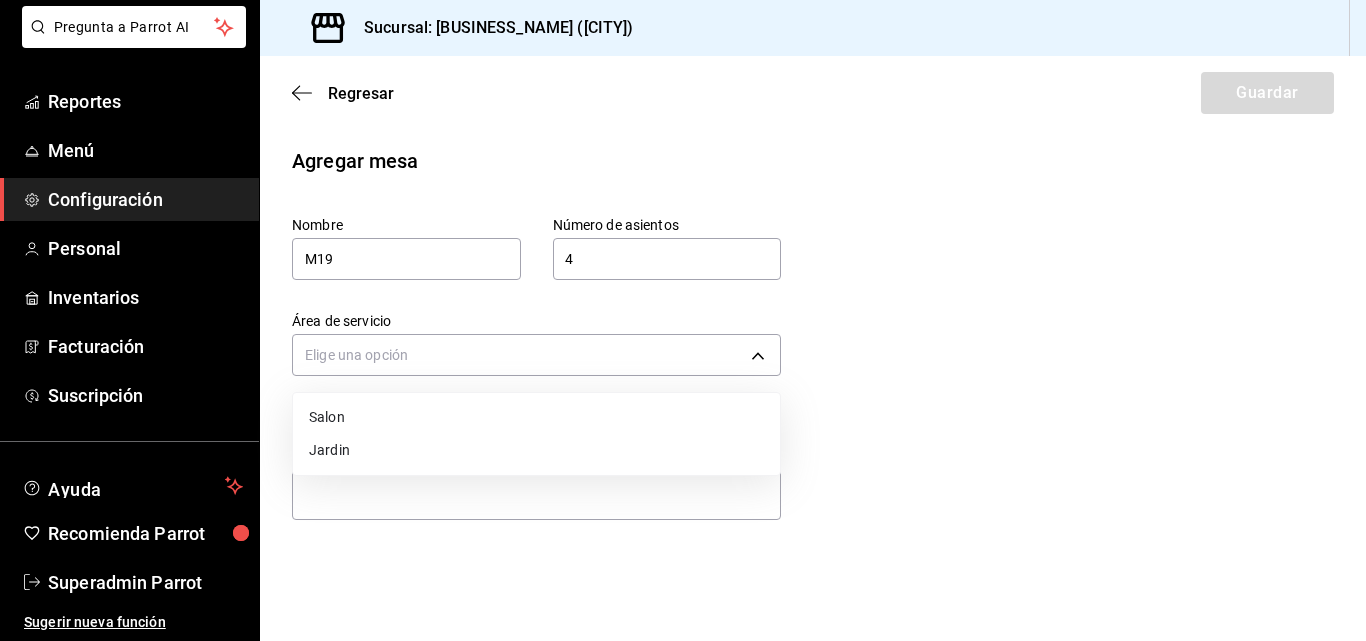 click on "Jardin" at bounding box center (536, 450) 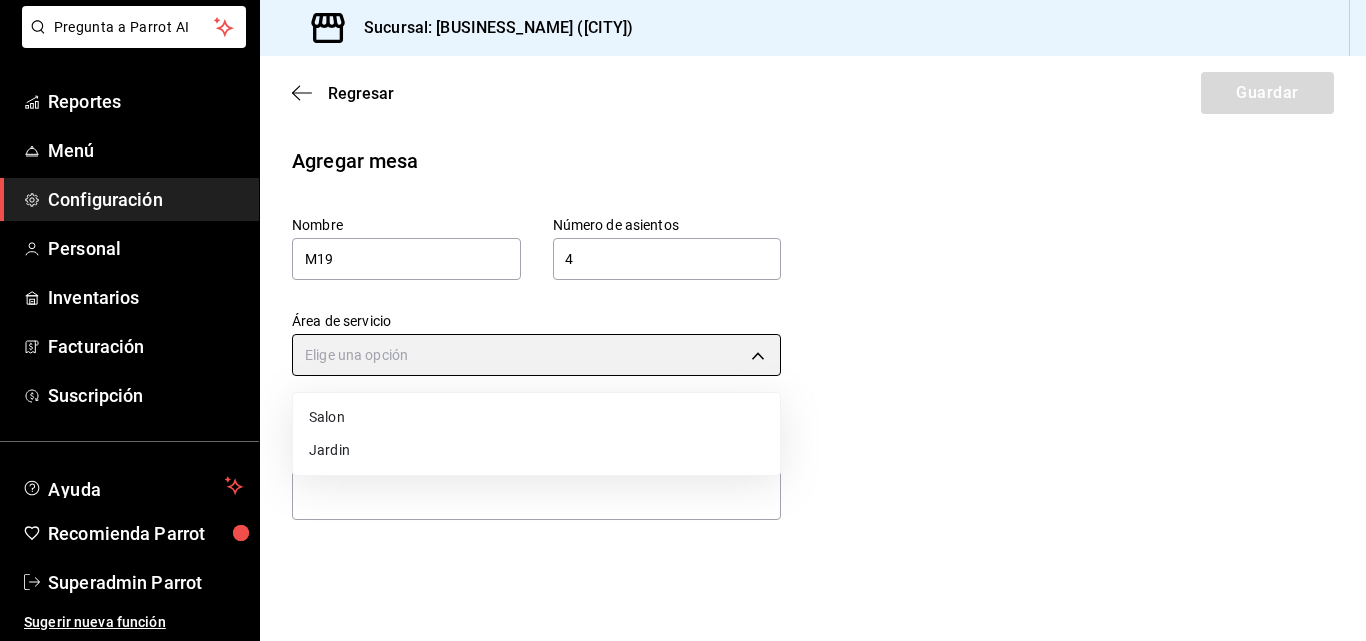 type on "[UUID]" 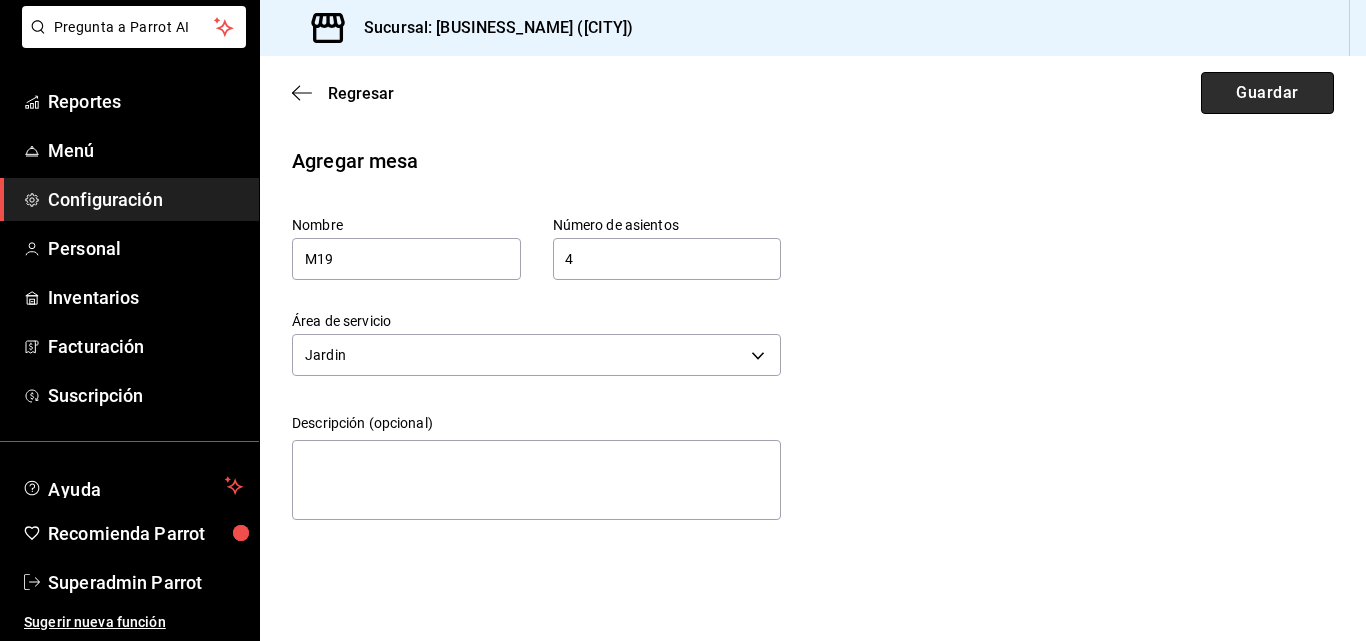 click on "Guardar" at bounding box center [1267, 93] 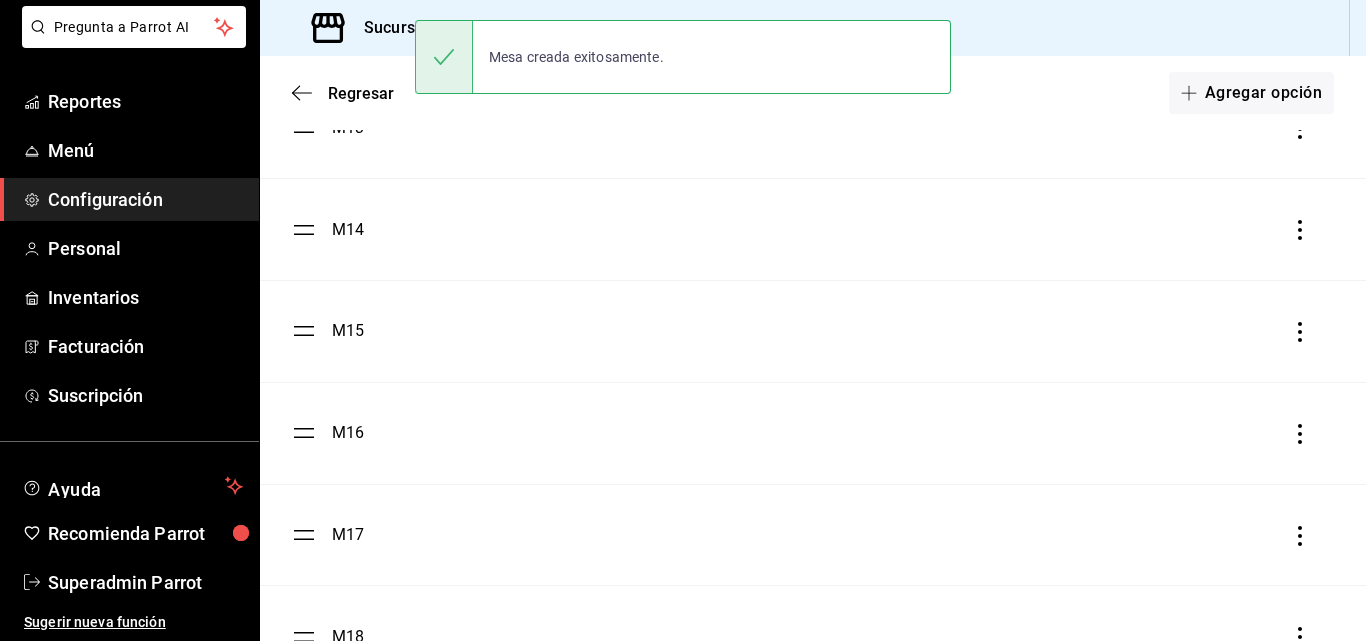scroll, scrollTop: 1680, scrollLeft: 0, axis: vertical 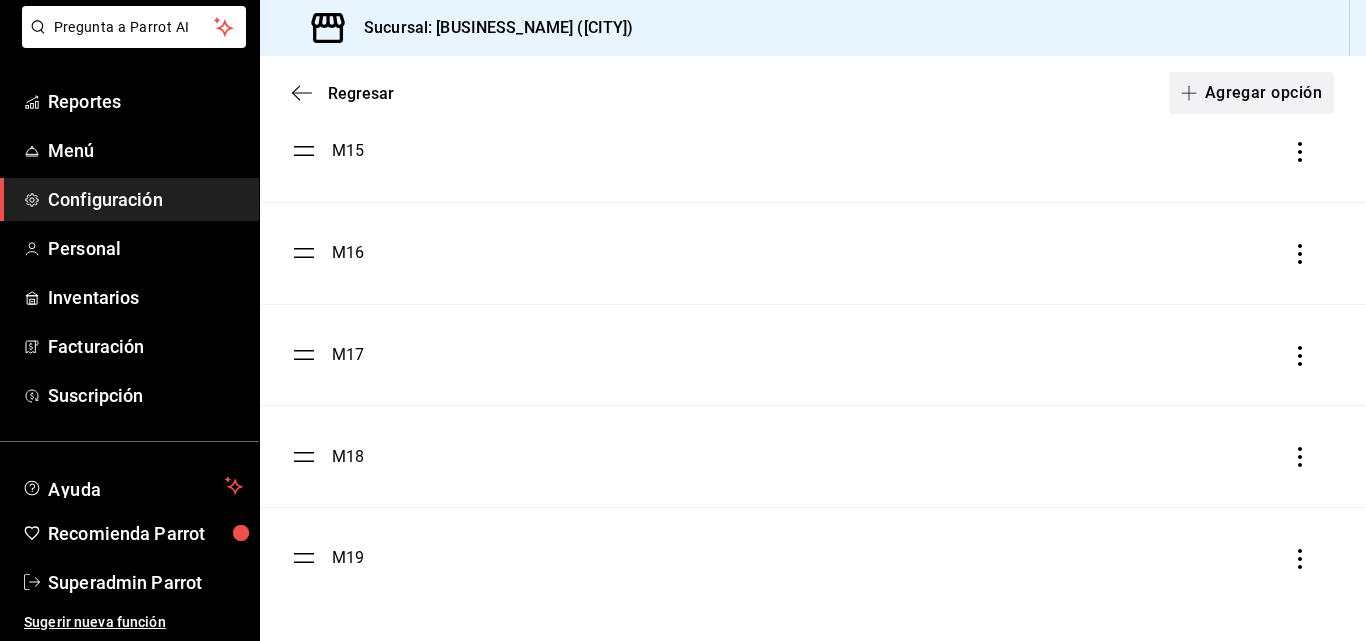 click 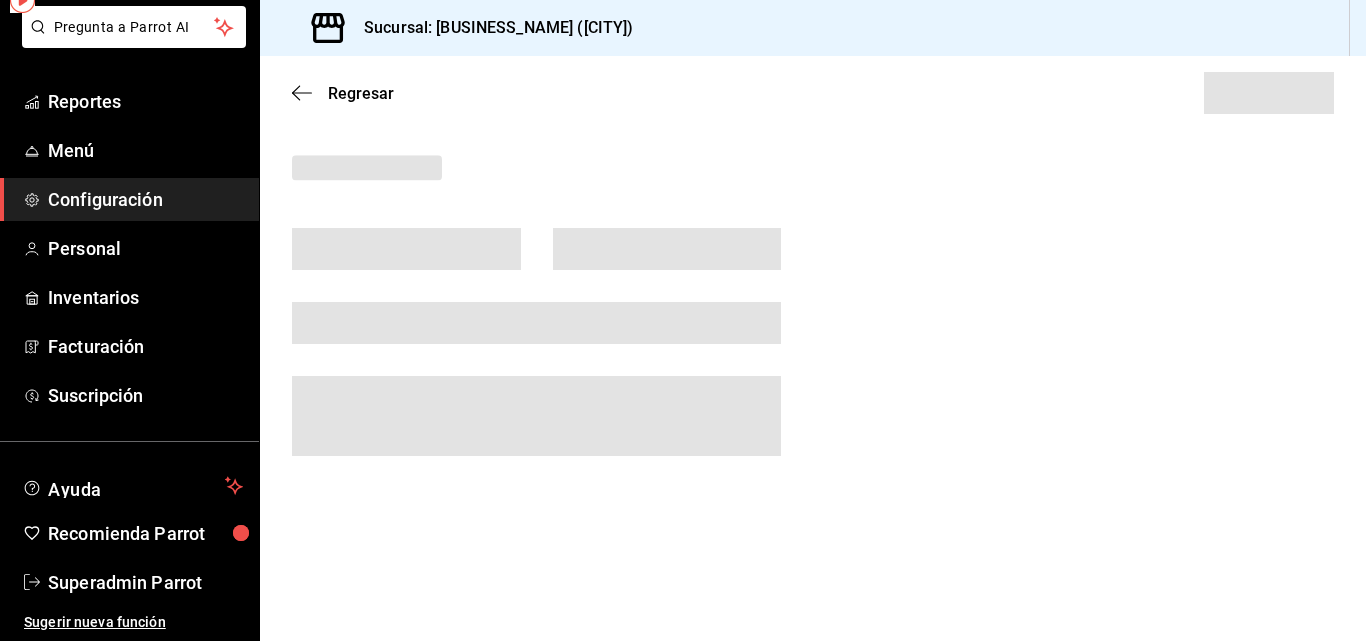 scroll, scrollTop: 0, scrollLeft: 0, axis: both 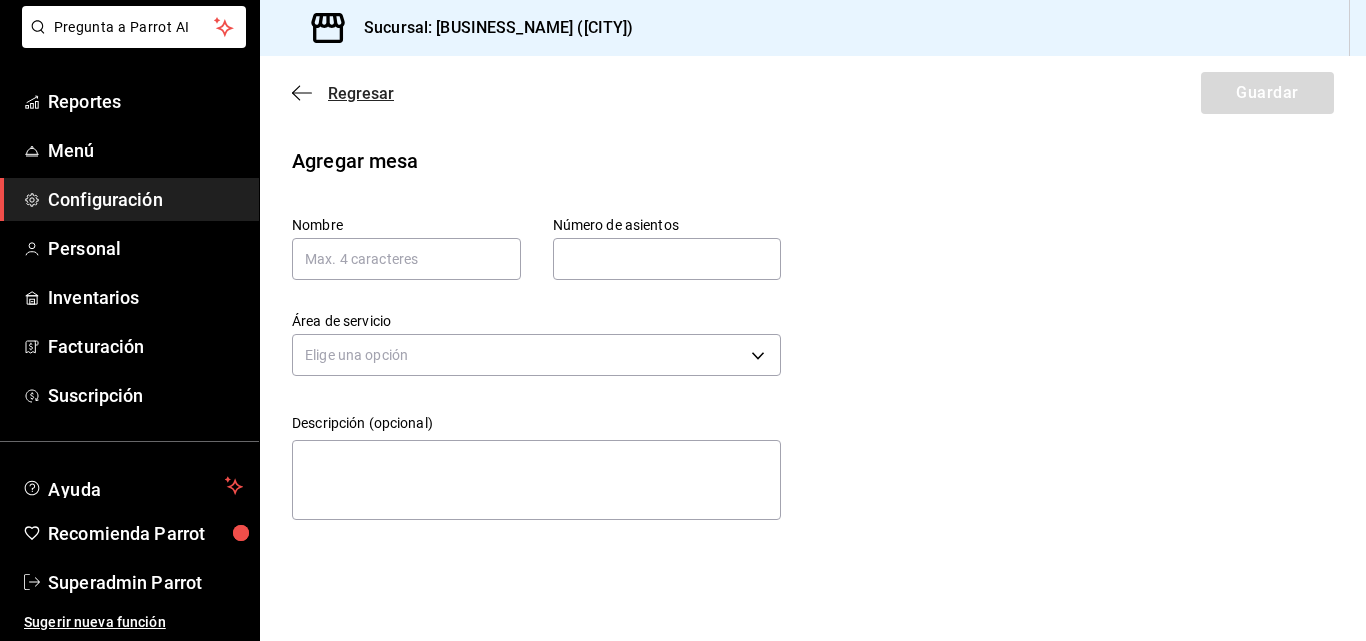 click on "Regresar" at bounding box center [361, 93] 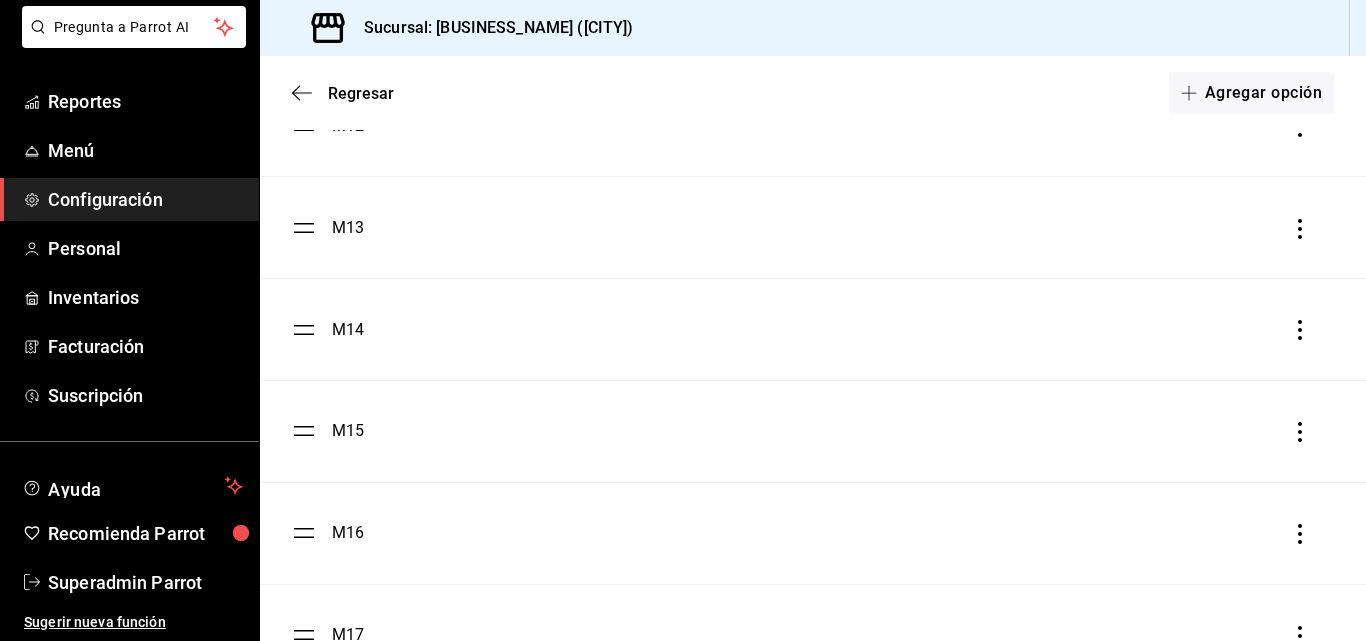 scroll, scrollTop: 1680, scrollLeft: 0, axis: vertical 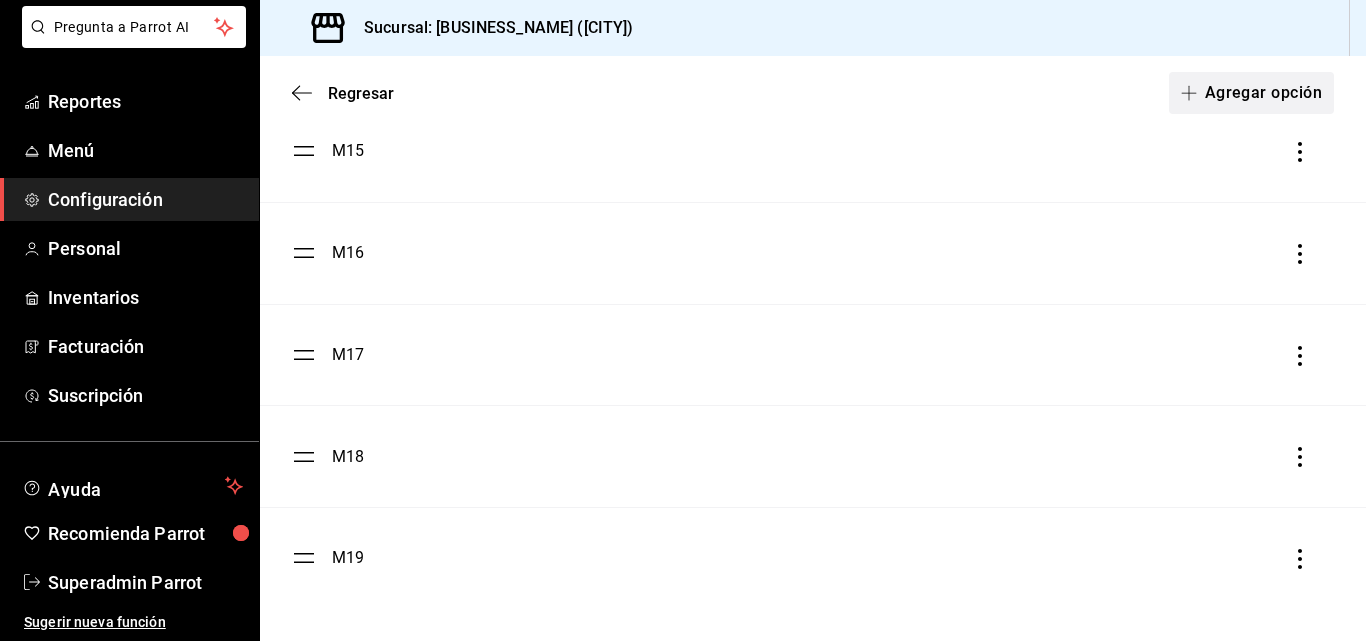 click on "Agregar opción" at bounding box center (1251, 93) 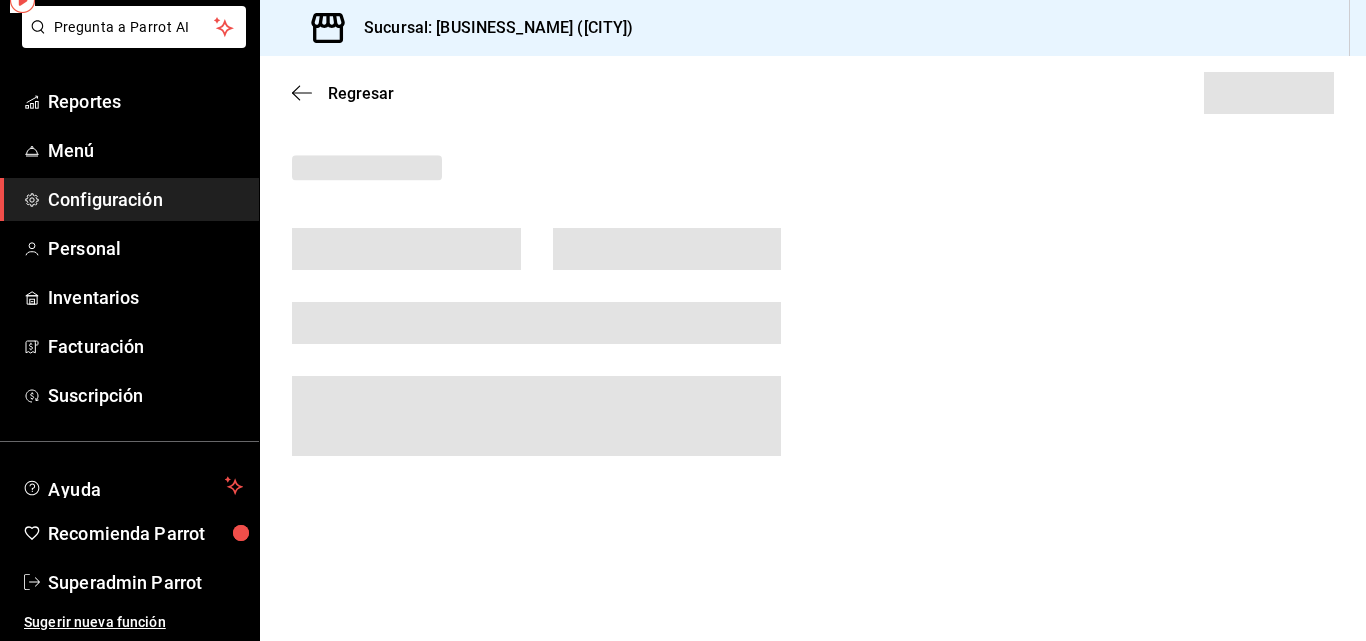 scroll, scrollTop: 0, scrollLeft: 0, axis: both 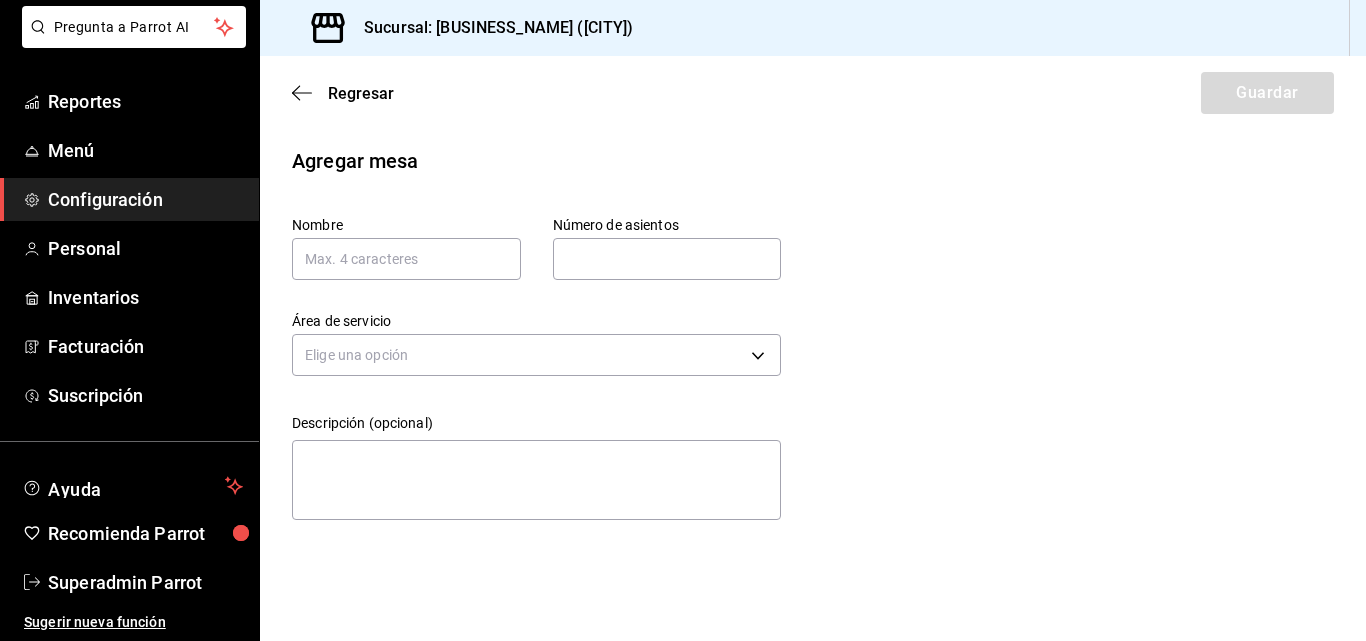 click on "Nombre" at bounding box center (406, 248) 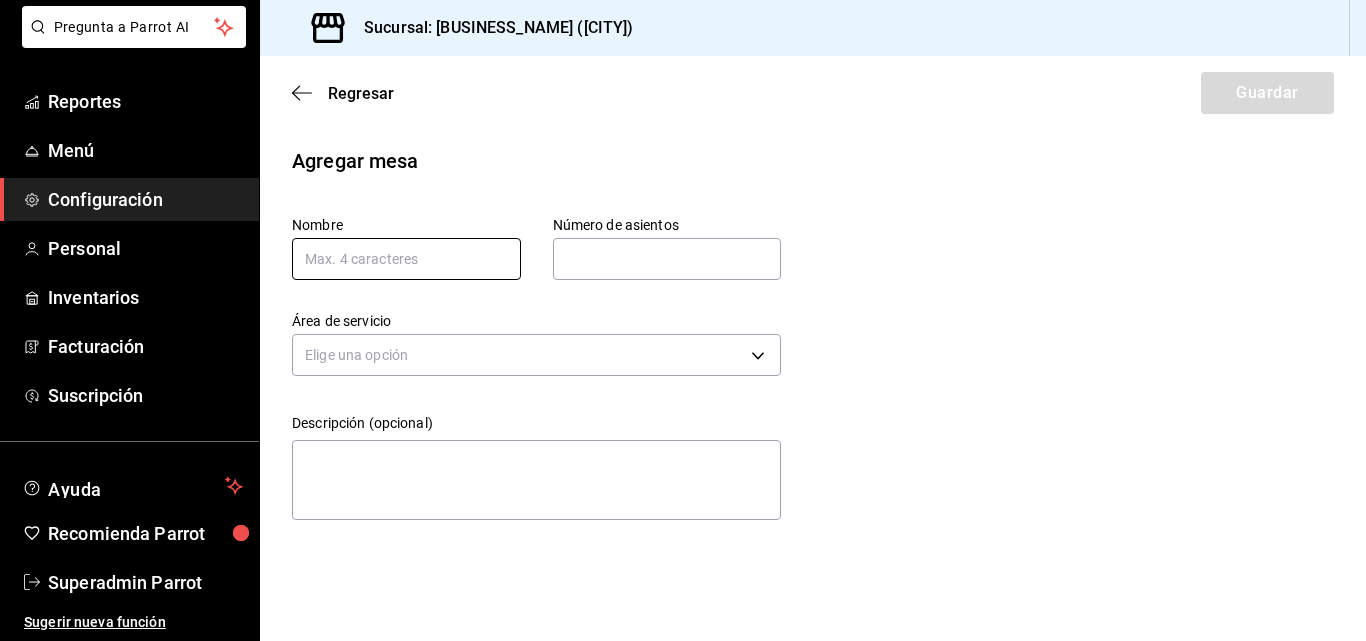 click at bounding box center (406, 259) 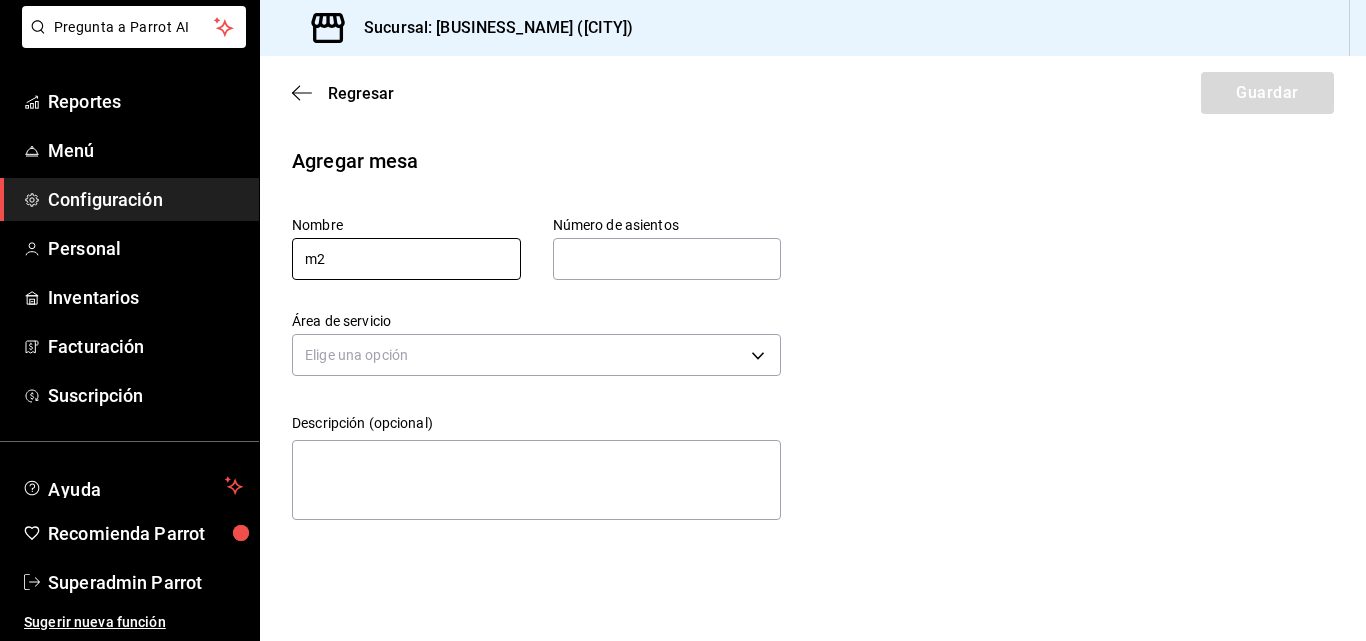 type on "m" 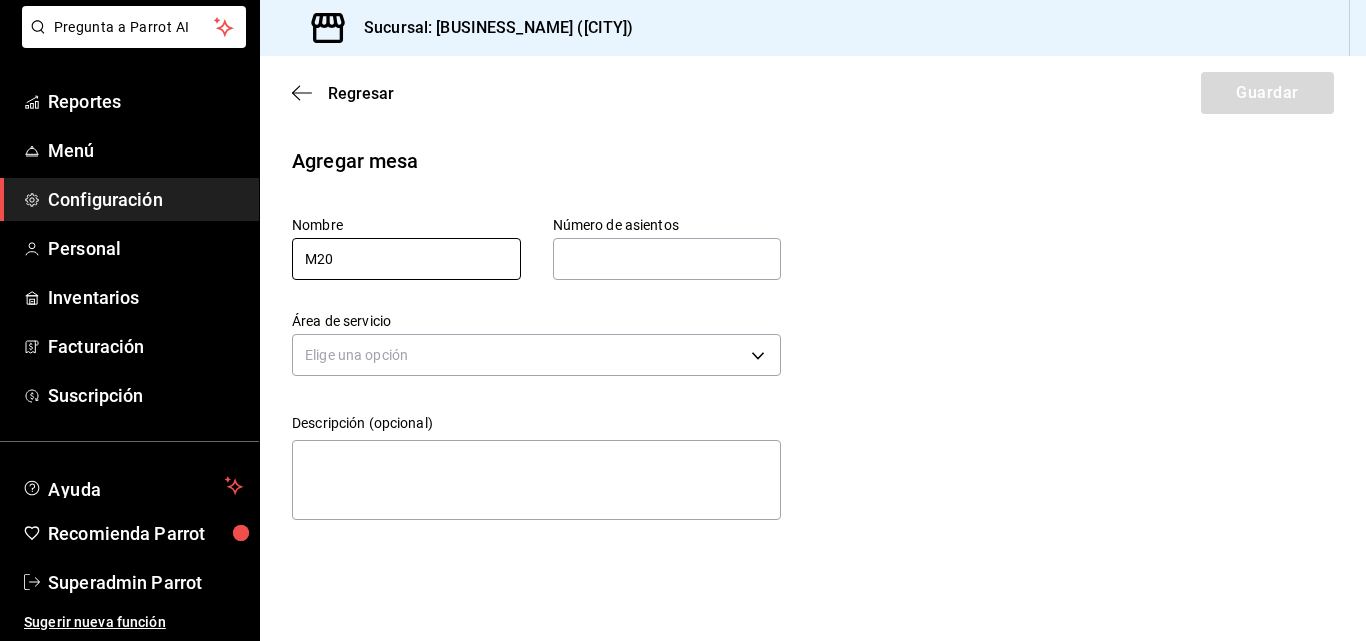 type on "M20" 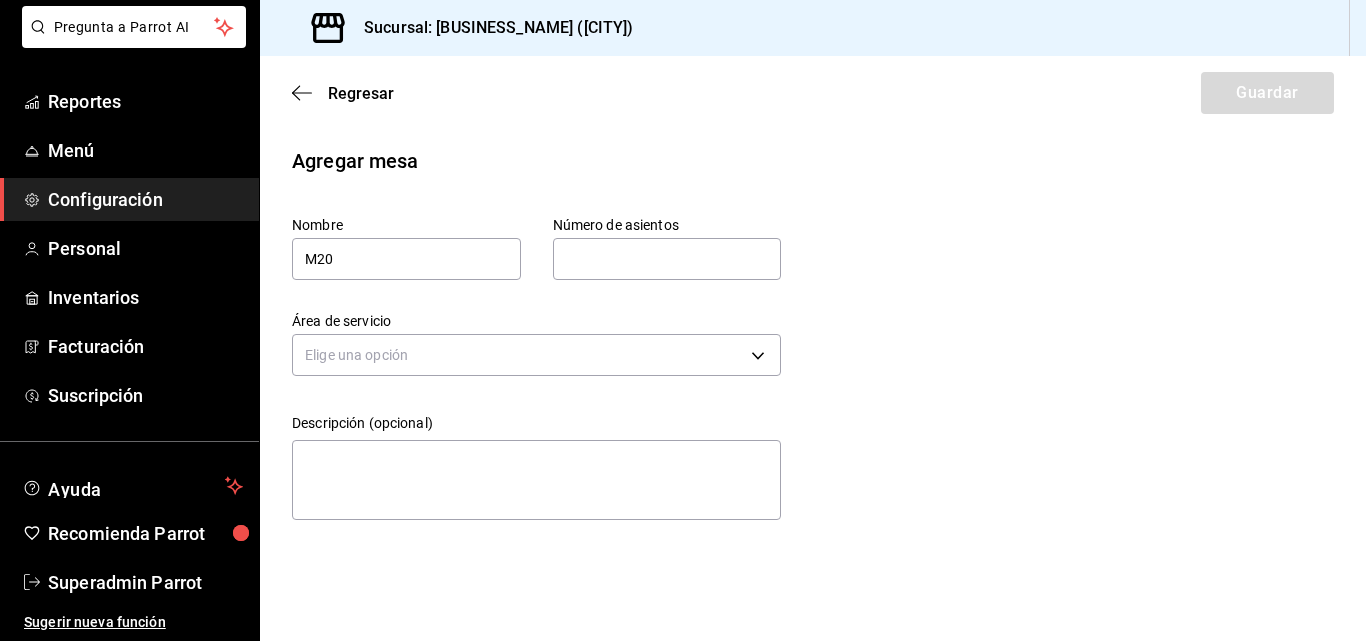 click at bounding box center [667, 259] 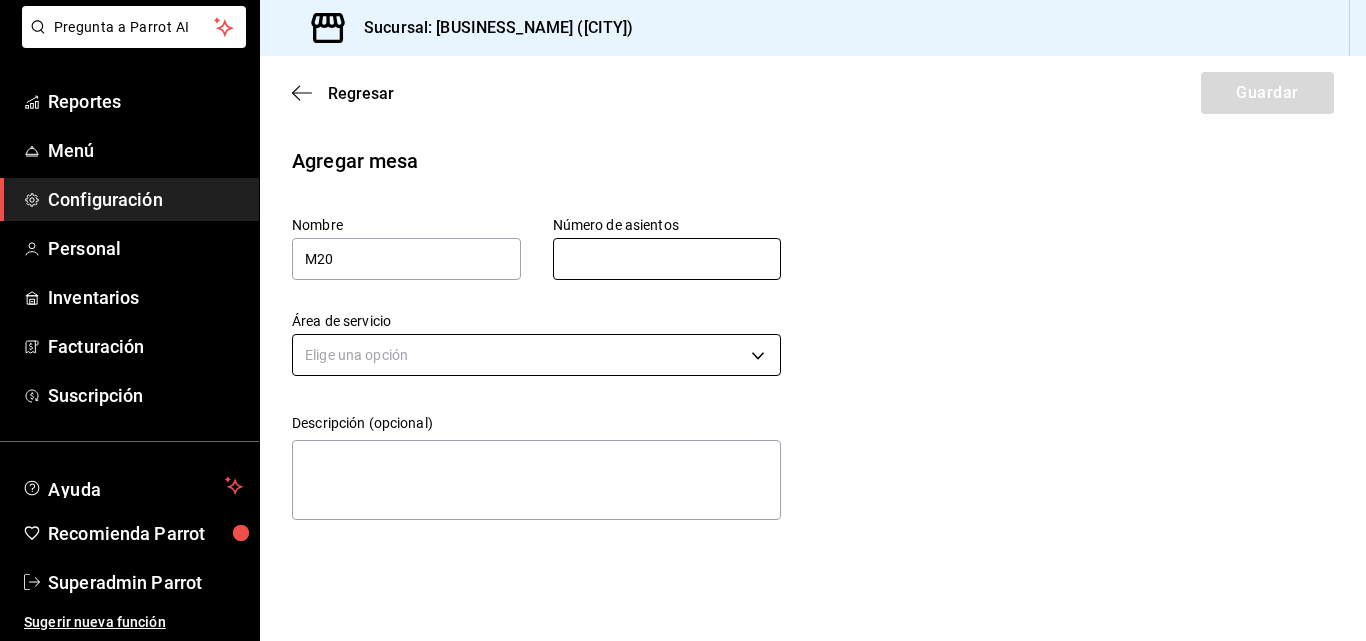 type on "4" 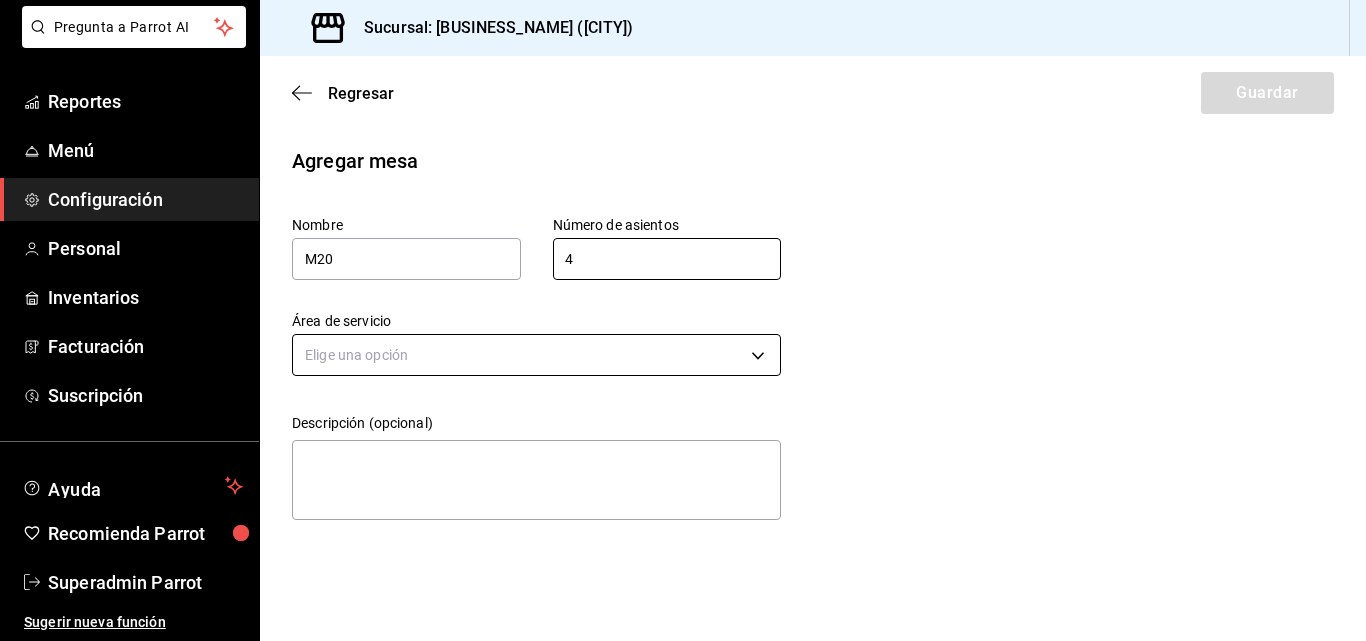 click on "Pregunta a Parrot AI Reportes   Menú   Configuración   Personal   Inventarios   Facturación   Suscripción   Ayuda Recomienda Parrot   Superadmin Parrot   Sugerir nueva función   Sucursal: [ORGANIZATION_NAME] ([LOCATION]) Regresar Guardar Agregar mesa Nombre M20 Número de asientos 4 Número de asientos Área de servicio Elige una opción Descripción (opcional) x GANA 1 MES GRATIS EN TU SUSCRIPCIÓN AQUÍ ¿Recuerdas cómo empezó tu restaurante?
Hoy puedes ayudar a un colega a tener el mismo cambio que tú viviste.
Recomienda Parrot directamente desde tu Portal Administrador.
Es fácil y rápido.
🎁 Por cada restaurante que se una, ganas 1 mes gratis. Ver video tutorial Ir a video Pregunta a Parrot AI Reportes   Menú   Configuración   Personal   Inventarios   Facturación   Suscripción   Ayuda Recomienda Parrot   Superadmin Parrot   Sugerir nueva función   Visitar centro de ayuda ([PHONE]) [EMAIL] Visitar centro de ayuda ([PHONE]) [EMAIL]" at bounding box center (683, 320) 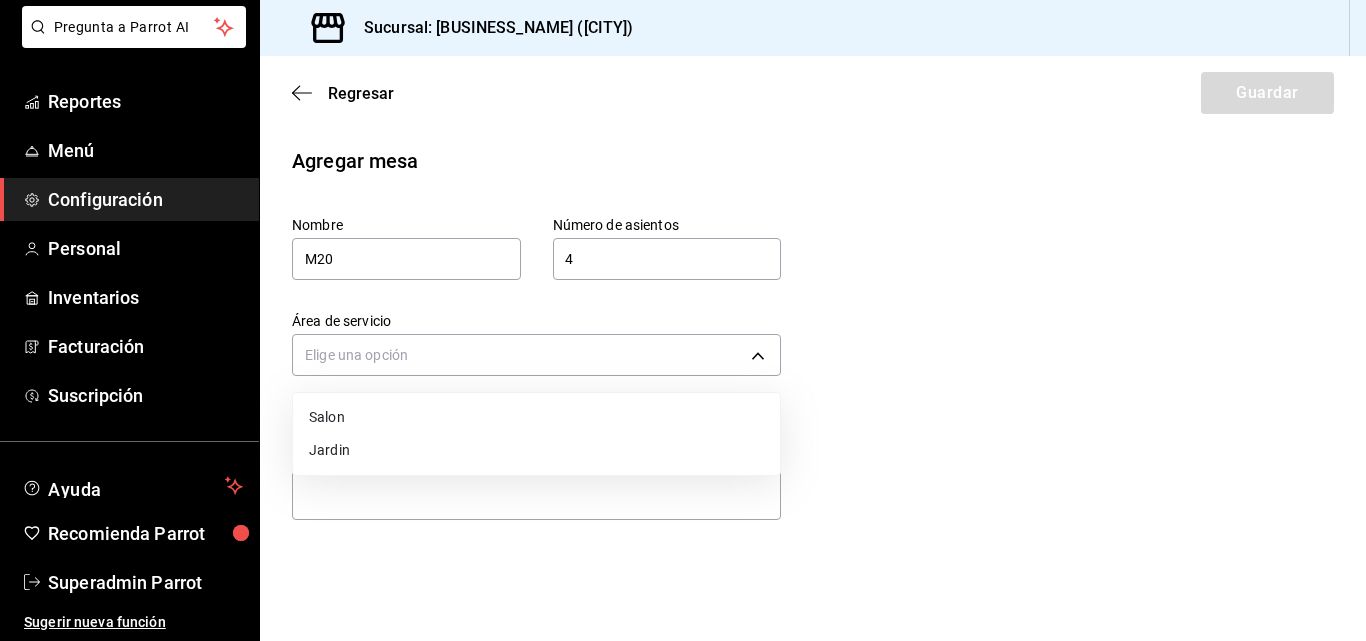 drag, startPoint x: 344, startPoint y: 459, endPoint x: 834, endPoint y: 304, distance: 513.9309 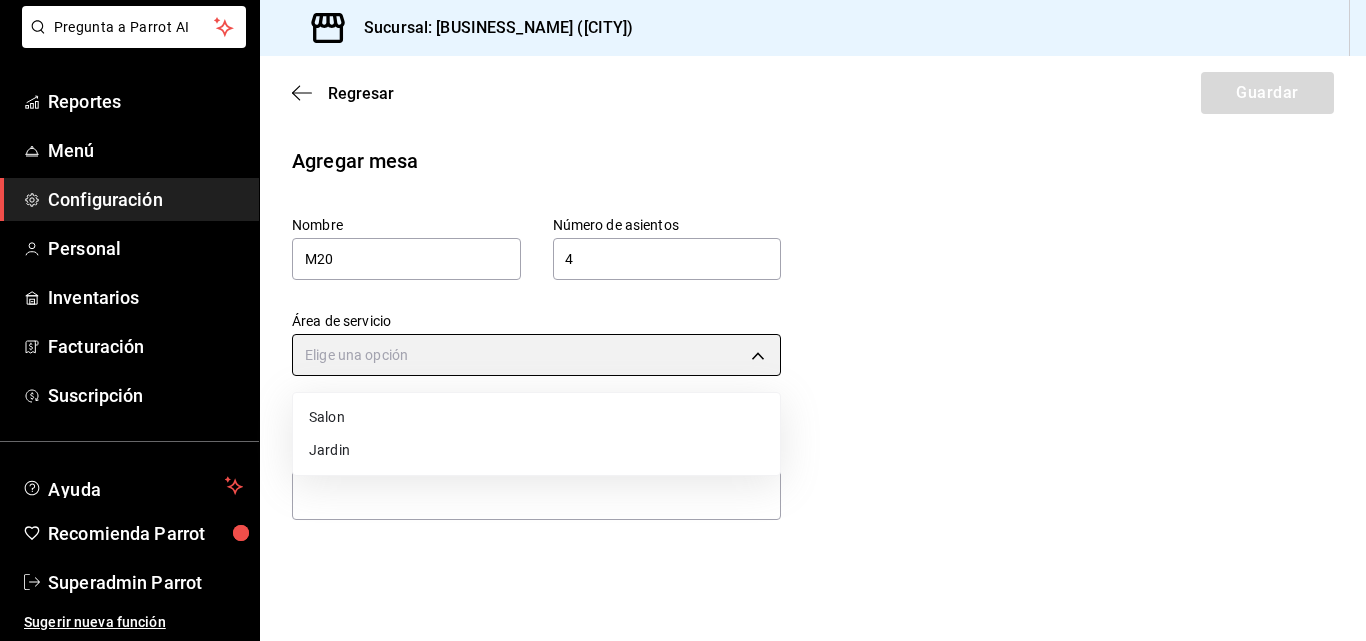type on "[UUID]" 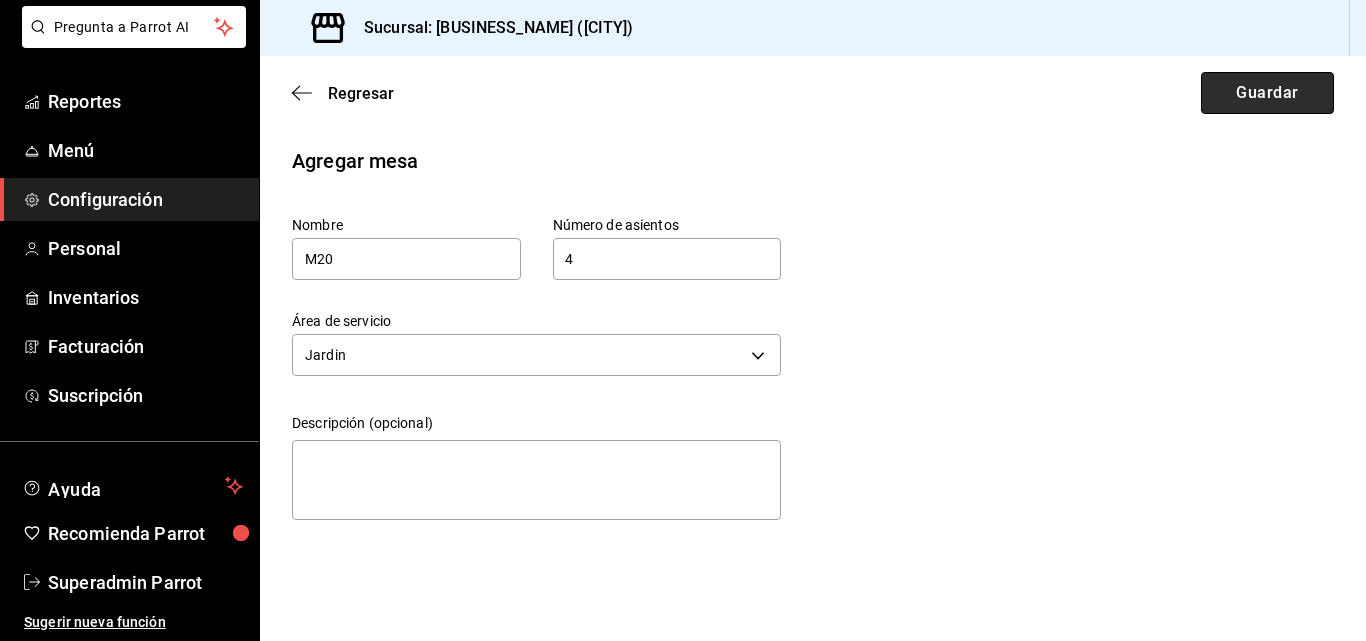 click on "Guardar" at bounding box center [1267, 93] 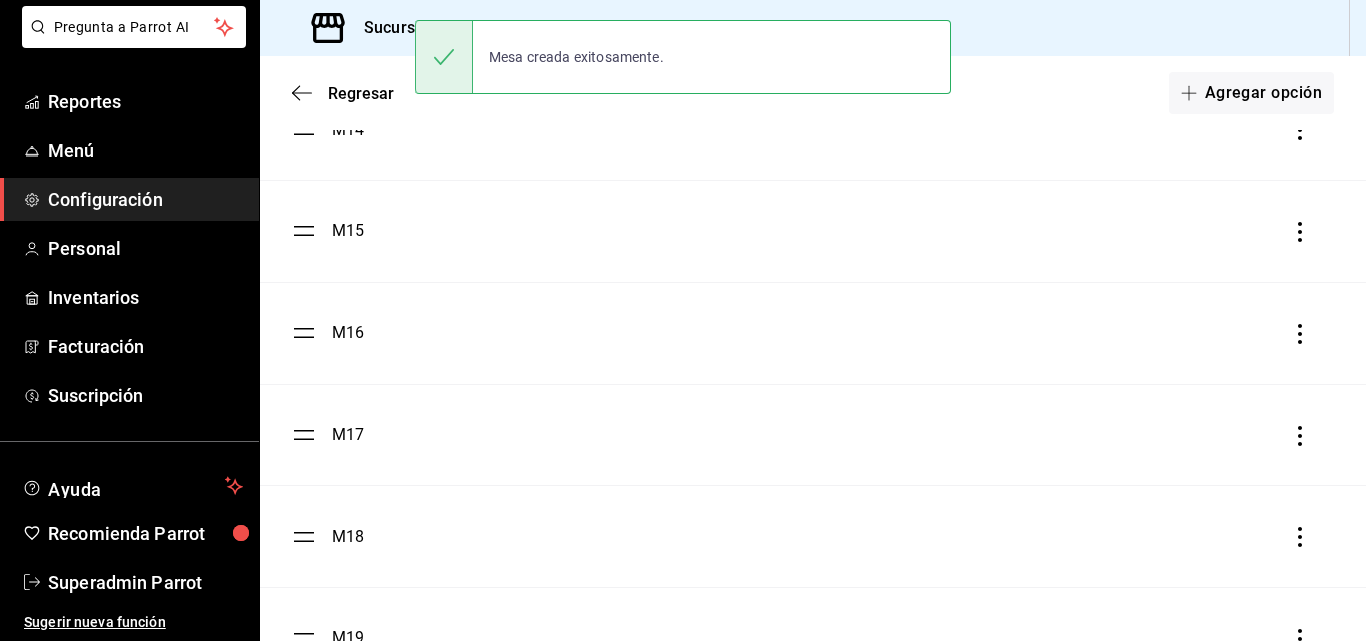 scroll, scrollTop: 1782, scrollLeft: 0, axis: vertical 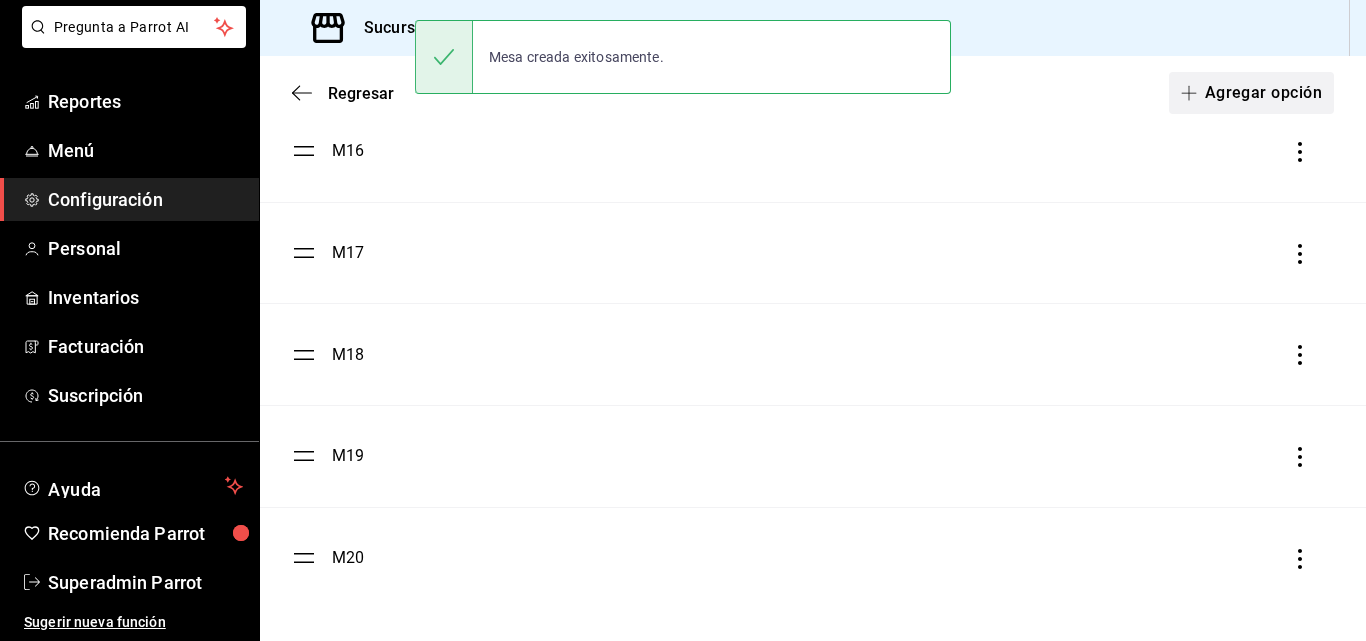 click on "Agregar opción" at bounding box center (1251, 93) 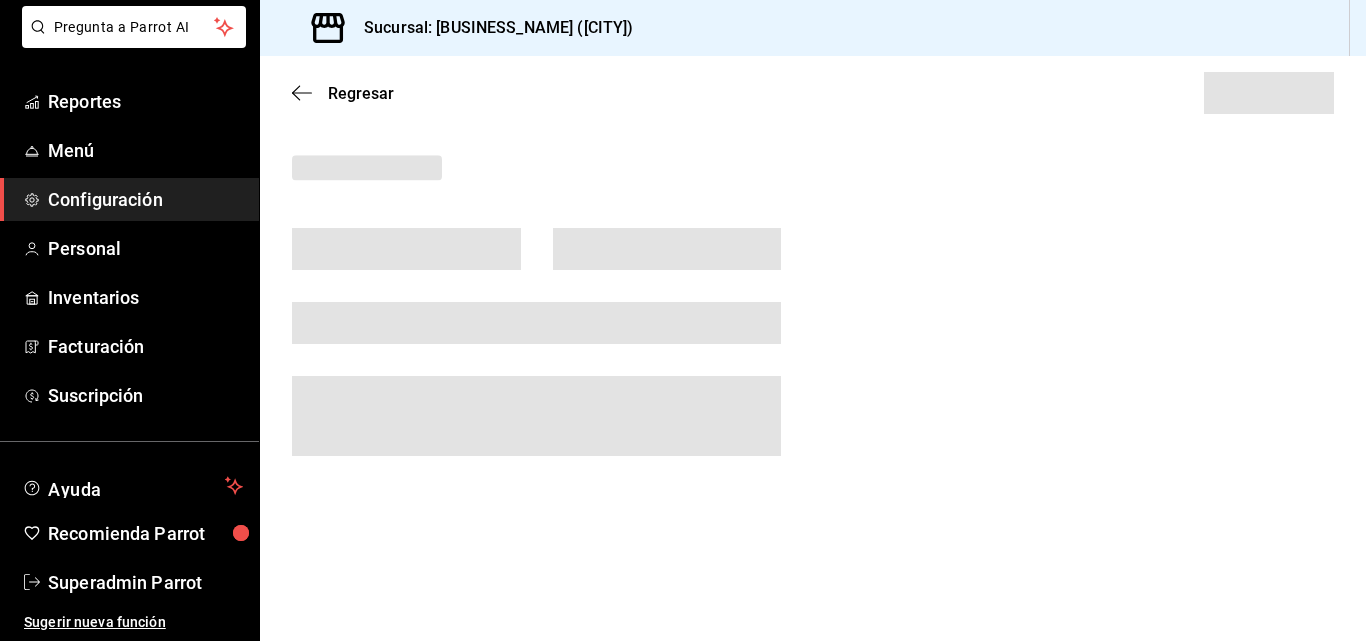 scroll, scrollTop: 0, scrollLeft: 0, axis: both 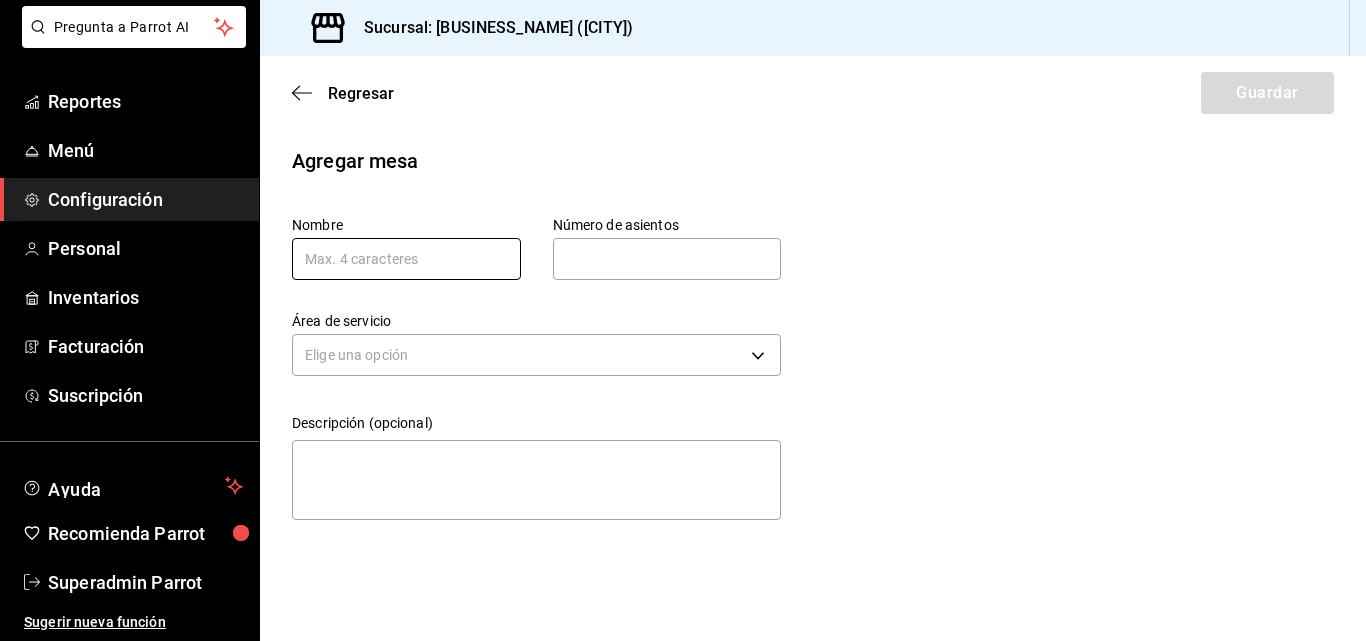 click at bounding box center [406, 259] 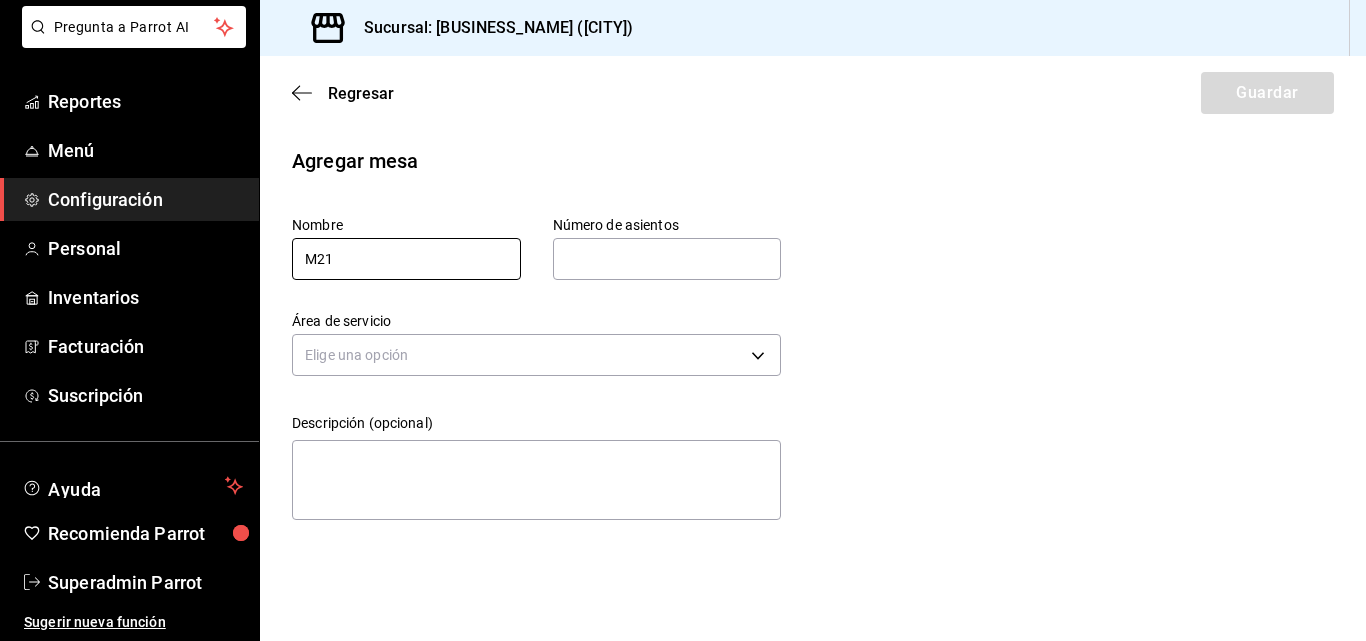 type on "M21" 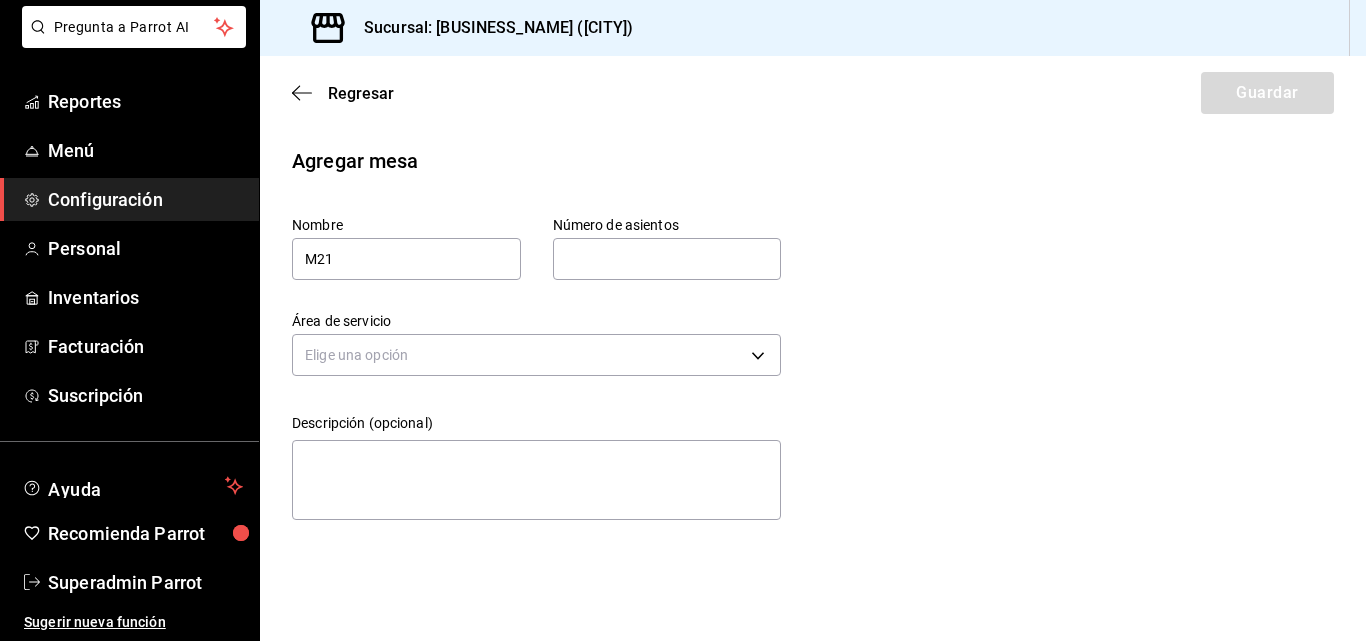 click at bounding box center [667, 259] 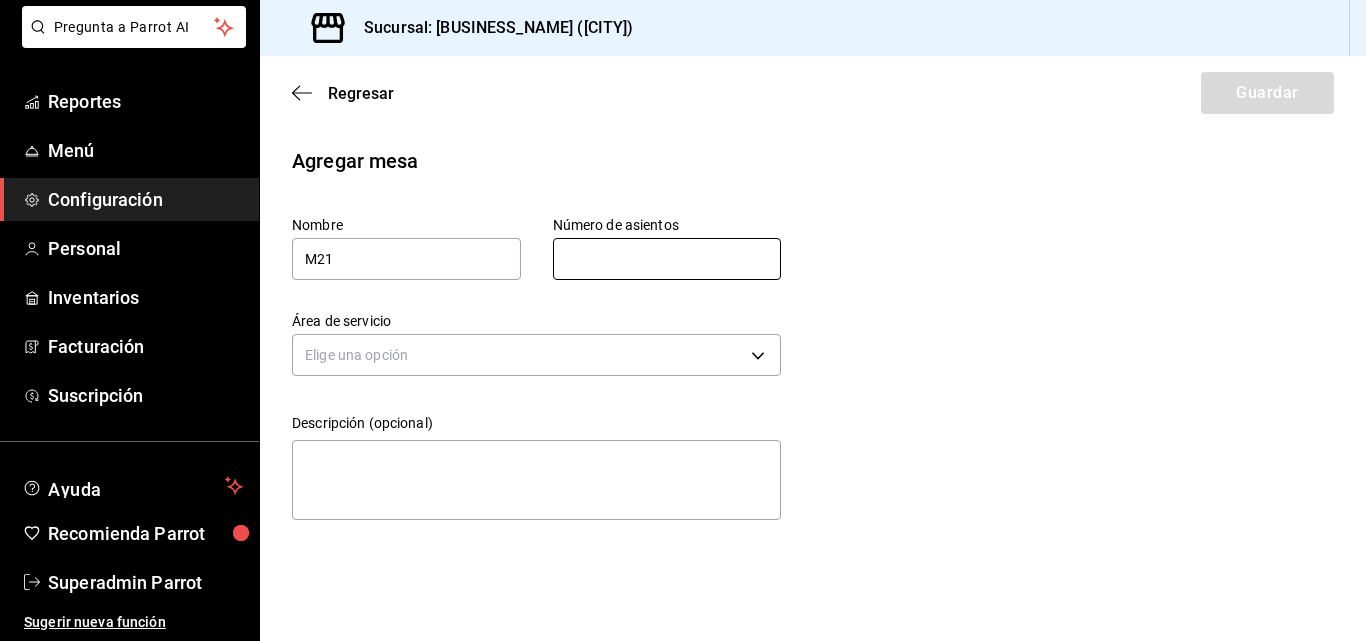 type on "4" 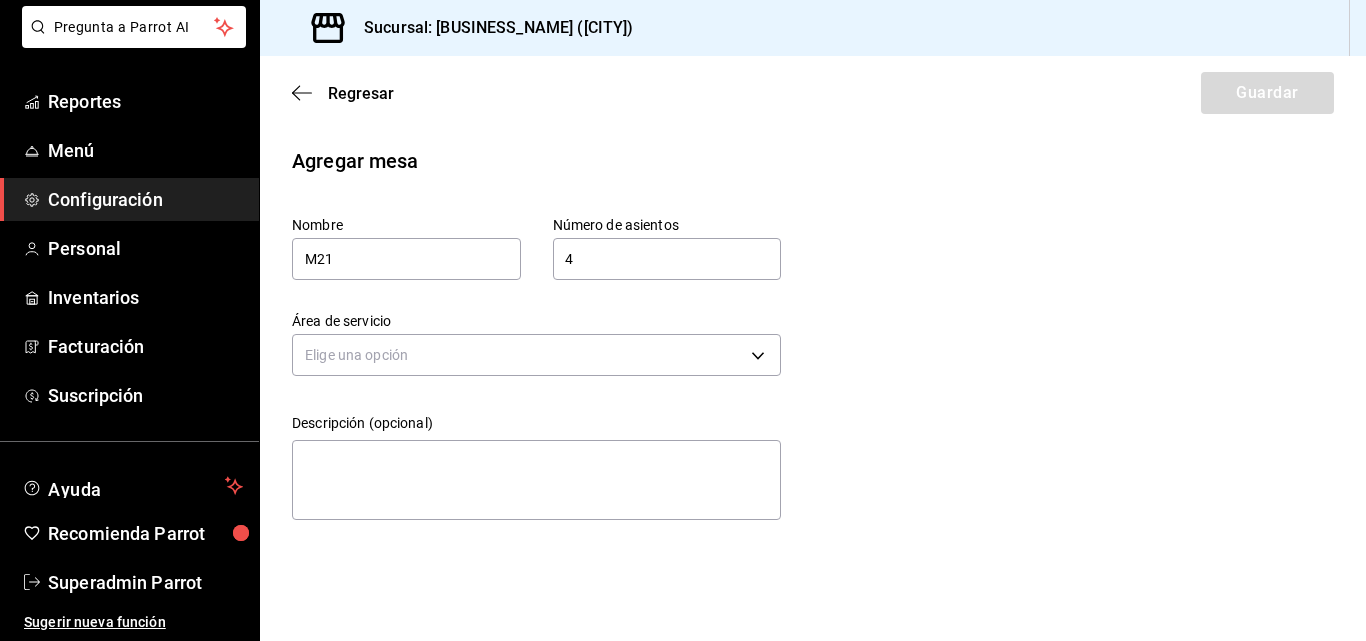 click on "Área de servicio" at bounding box center [536, 321] 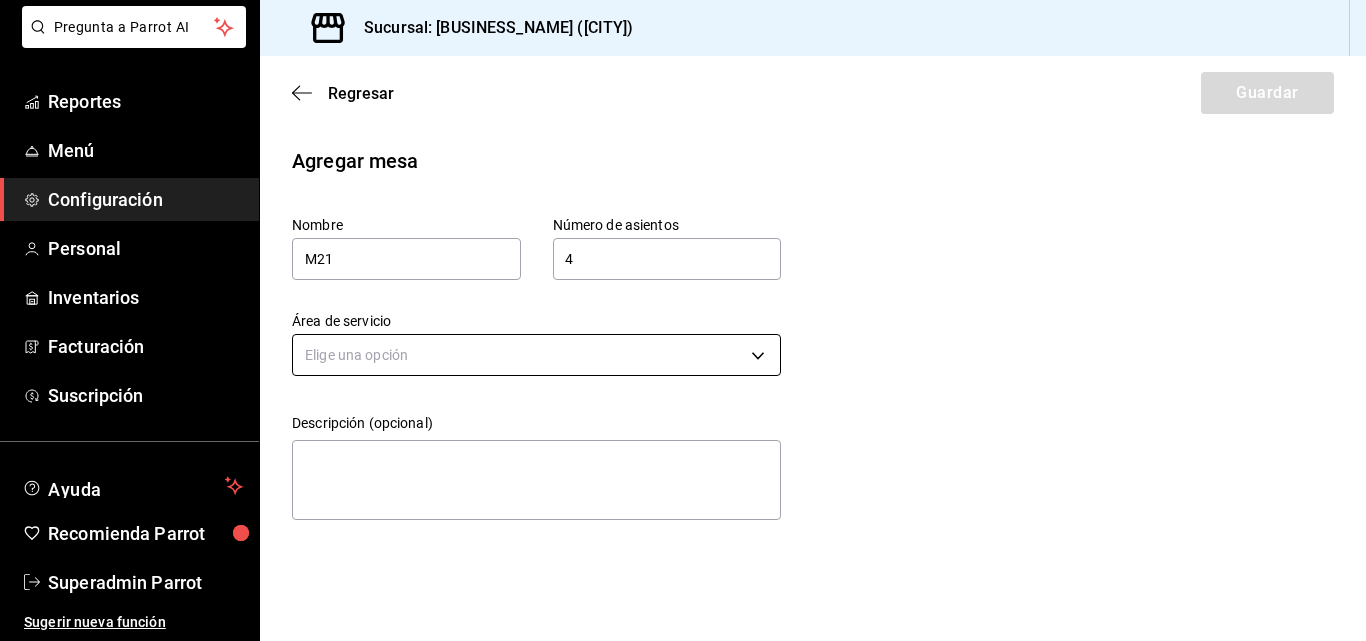click on "Pregunta a Parrot AI Reportes   Menú   Configuración   Personal   Inventarios   Facturación   Suscripción   Ayuda Recomienda Parrot   Superadmin Parrot   Sugerir nueva función   Sucursal: [BUSINESS_NAME] ([CITY]) Regresar Guardar Agregar mesa Nombre M21 Número de asientos 4 Número de asientos Área de servicio Elige una opción Descripción (opcional) x GANA 1 MES GRATIS EN TU SUSCRIPCIÓN AQUÍ ¿Recuerdas cómo empezó tu restaurante?
Hoy puedes ayudar a un colega a tener el mismo cambio que tú viviste.
Recomienda Parrot directamente desde tu Portal Administrador.
Es fácil y rápido.
🎁 Por cada restaurante que se una, ganas 1 mes gratis. Ver video tutorial Ir a video Pregunta a Parrot AI Reportes   Menú   Configuración   Personal   Inventarios   Facturación   Suscripción   Ayuda Recomienda Parrot   Superadmin Parrot   Sugerir nueva función   Visitar centro de ayuda ([PHONE]) [EMAIL] Visitar centro de ayuda ([PHONE]) [EMAIL]" at bounding box center (683, 320) 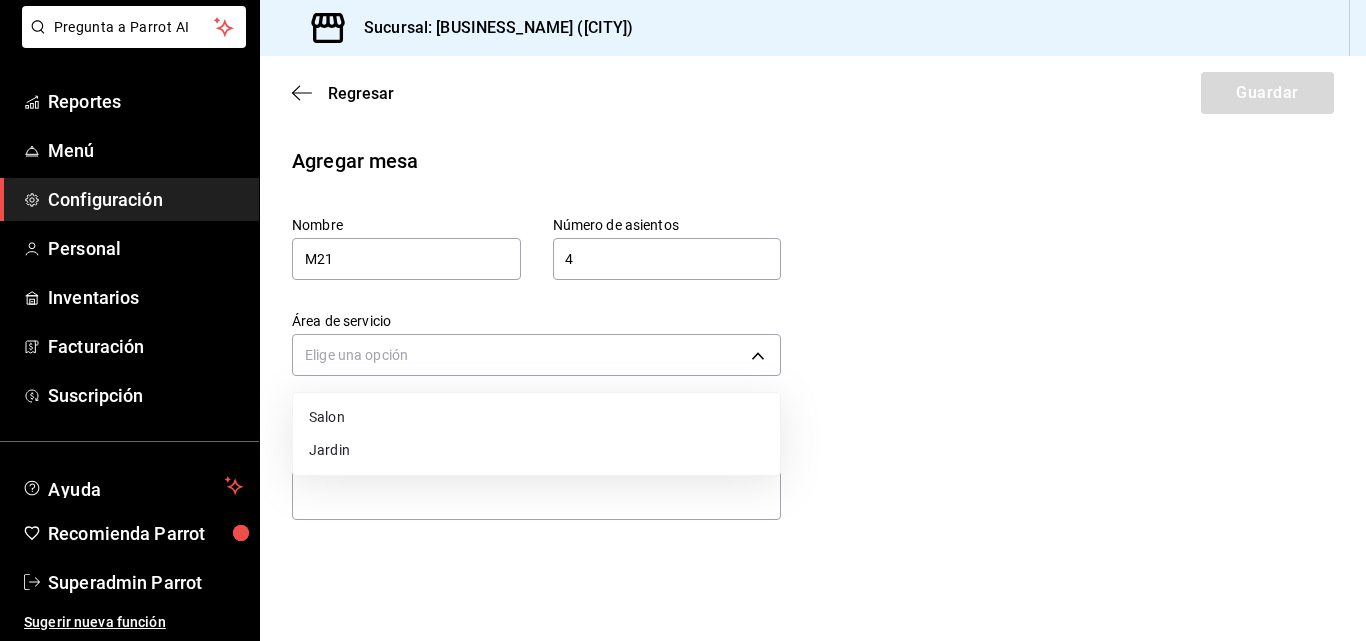 click on "Jardin" at bounding box center (536, 450) 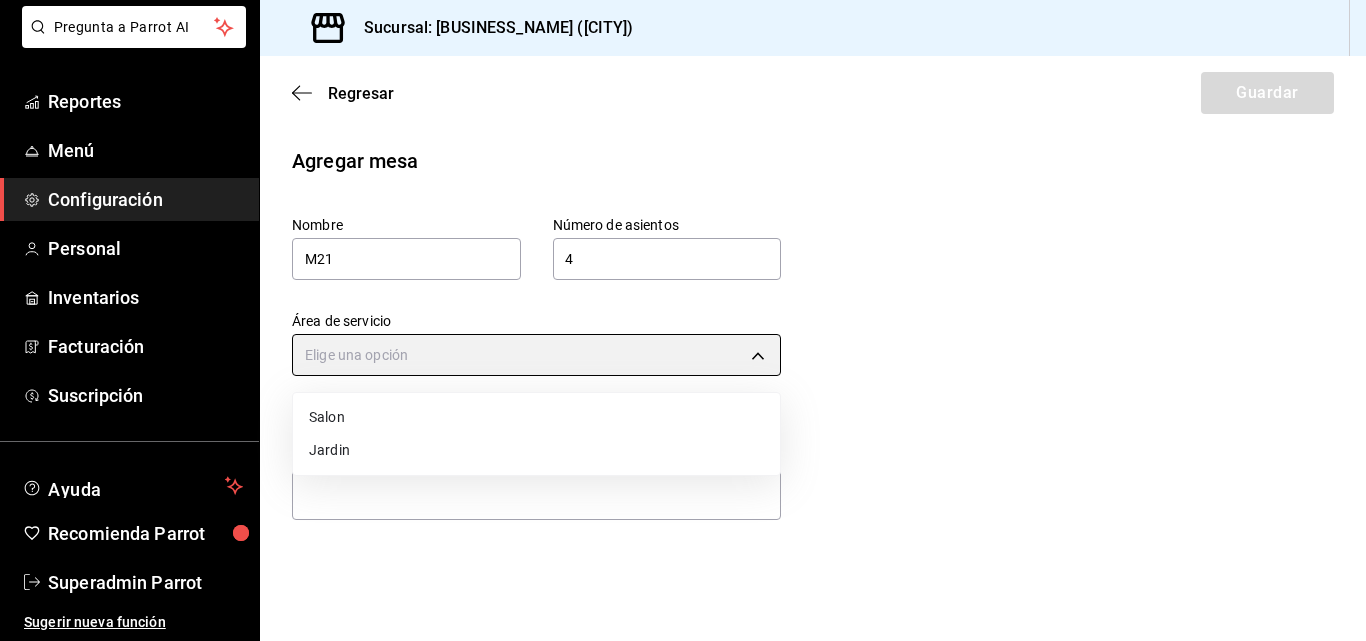 type on "[UUID]" 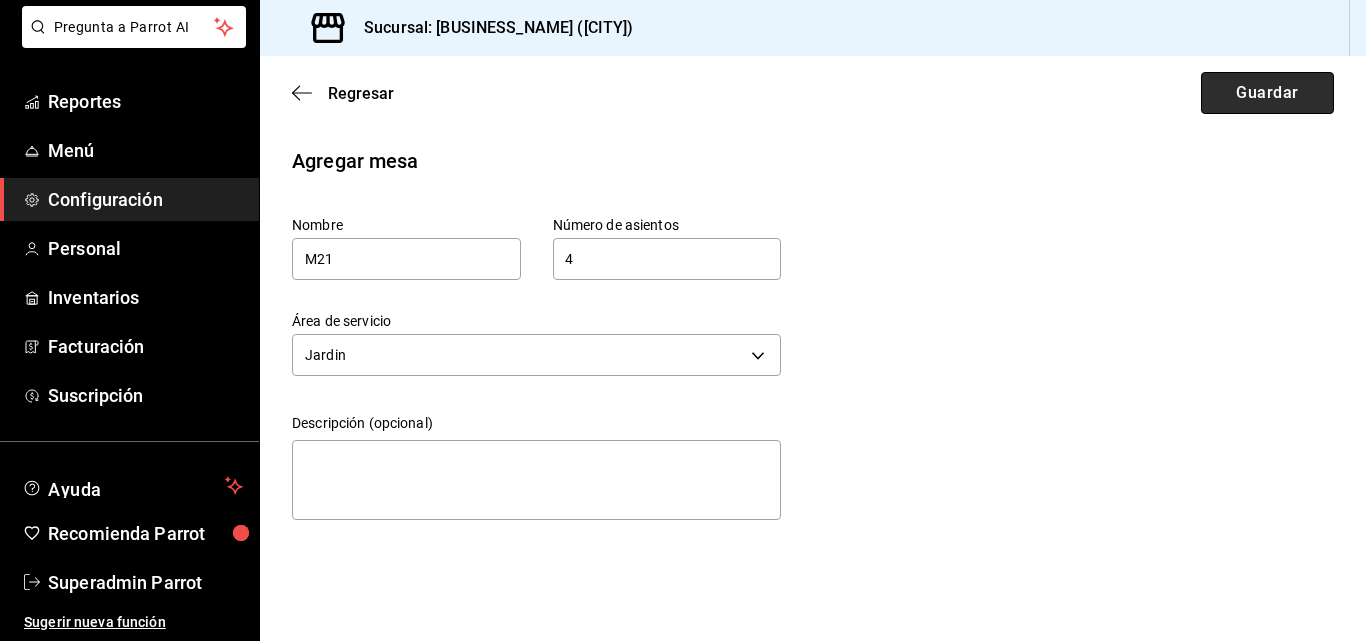 click on "Guardar" at bounding box center (1267, 93) 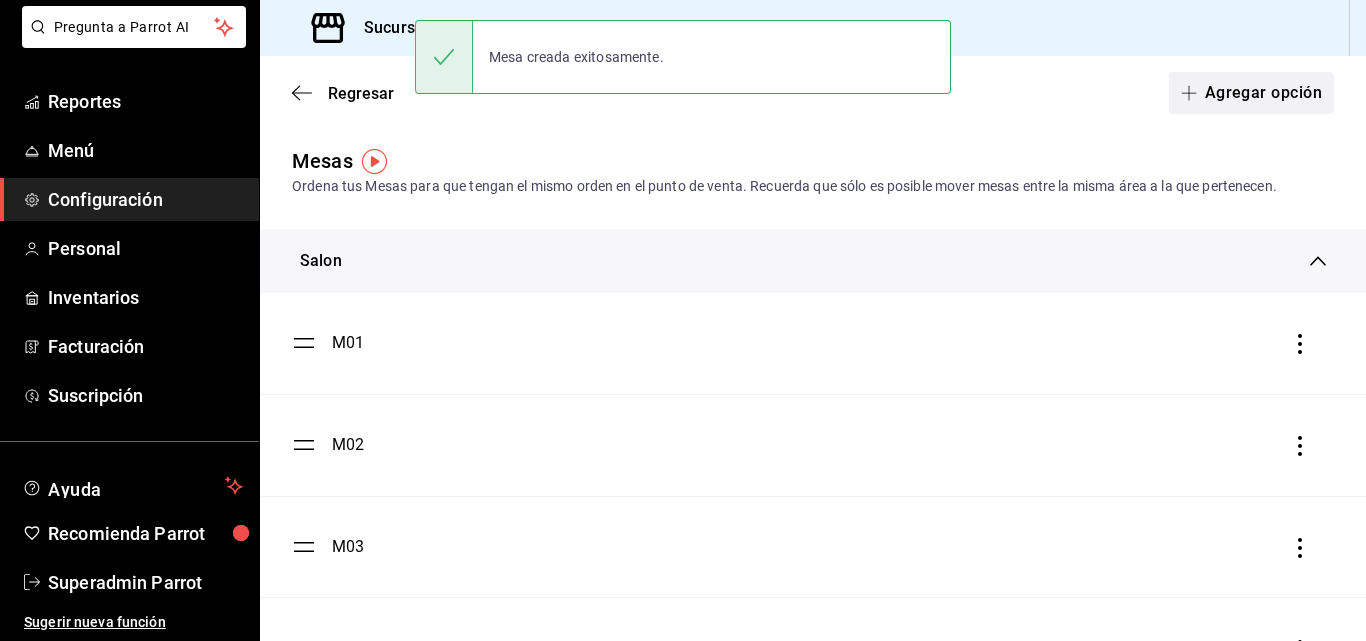 click on "Agregar opción" at bounding box center (1251, 93) 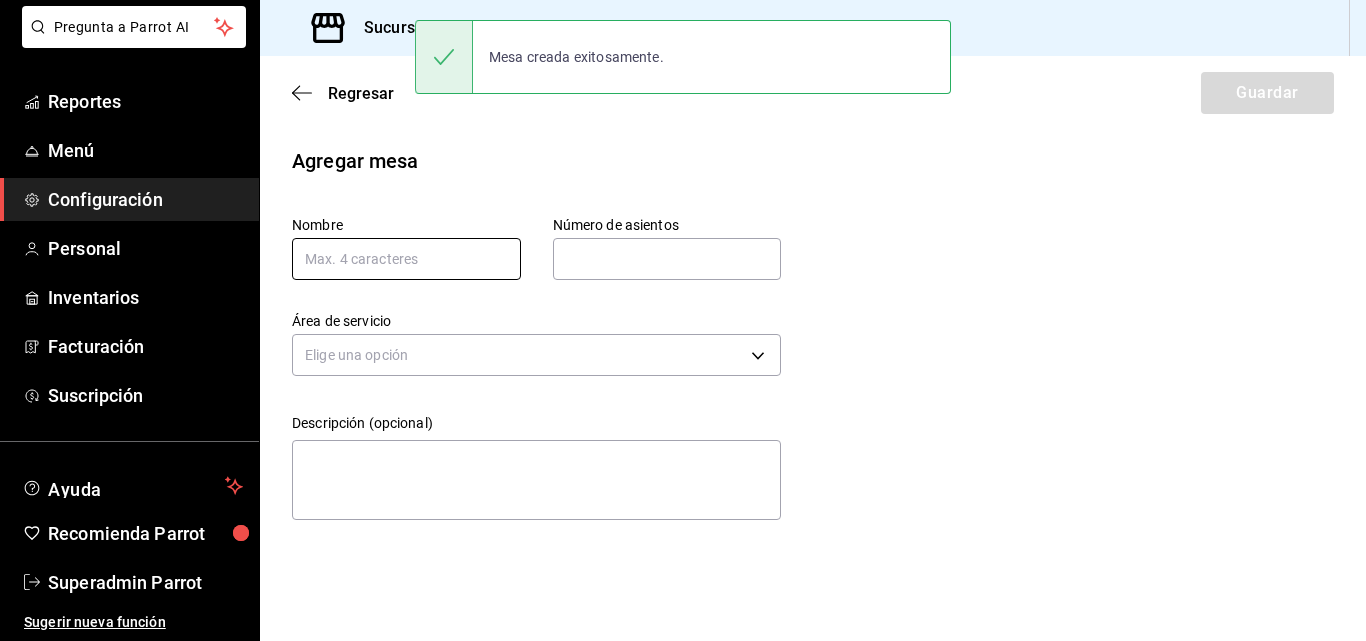 click at bounding box center [406, 259] 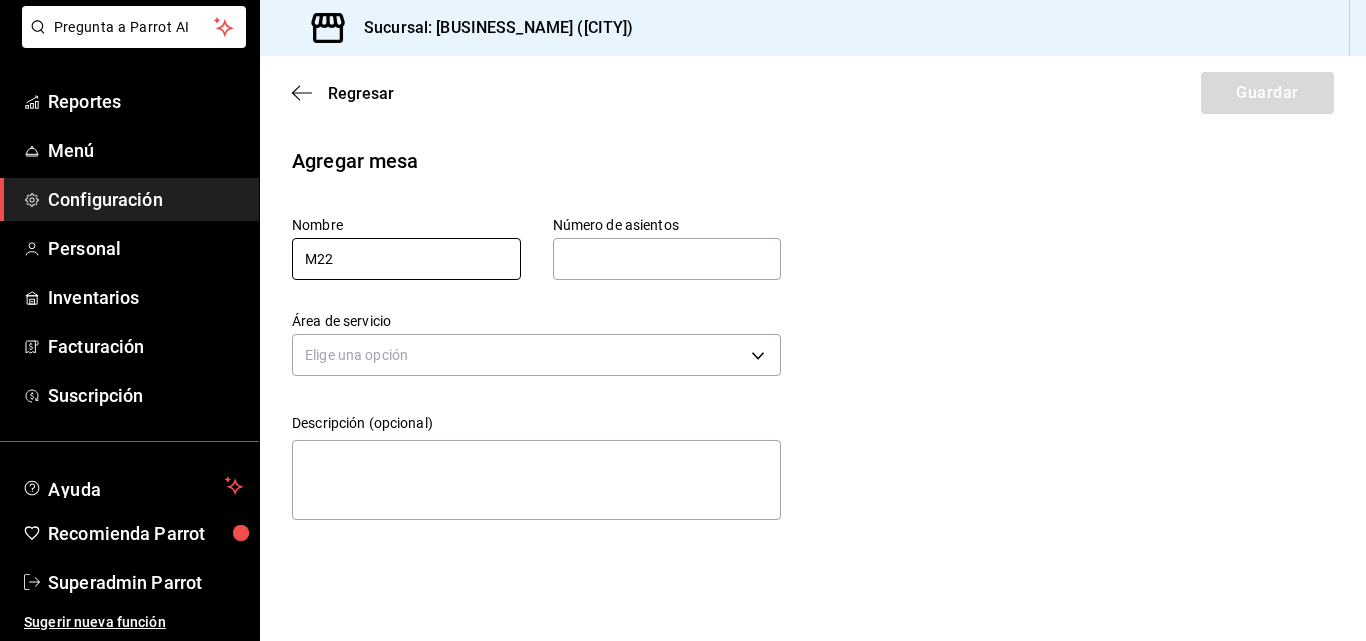 type on "M22" 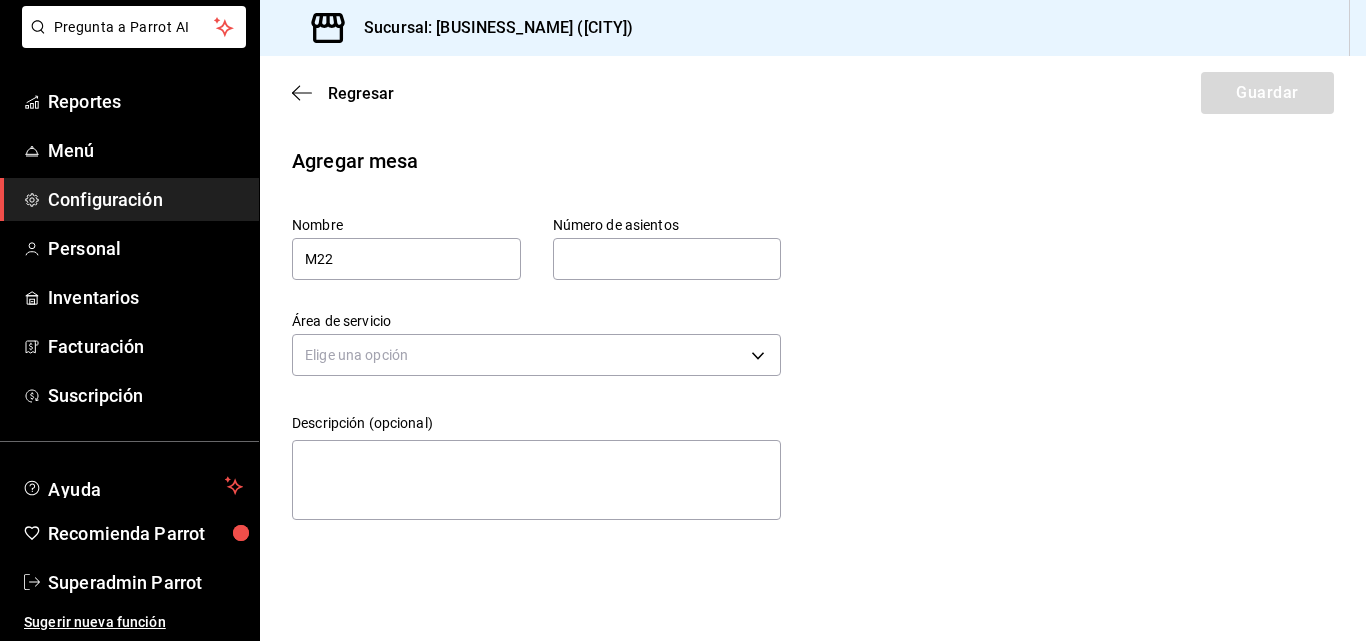 click at bounding box center (667, 259) 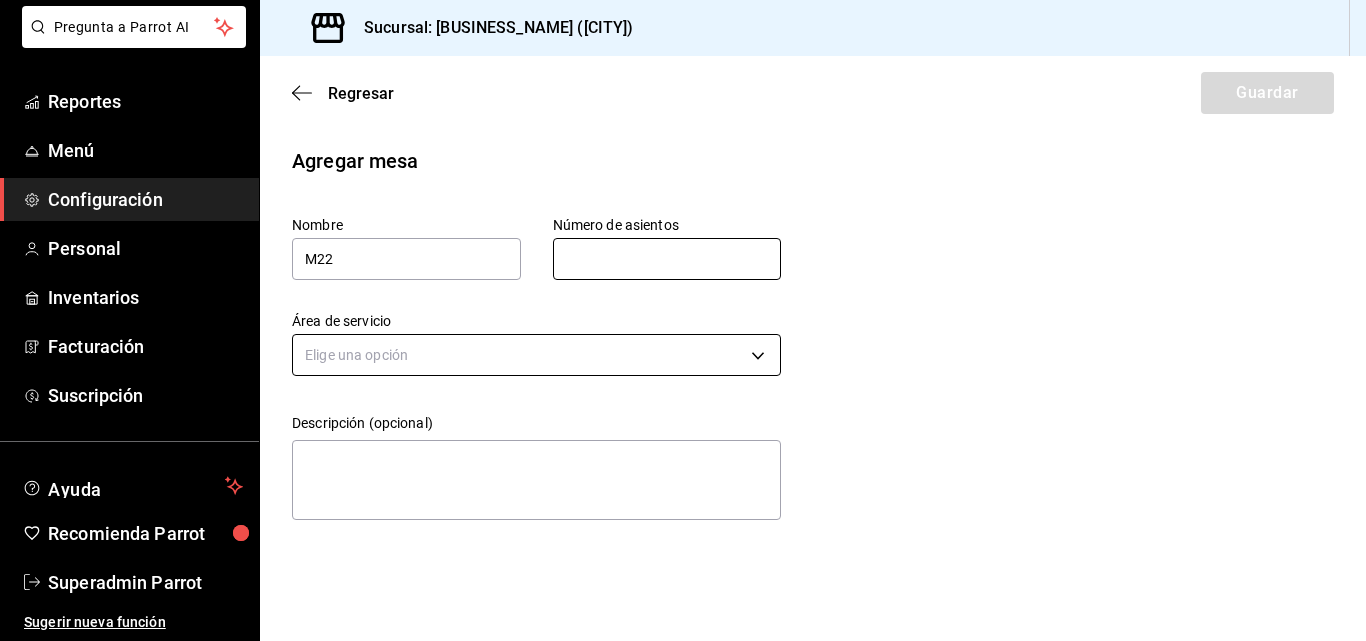 type on "4" 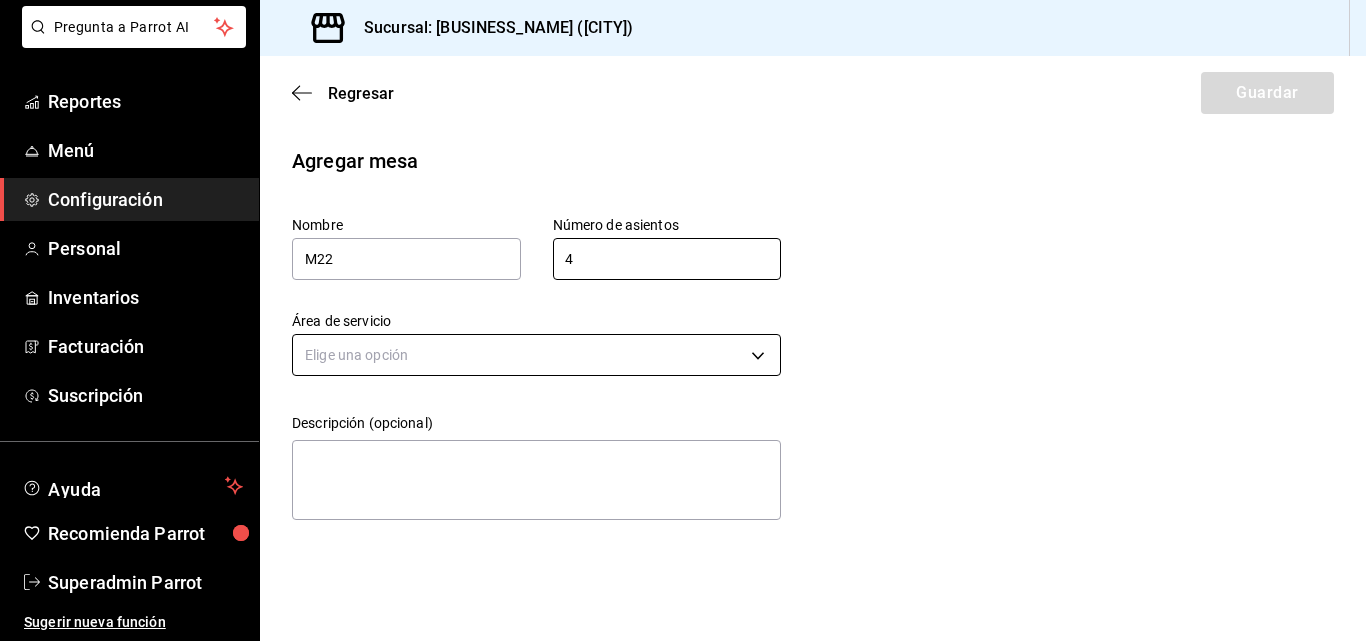 click on "Pregunta a Parrot AI Reportes   Menú   Configuración   Personal   Inventarios   Facturación   Suscripción   Ayuda Recomienda Parrot   Superadmin Parrot   Sugerir nueva función   Sucursal: [BUSINESS_NAME] ([CITY]) Regresar Guardar Agregar mesa Nombre M22 Número de asientos 4 Número de asientos Área de servicio Elige una opción Descripción (opcional) x GANA 1 MES GRATIS EN TU SUSCRIPCIÓN AQUÍ ¿Recuerdas cómo empezó tu restaurante?
Hoy puedes ayudar a un colega a tener el mismo cambio que tú viviste.
Recomienda Parrot directamente desde tu Portal Administrador.
Es fácil y rápido.
🎁 Por cada restaurante que se una, ganas 1 mes gratis. Ver video tutorial Ir a video Pregunta a Parrot AI Reportes   Menú   Configuración   Personal   Inventarios   Facturación   Suscripción   Ayuda Recomienda Parrot   Superadmin Parrot   Sugerir nueva función   Visitar centro de ayuda ([PHONE]) [EMAIL] Visitar centro de ayuda ([PHONE]) [EMAIL]" at bounding box center (683, 320) 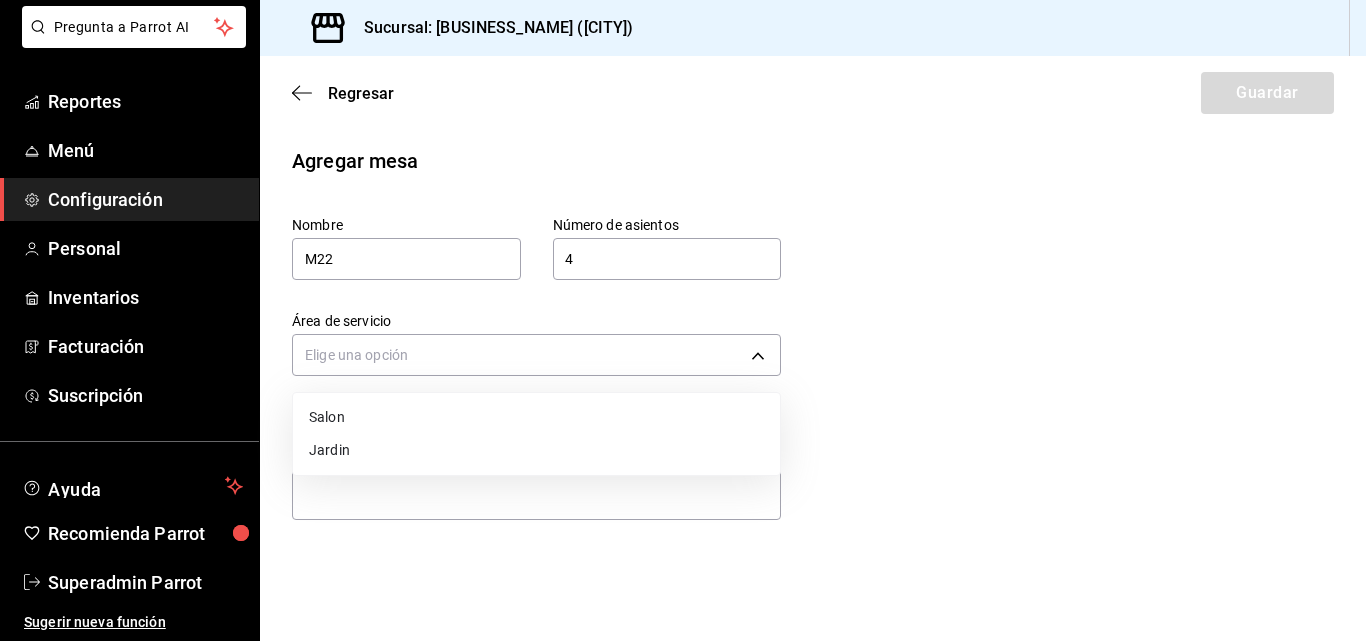 click on "Jardin" at bounding box center (536, 450) 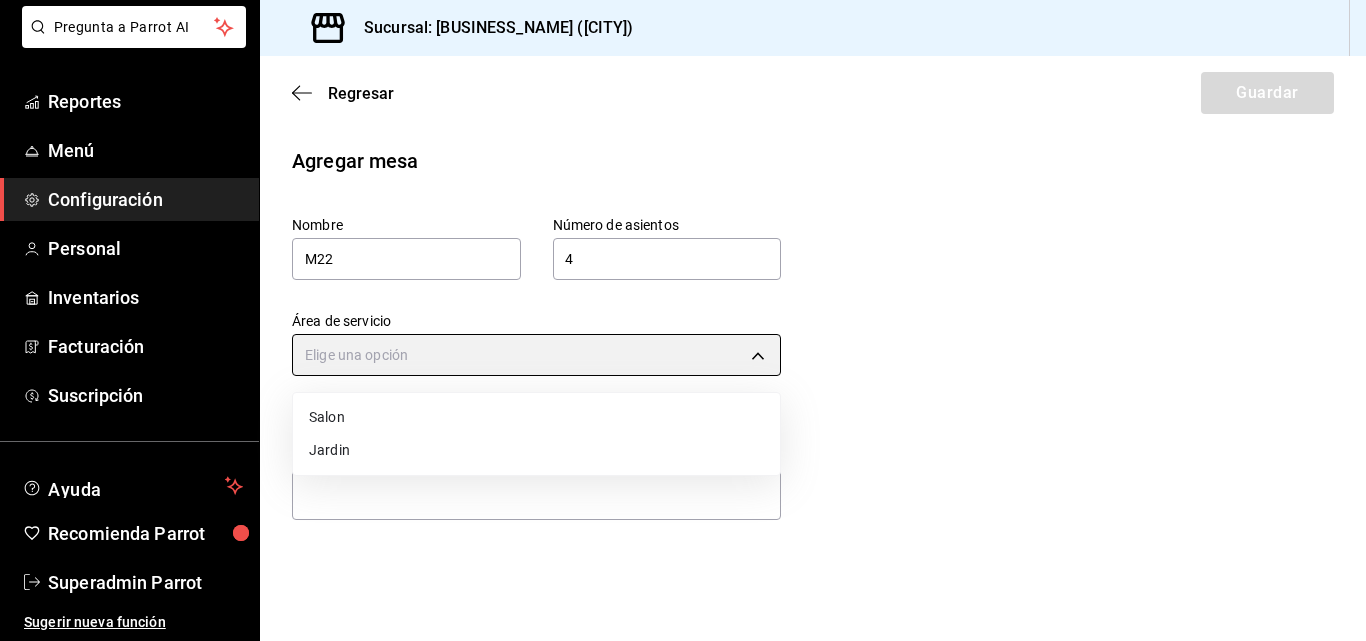 type on "[UUID]" 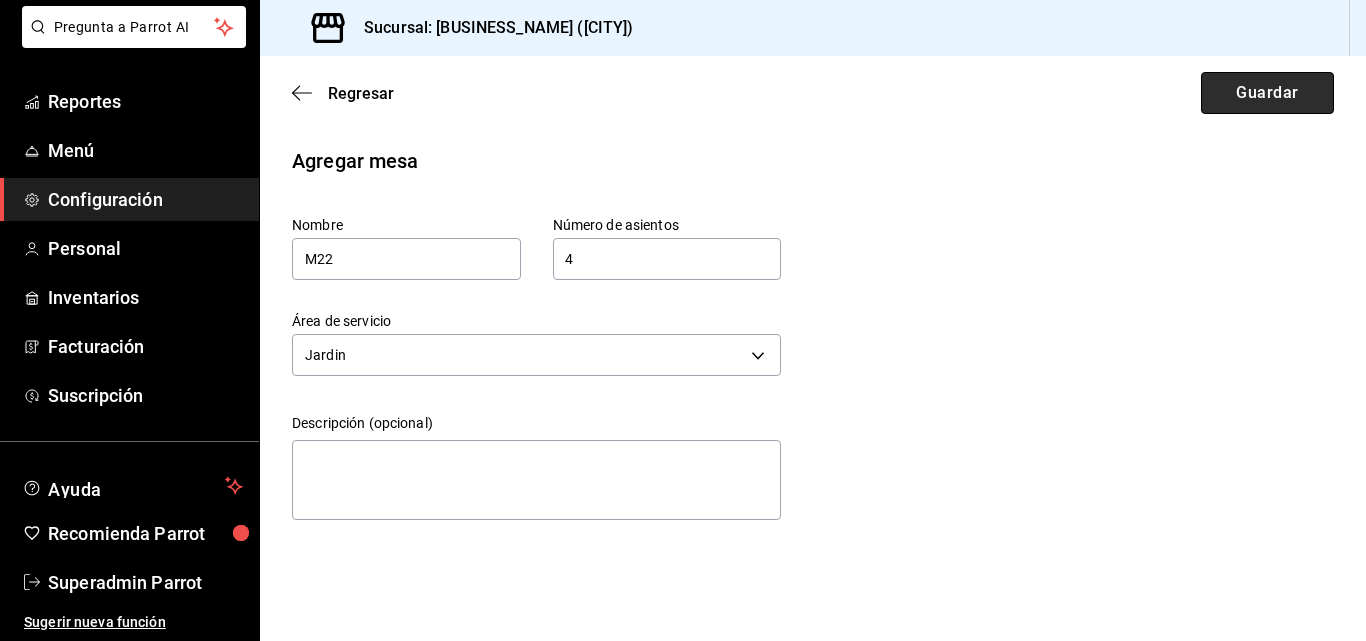 click on "Guardar" at bounding box center [1267, 93] 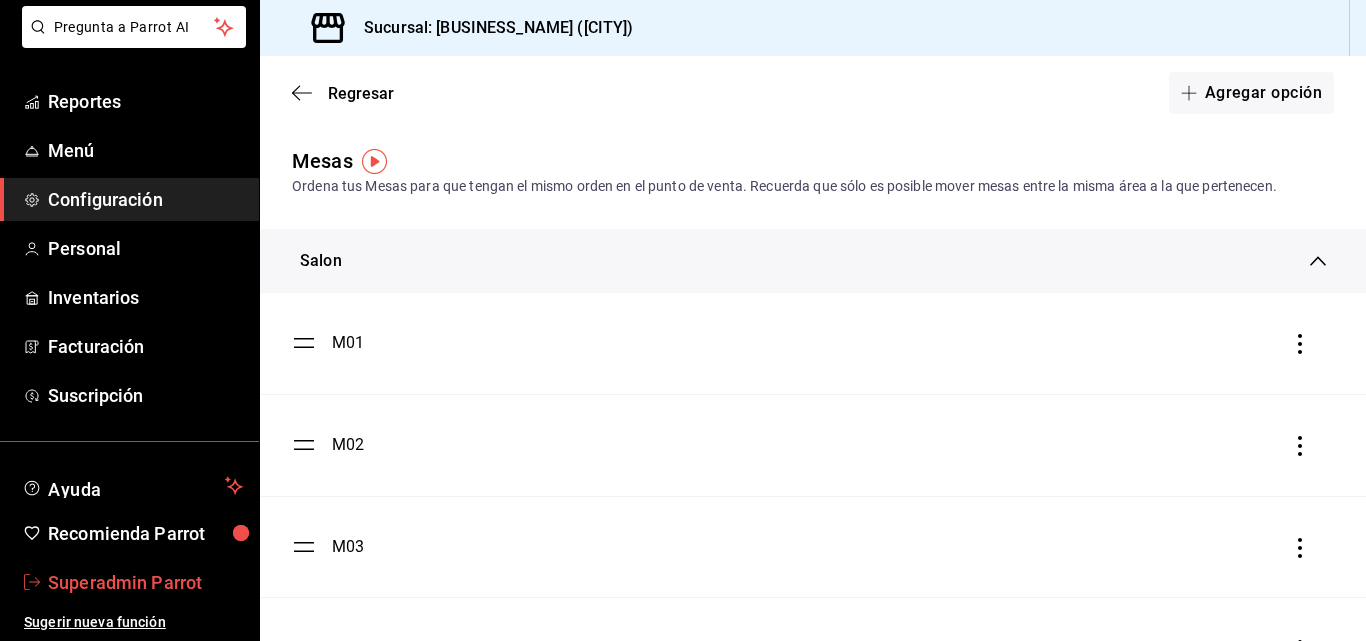 click on "Superadmin Parrot" at bounding box center [145, 582] 